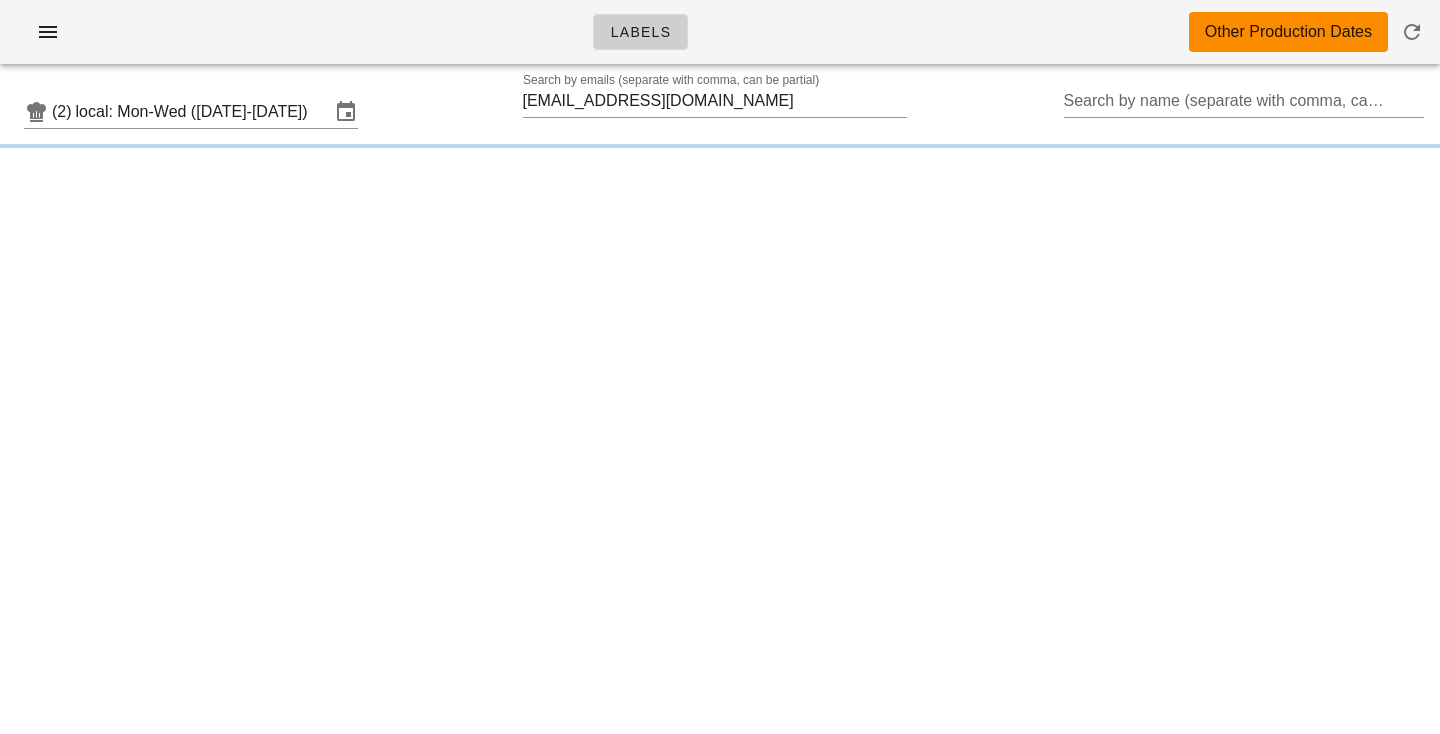scroll, scrollTop: 0, scrollLeft: 0, axis: both 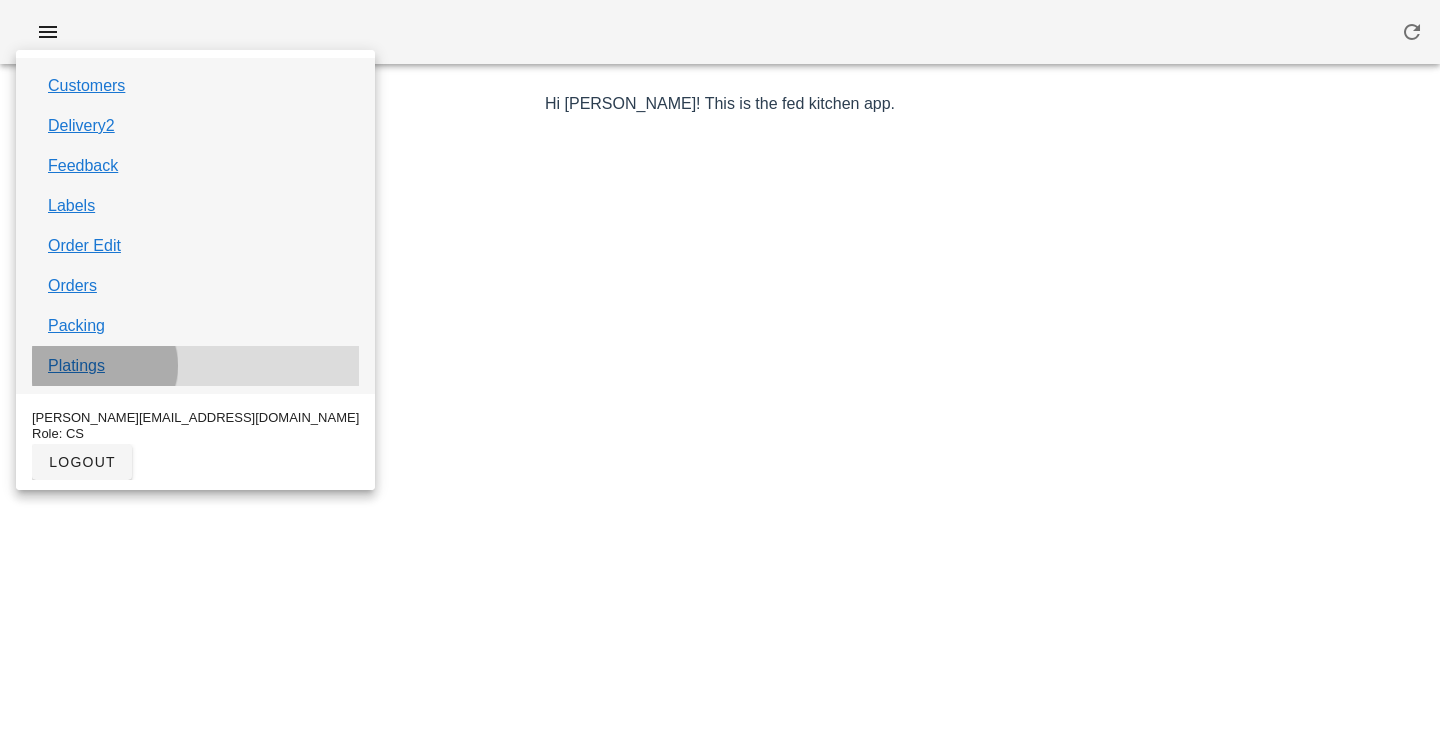 click on "Platings" at bounding box center [195, 366] 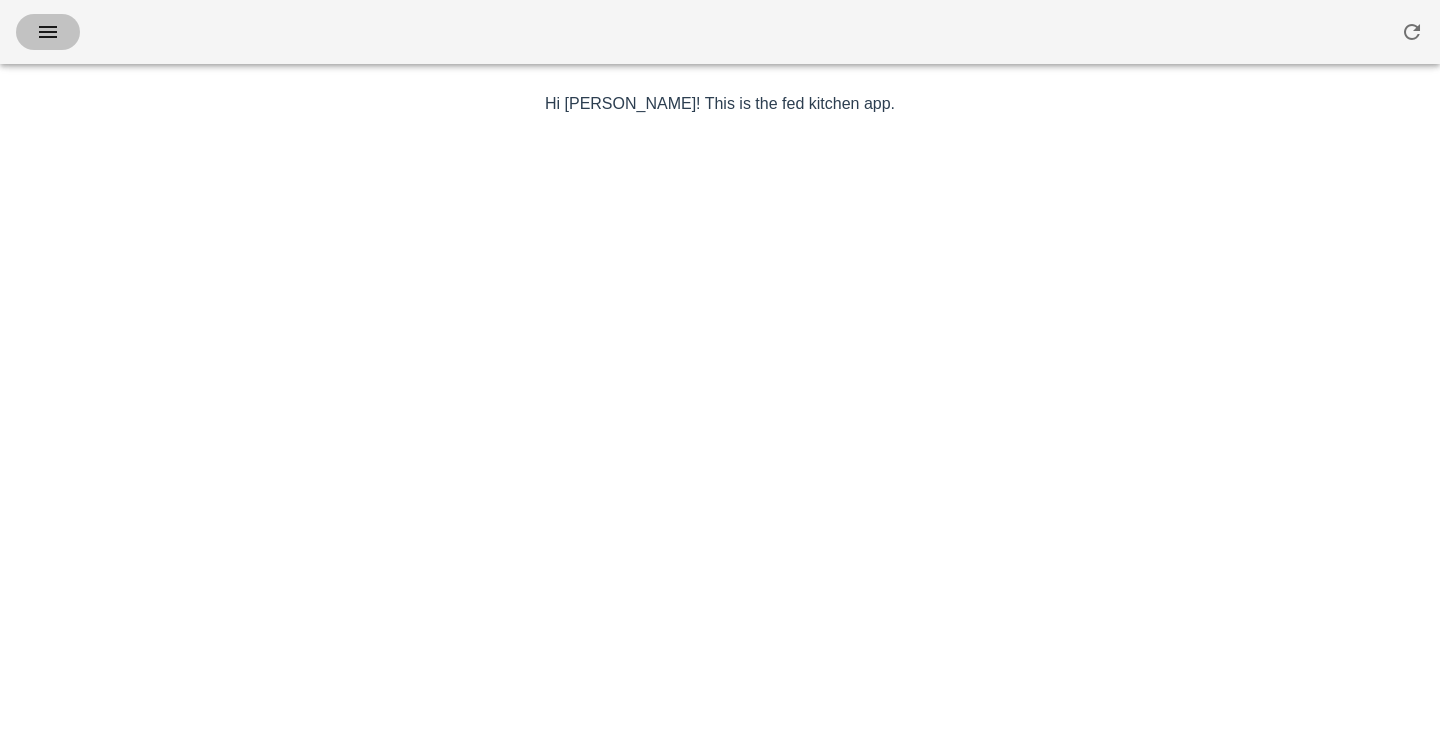 click at bounding box center [48, 32] 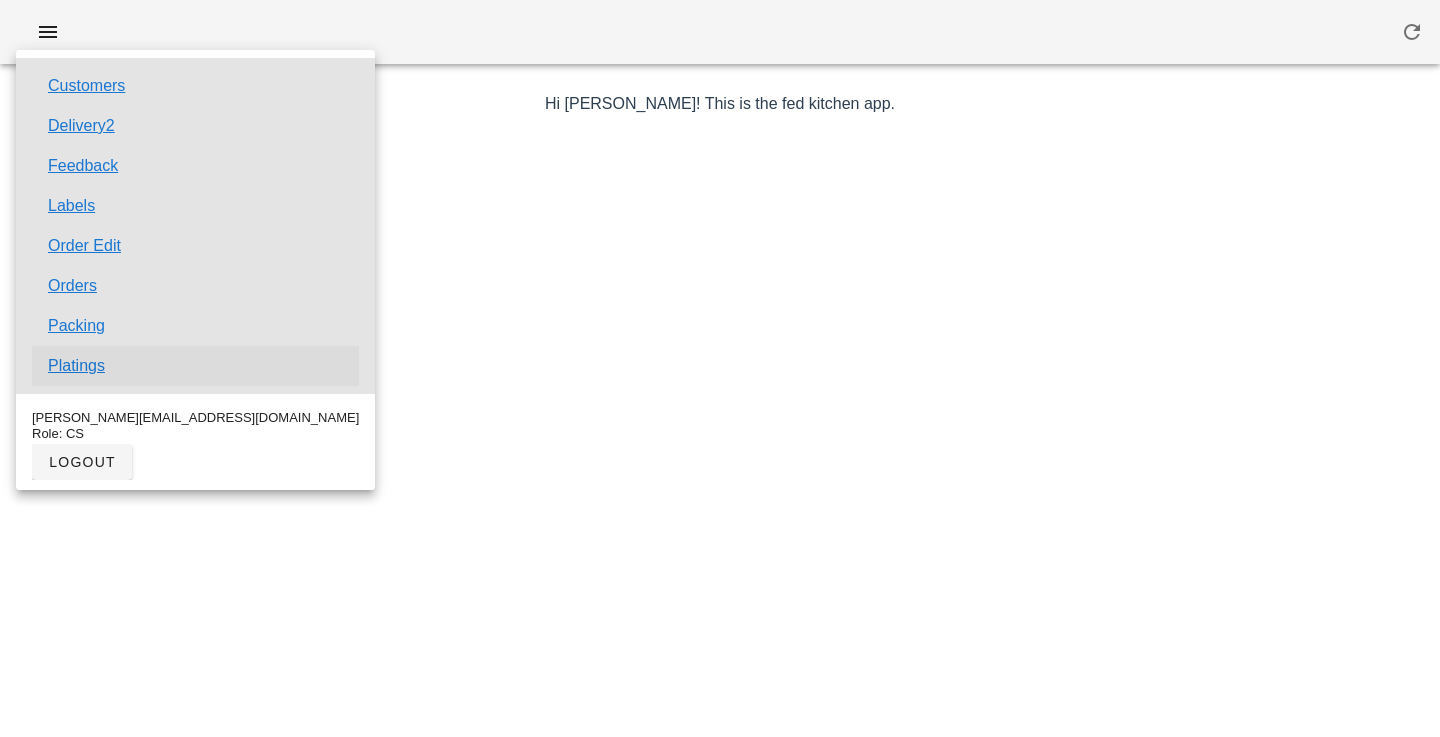 click on "Platings" at bounding box center (76, 366) 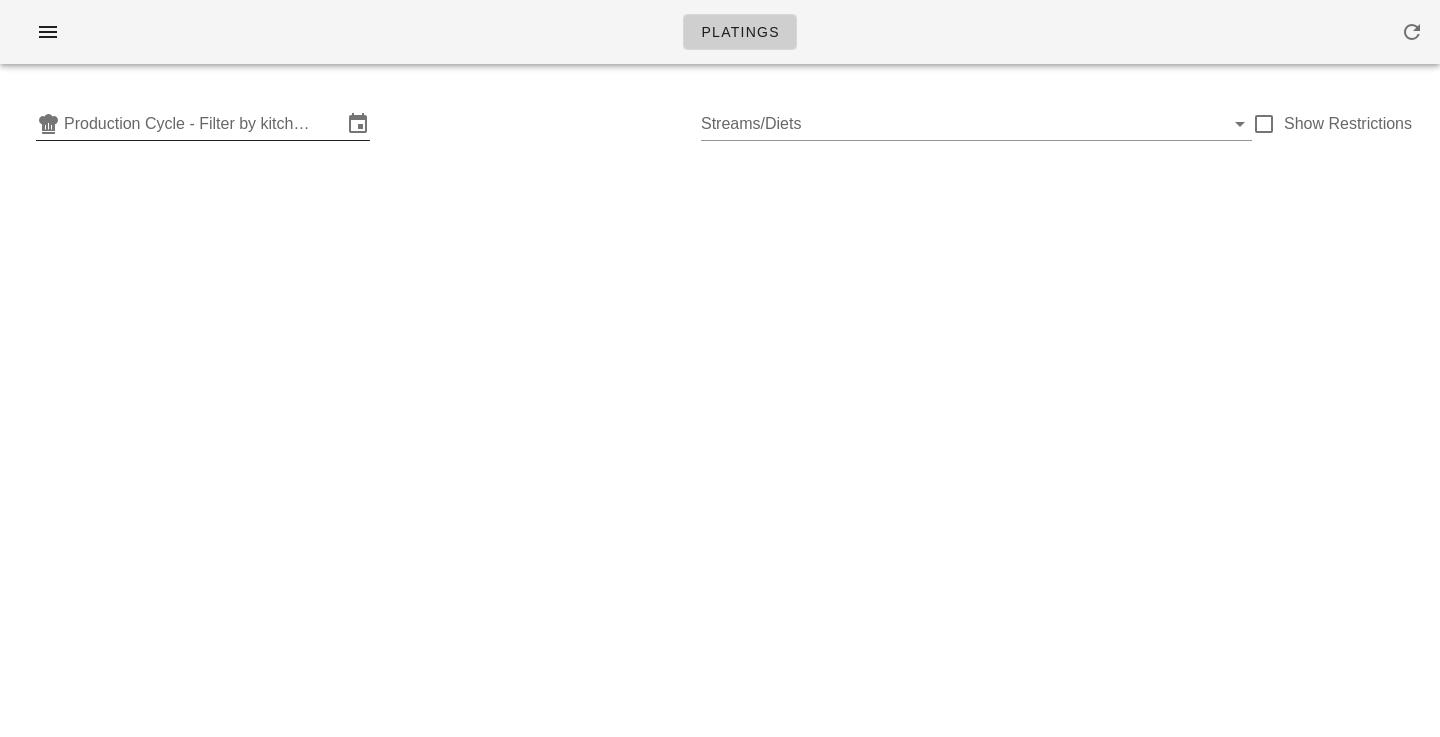 click on "Production Cycle - Filter by kitchen production schedules" at bounding box center [203, 124] 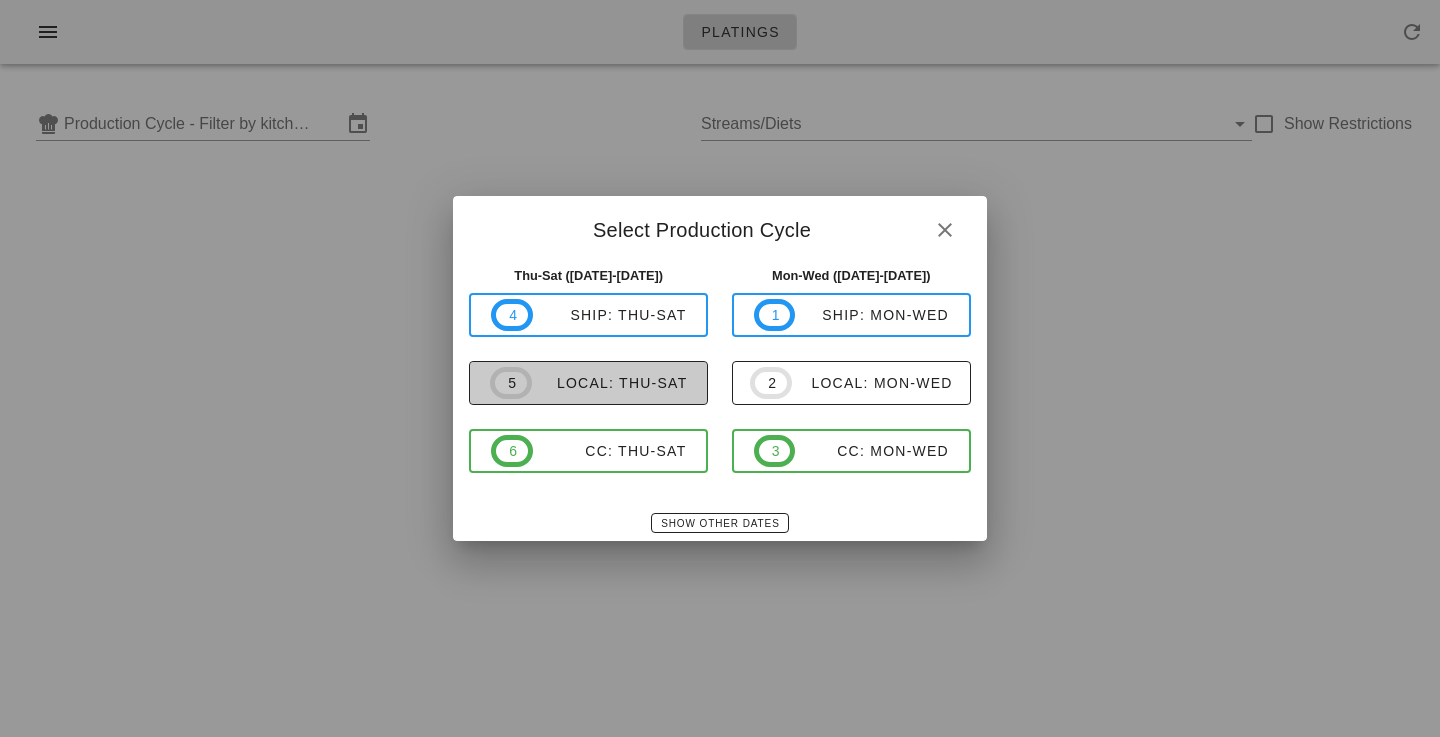 click on "local: Thu-Sat" at bounding box center [610, 383] 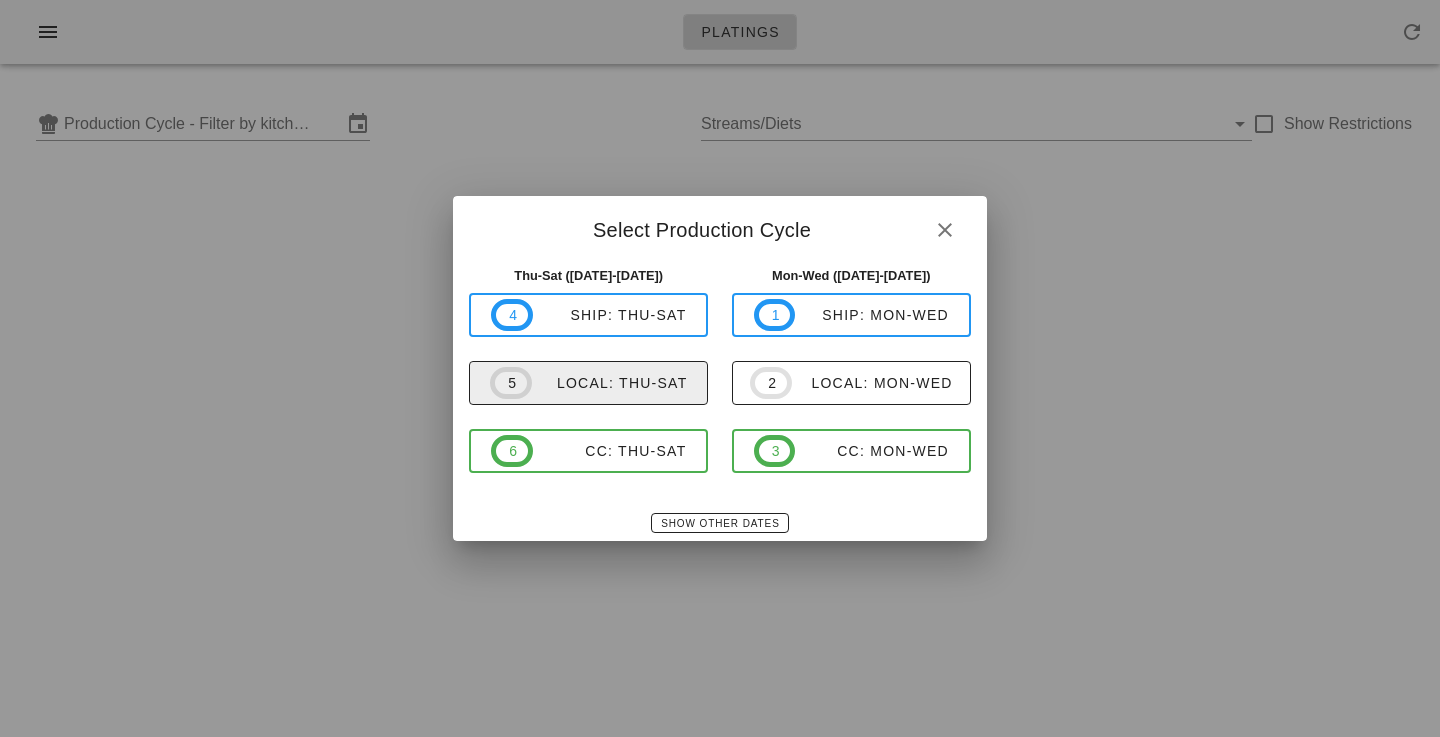 type on "local: Thu-Sat ([DATE]-[DATE])" 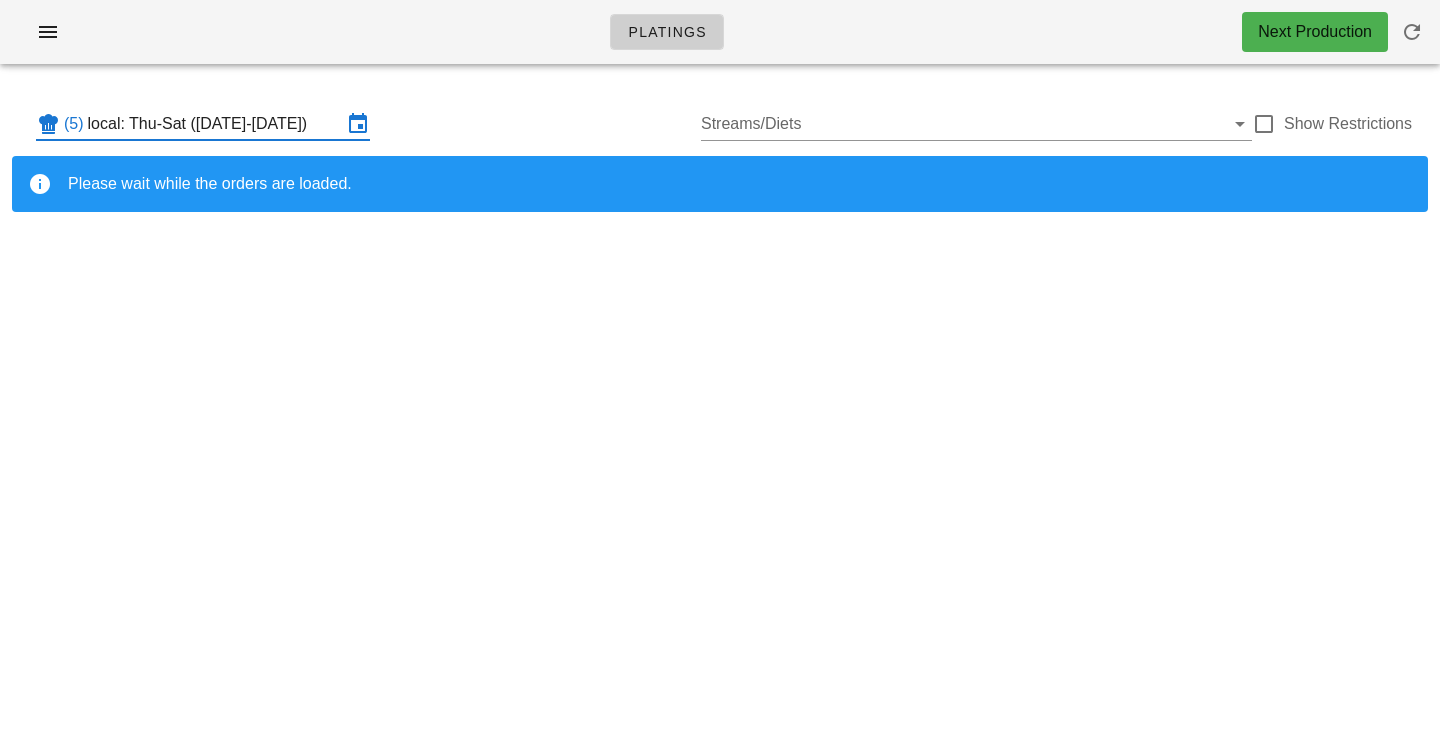 click on "(5) local: Thu-Sat (Jul 17-Jul 19) Streams/Diets Show Restrictions" at bounding box center [720, 124] 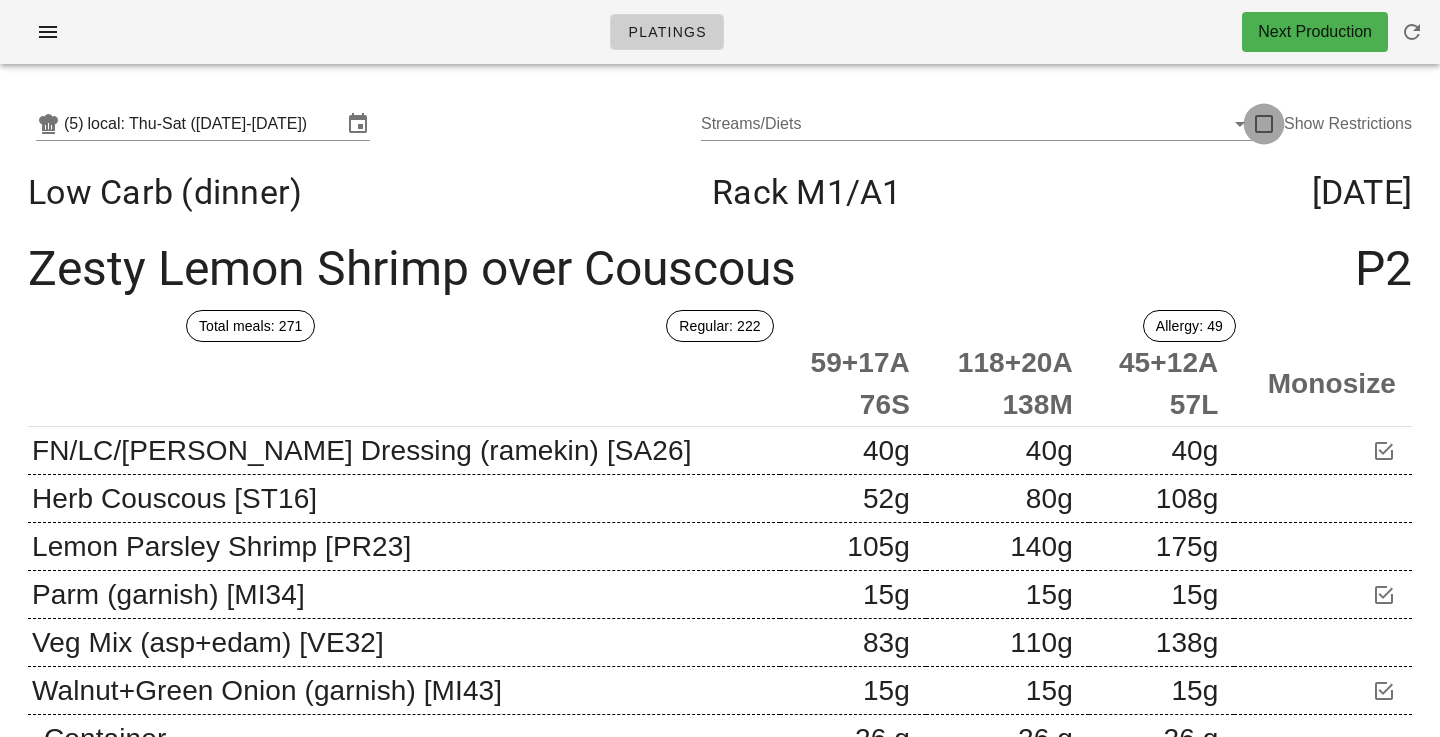 click at bounding box center (1264, 124) 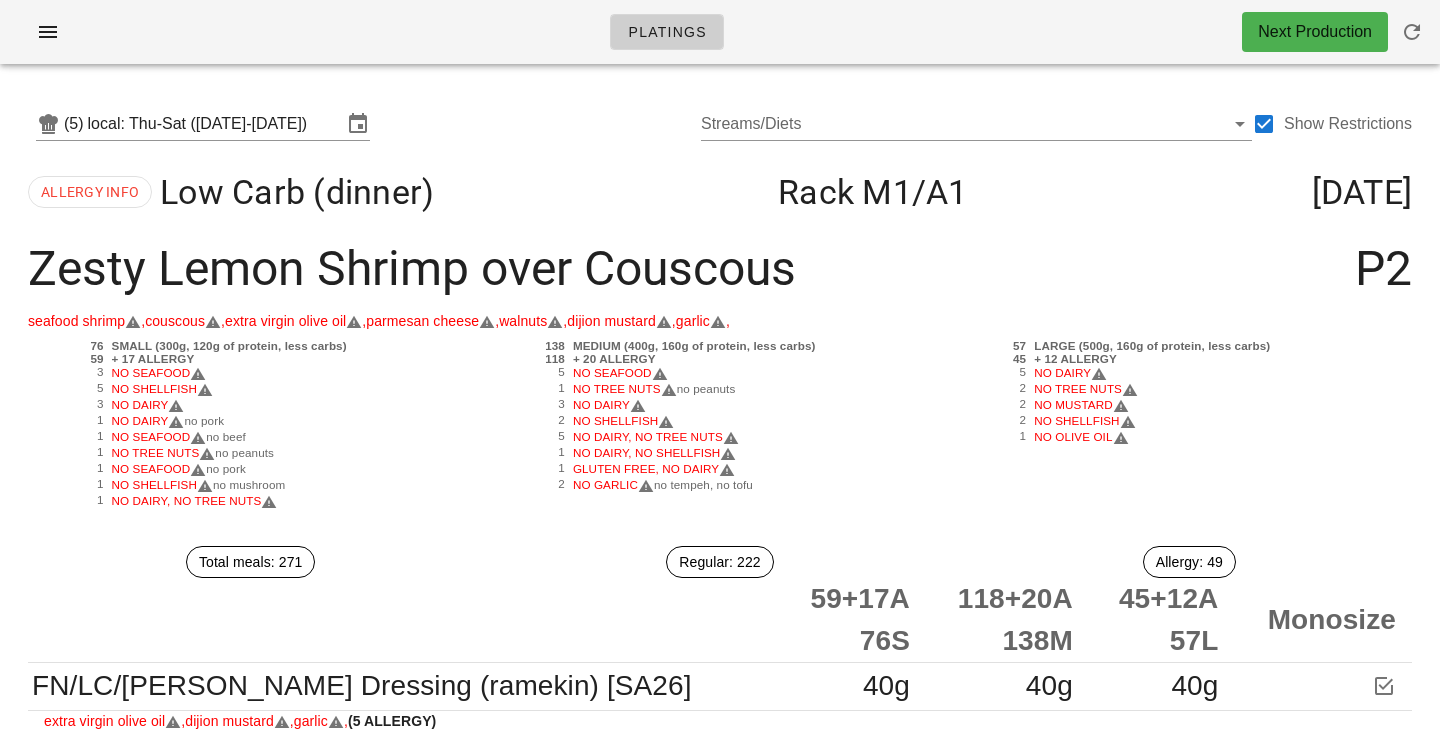 click on "(5) local: Thu-Sat (Jul 17-Jul 19) Streams/Diets Show Restrictions" at bounding box center [720, 124] 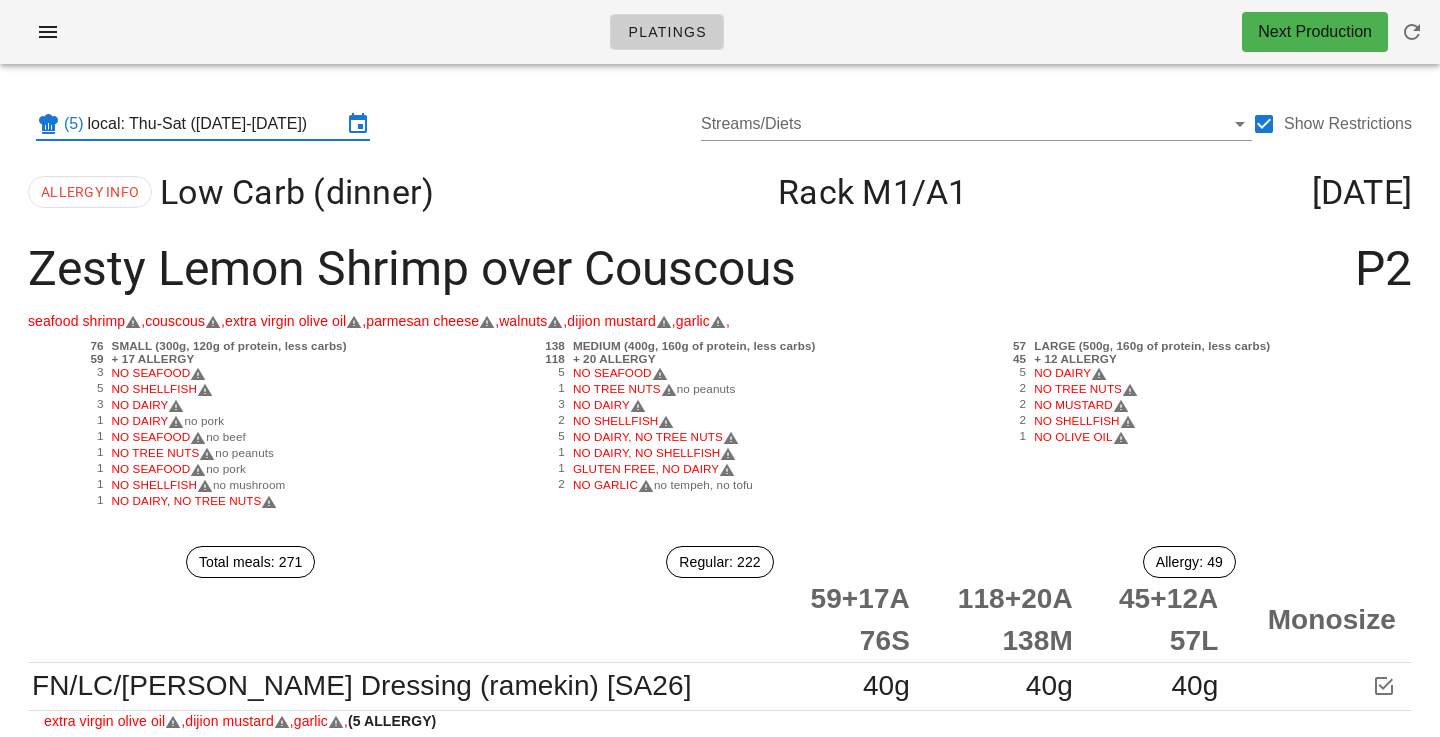 click on "local: Thu-Sat (Jul 17-Jul 19)" at bounding box center (215, 124) 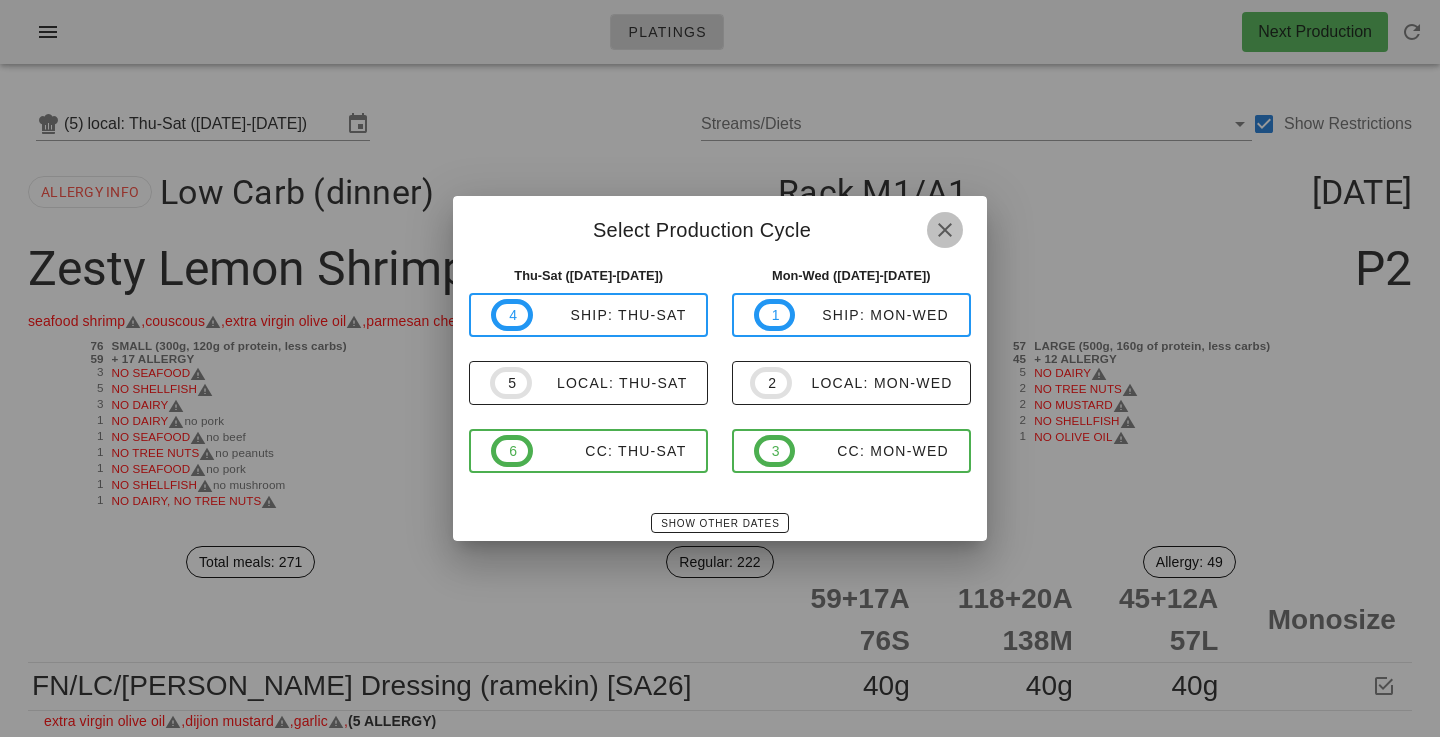 click at bounding box center [945, 230] 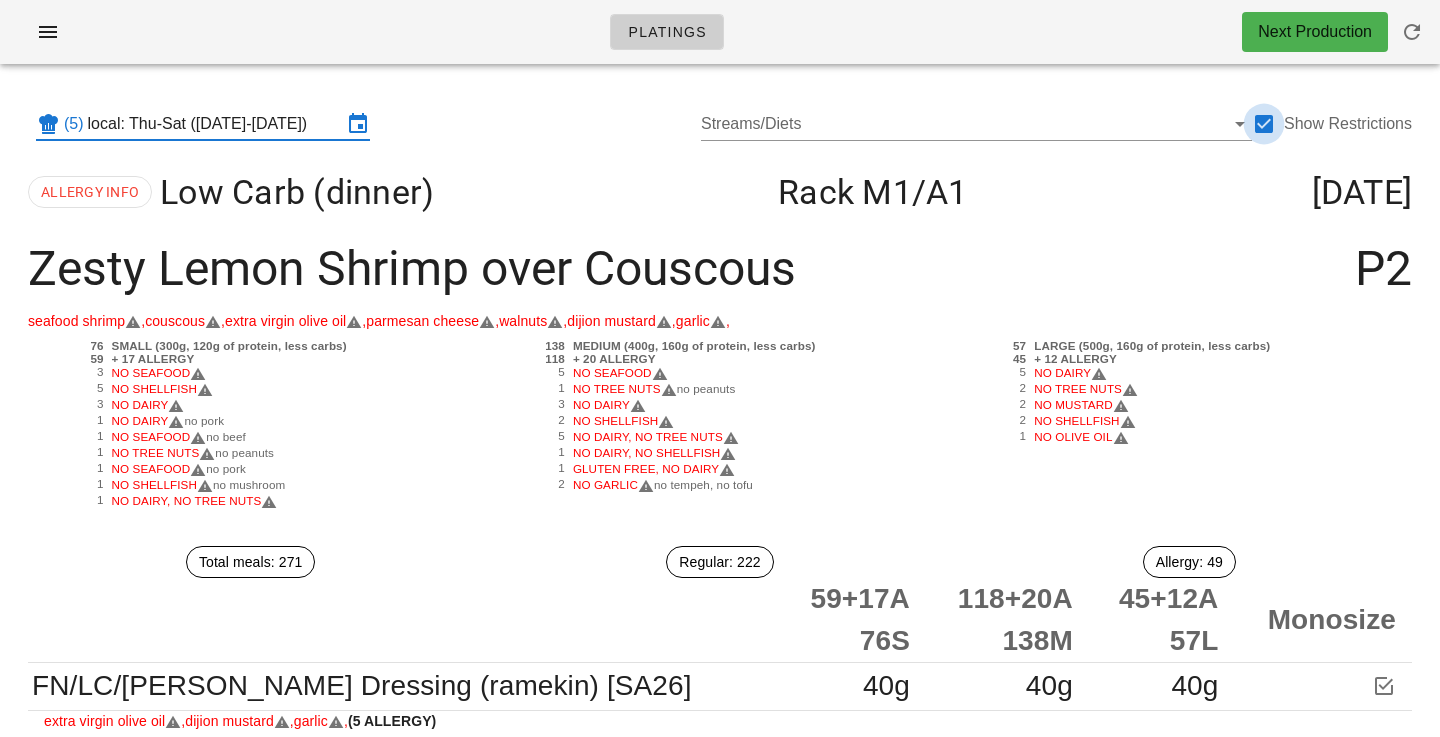 click at bounding box center [1264, 124] 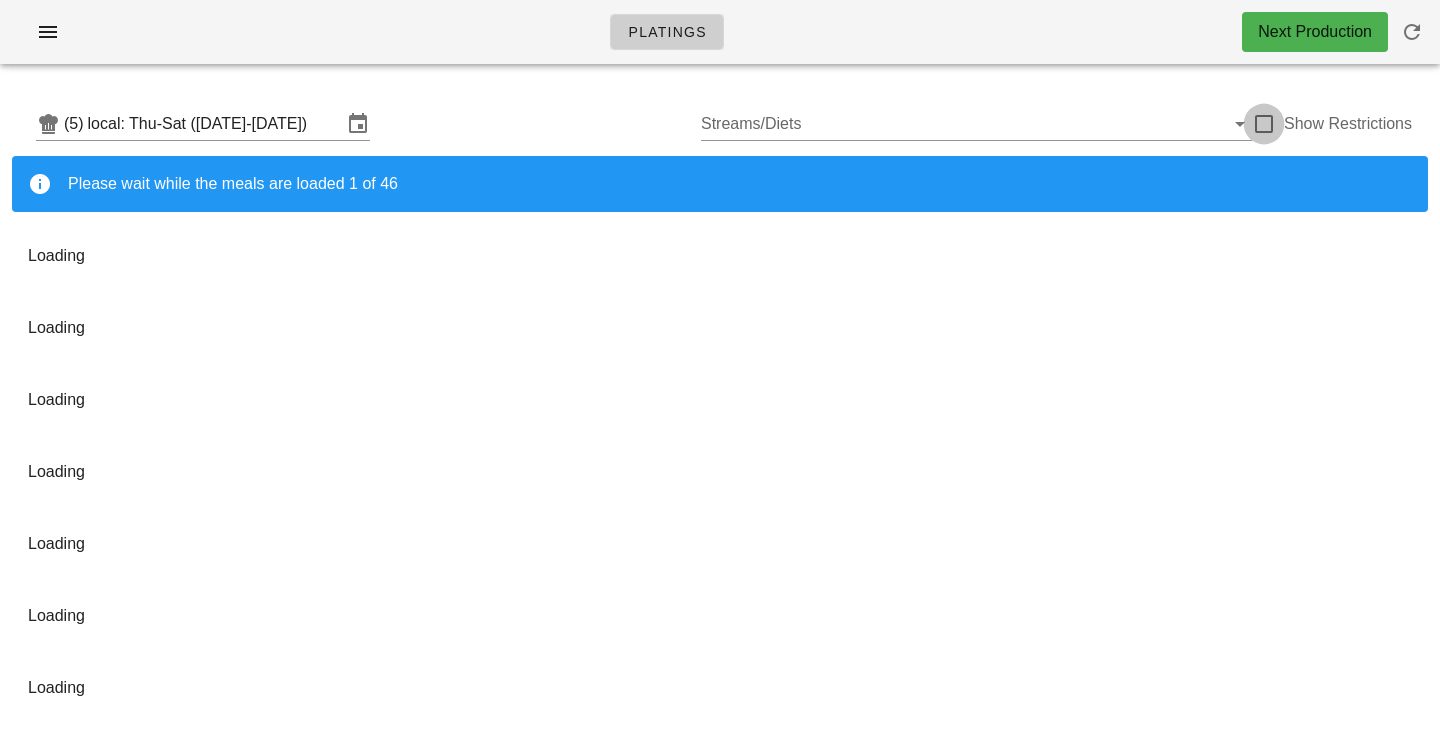 checkbox on "false" 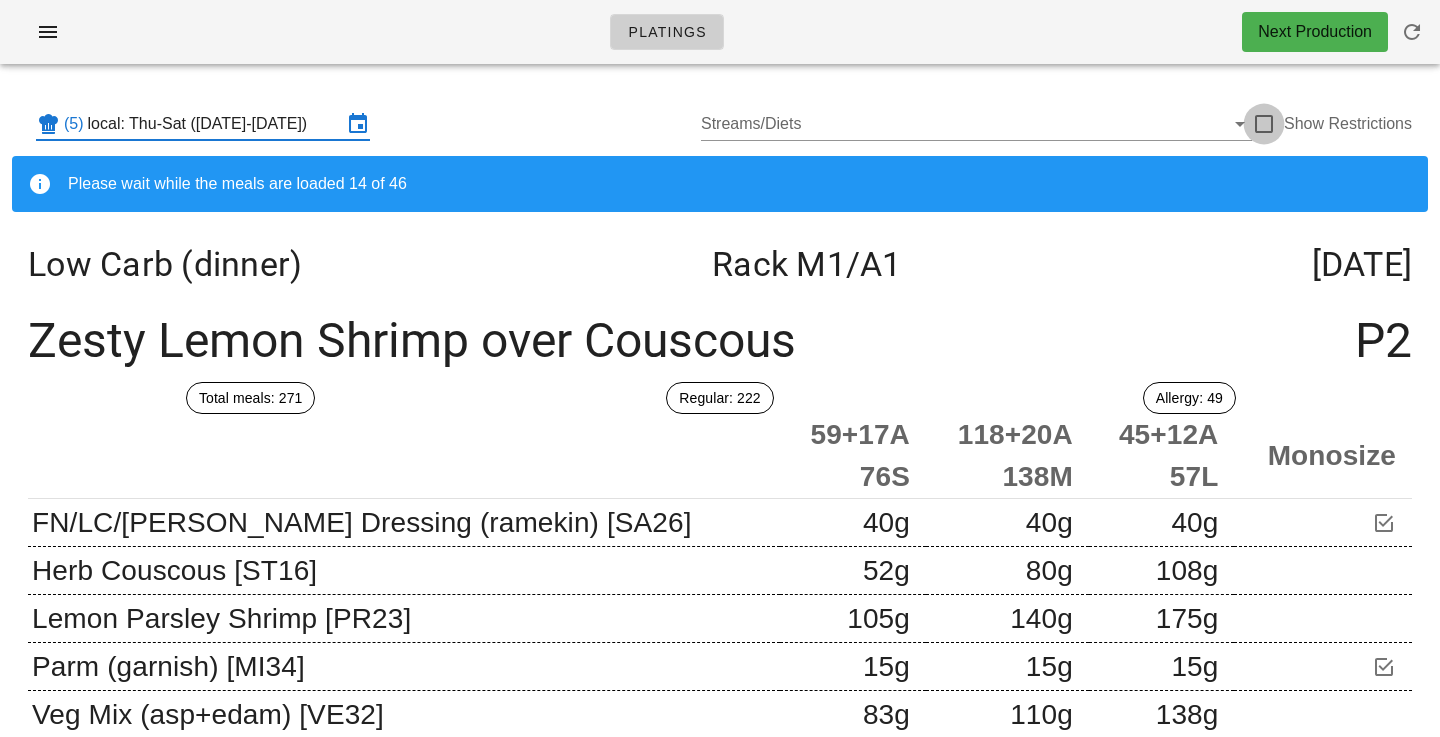 click on "local: Thu-Sat ([DATE]-[DATE])" at bounding box center [215, 124] 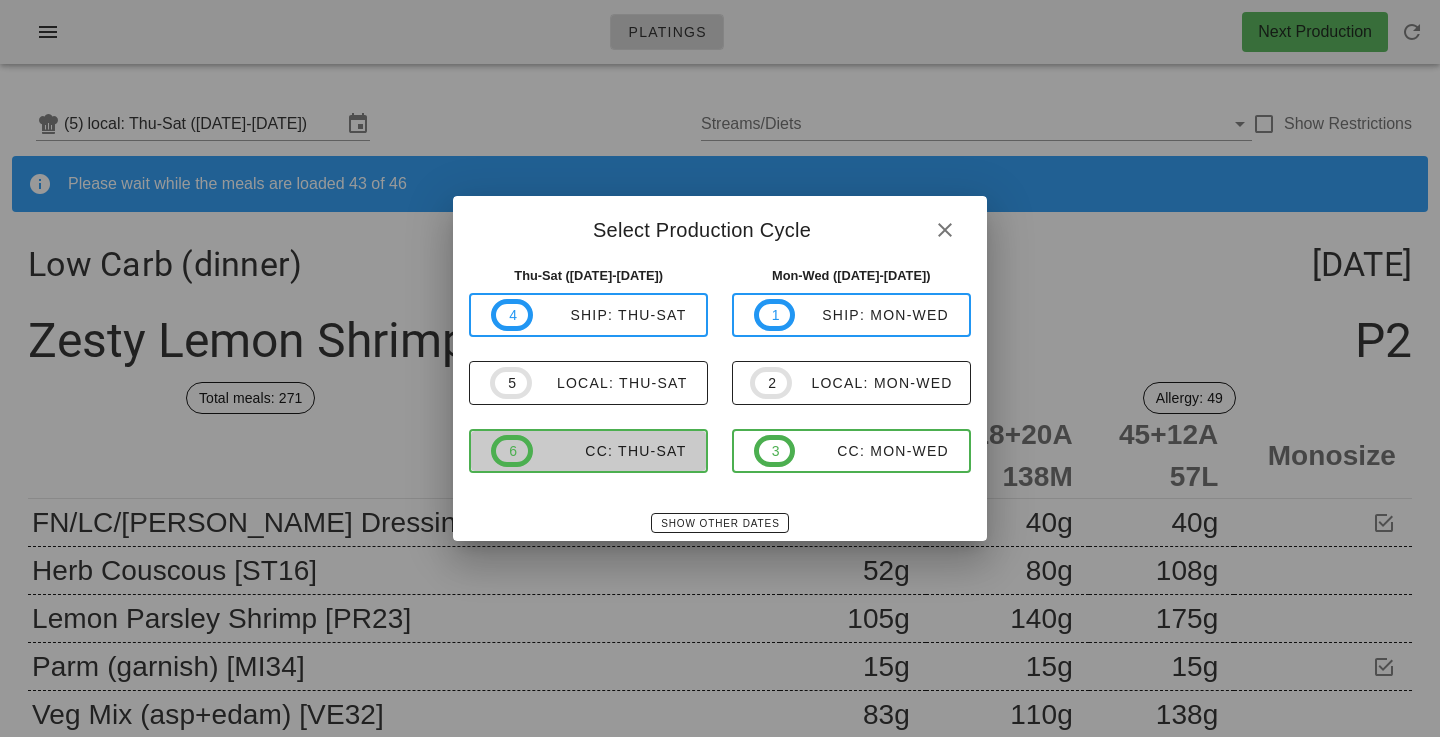 click on "CC: Thu-Sat" at bounding box center [610, 451] 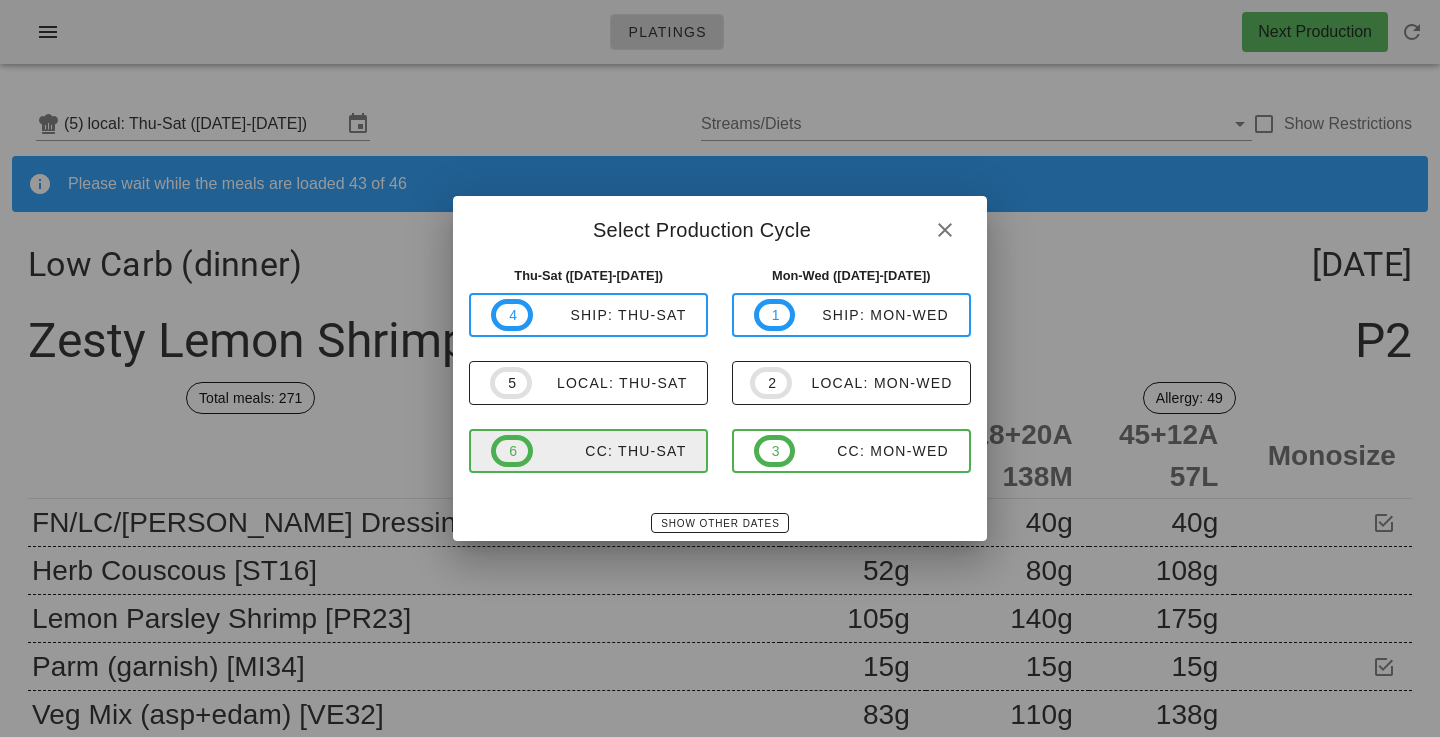 type on "CC: Thu-Sat (Jul 17-Jul 19)" 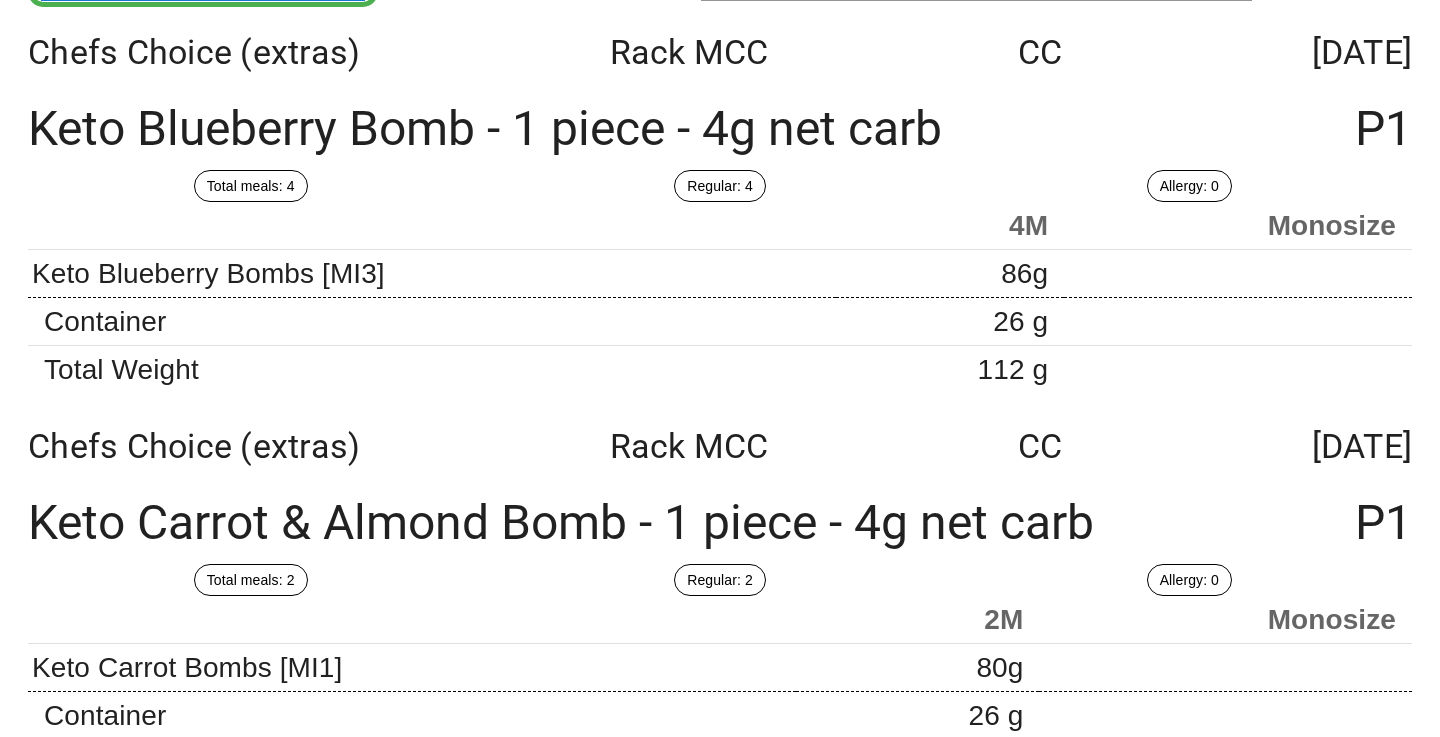 scroll, scrollTop: 147, scrollLeft: 0, axis: vertical 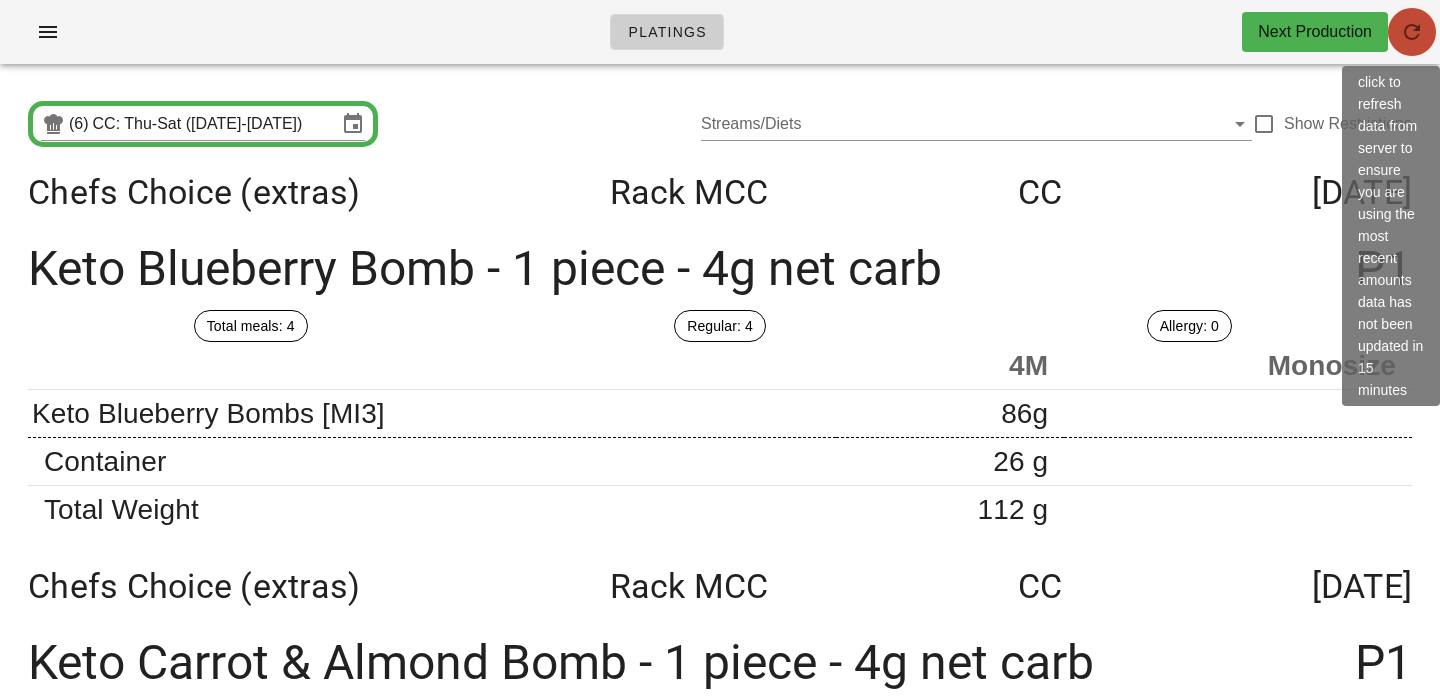 click at bounding box center [1412, 32] 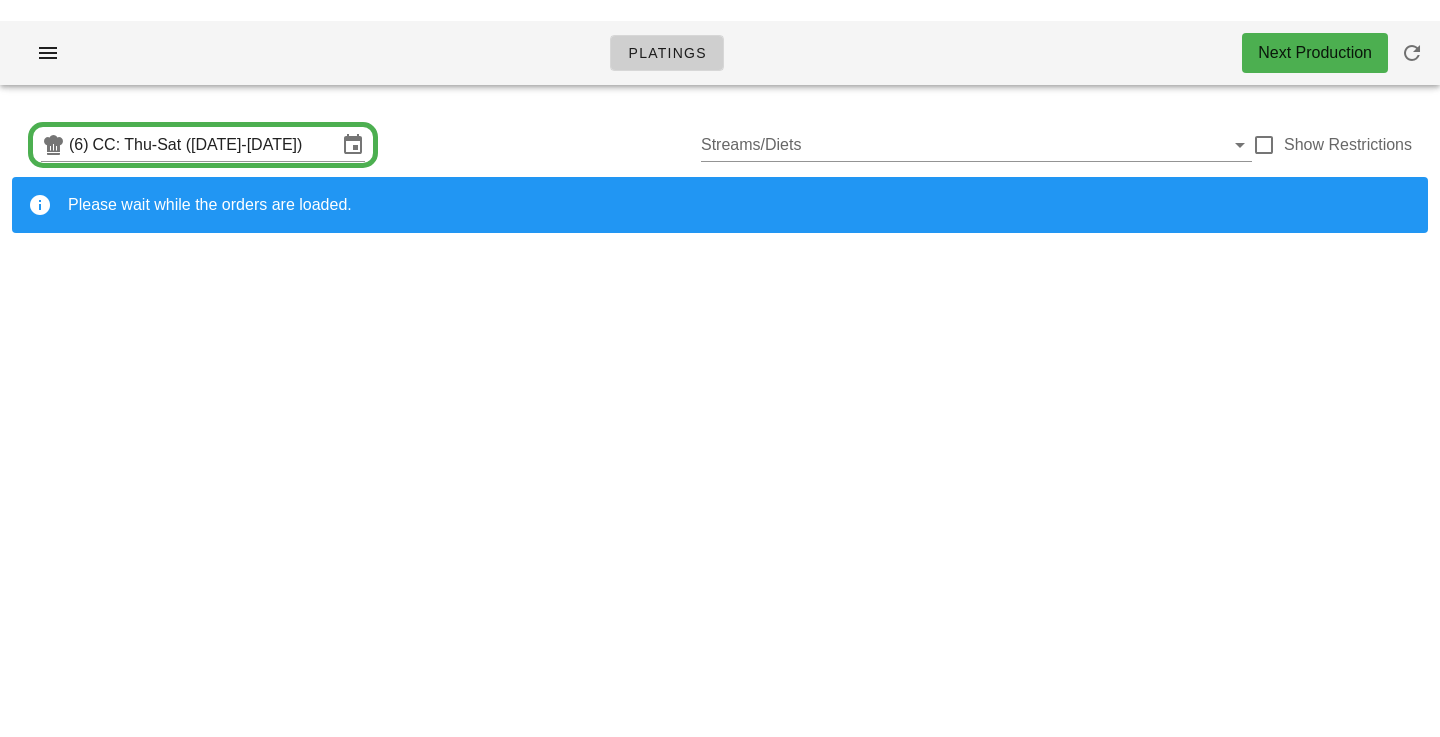 scroll, scrollTop: 0, scrollLeft: 0, axis: both 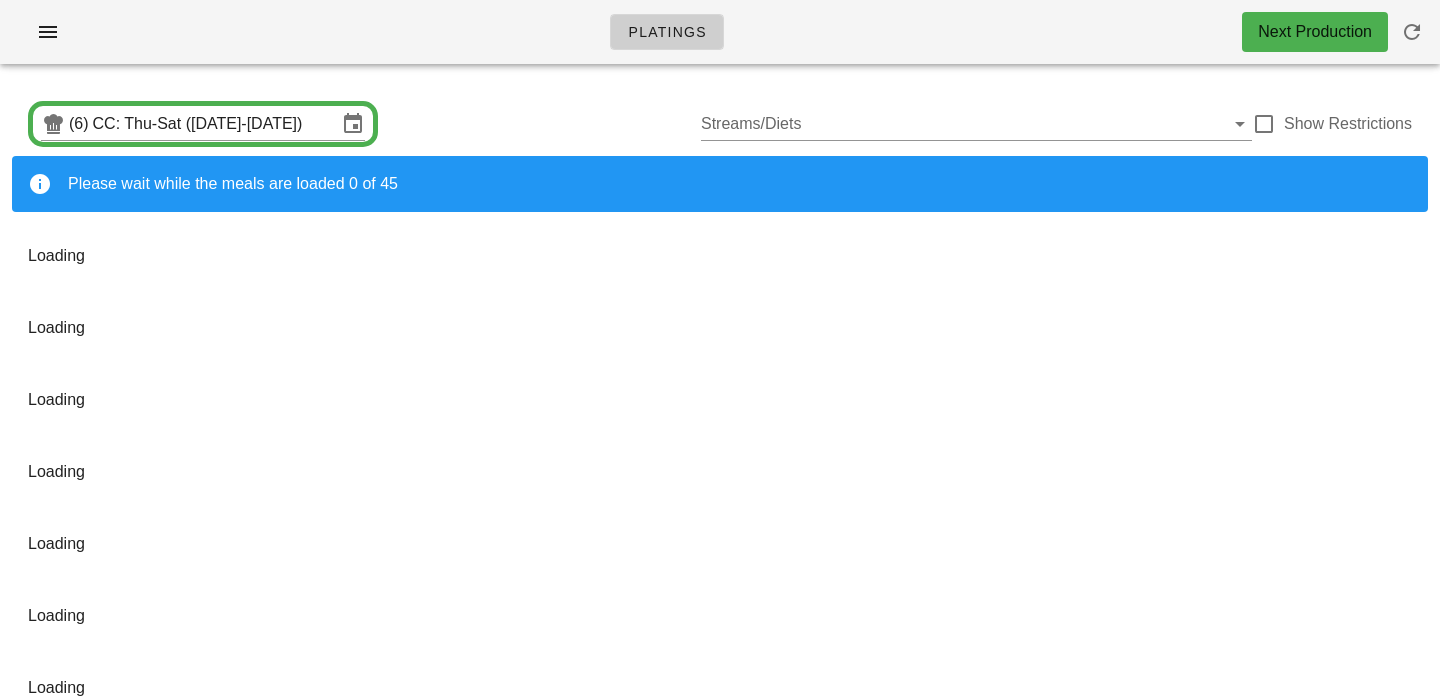 click on "(6) CC: Thu-Sat (Jul 17-Jul 19) Streams/Diets Show Restrictions" at bounding box center (720, 124) 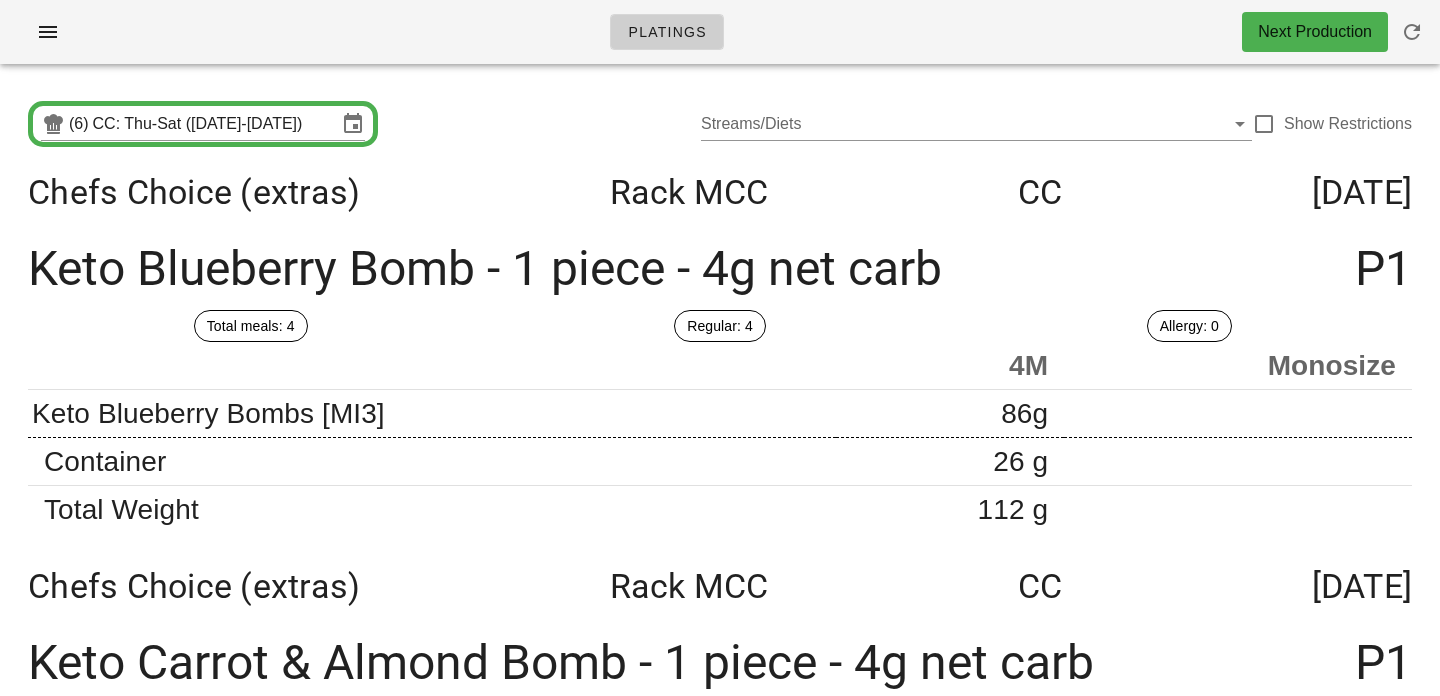 click on "(6) CC: Thu-Sat (Jul 17-Jul 19) Streams/Diets Show Restrictions" at bounding box center (720, 124) 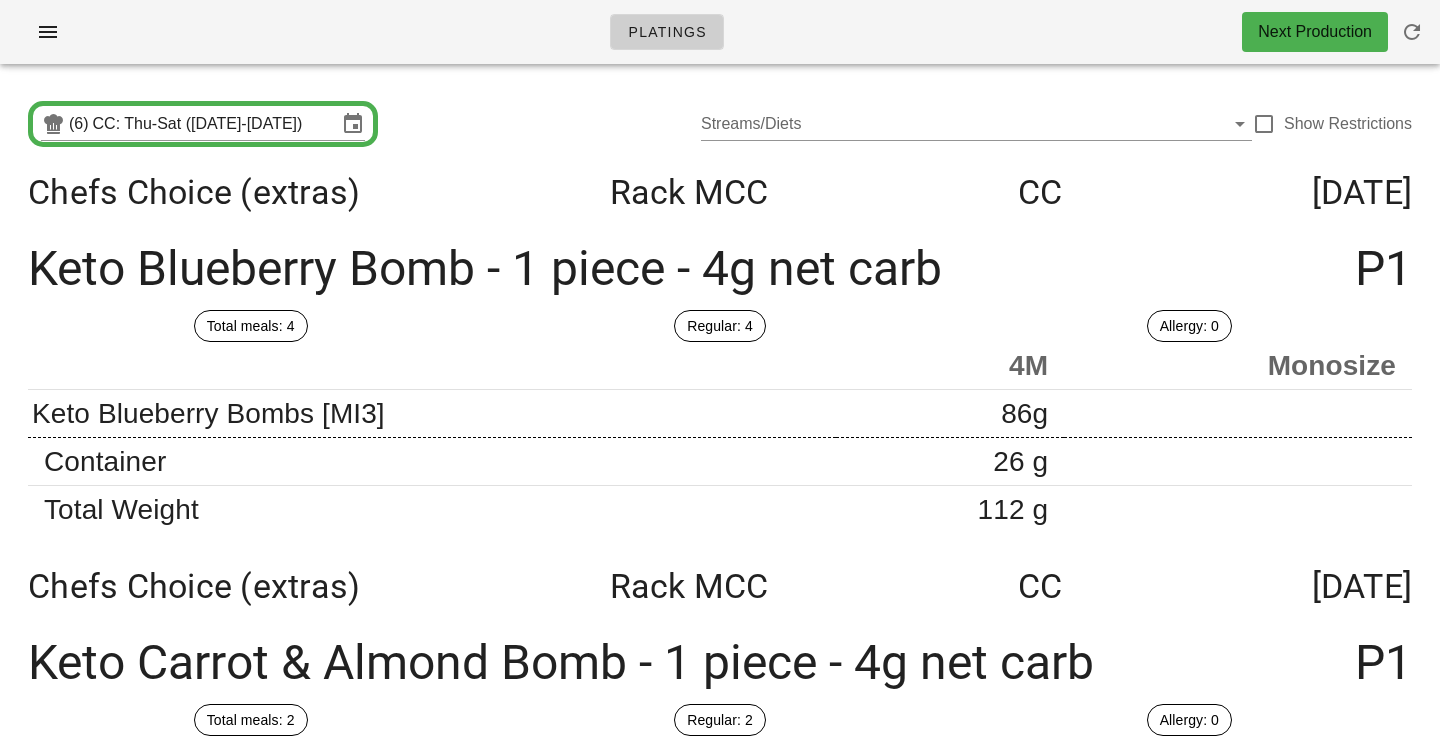 click on "Chefs Choice (extras)   Rack MCC  CC   Thursday Jul 17" at bounding box center (720, 586) 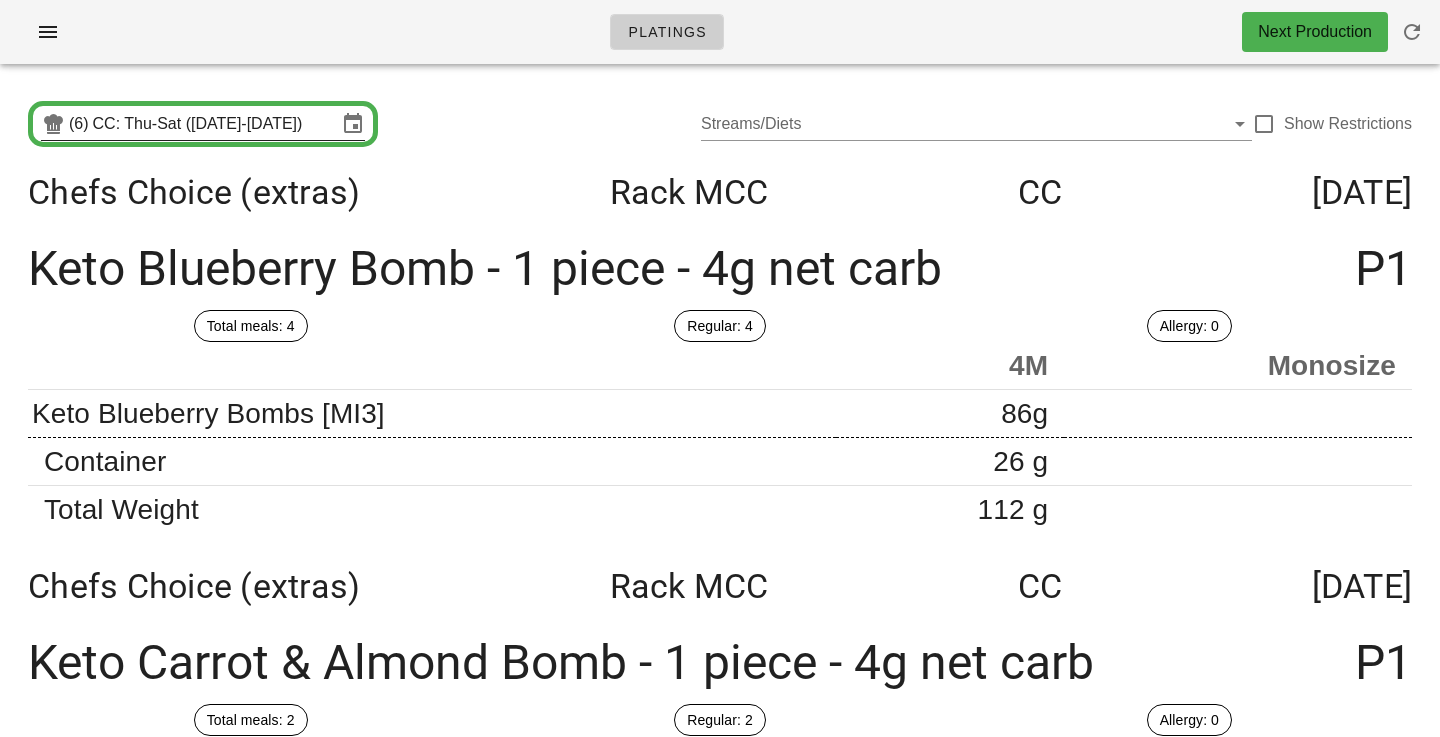 click on "CC: Thu-Sat (Jul 17-Jul 19)" at bounding box center [215, 124] 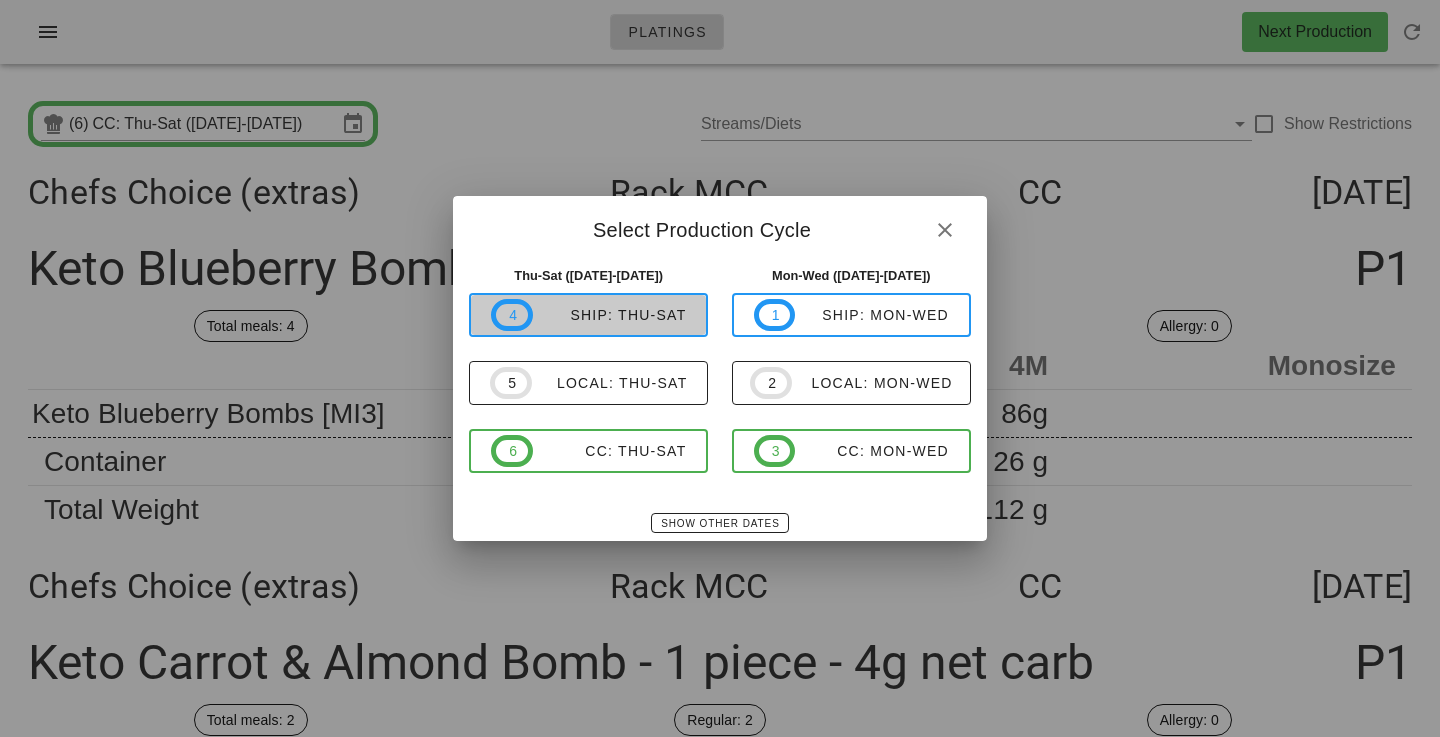 click on "ship: Thu-Sat" at bounding box center (610, 315) 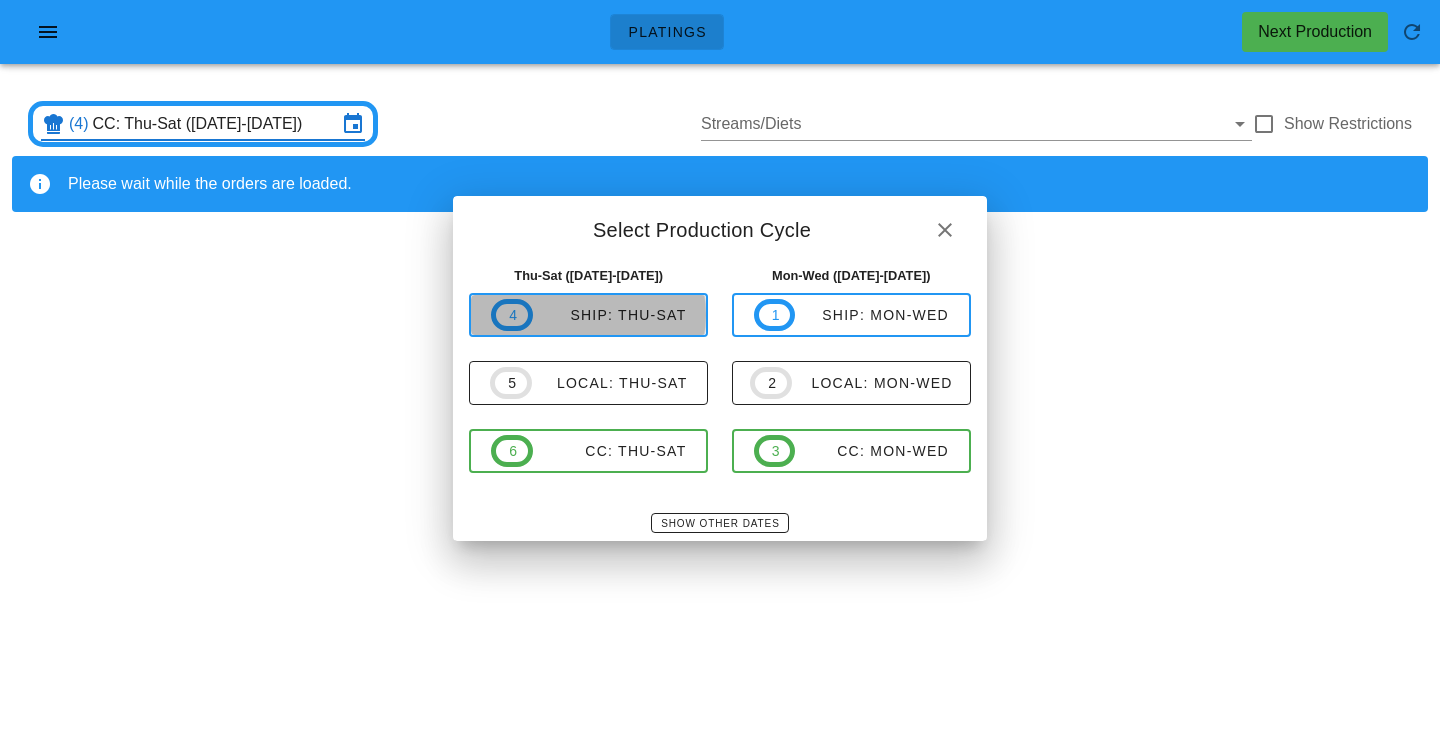type on "ship: Thu-Sat ([DATE]-[DATE])" 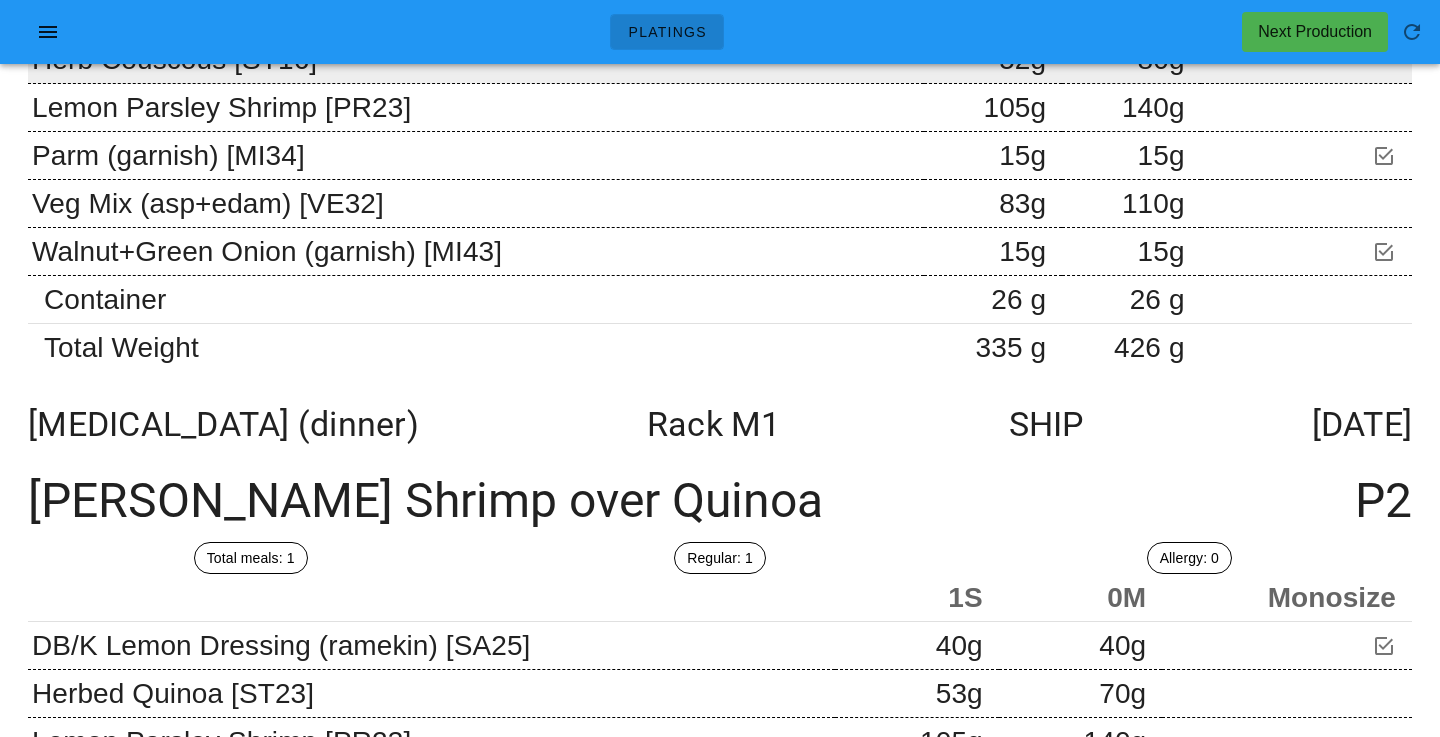 scroll, scrollTop: 0, scrollLeft: 0, axis: both 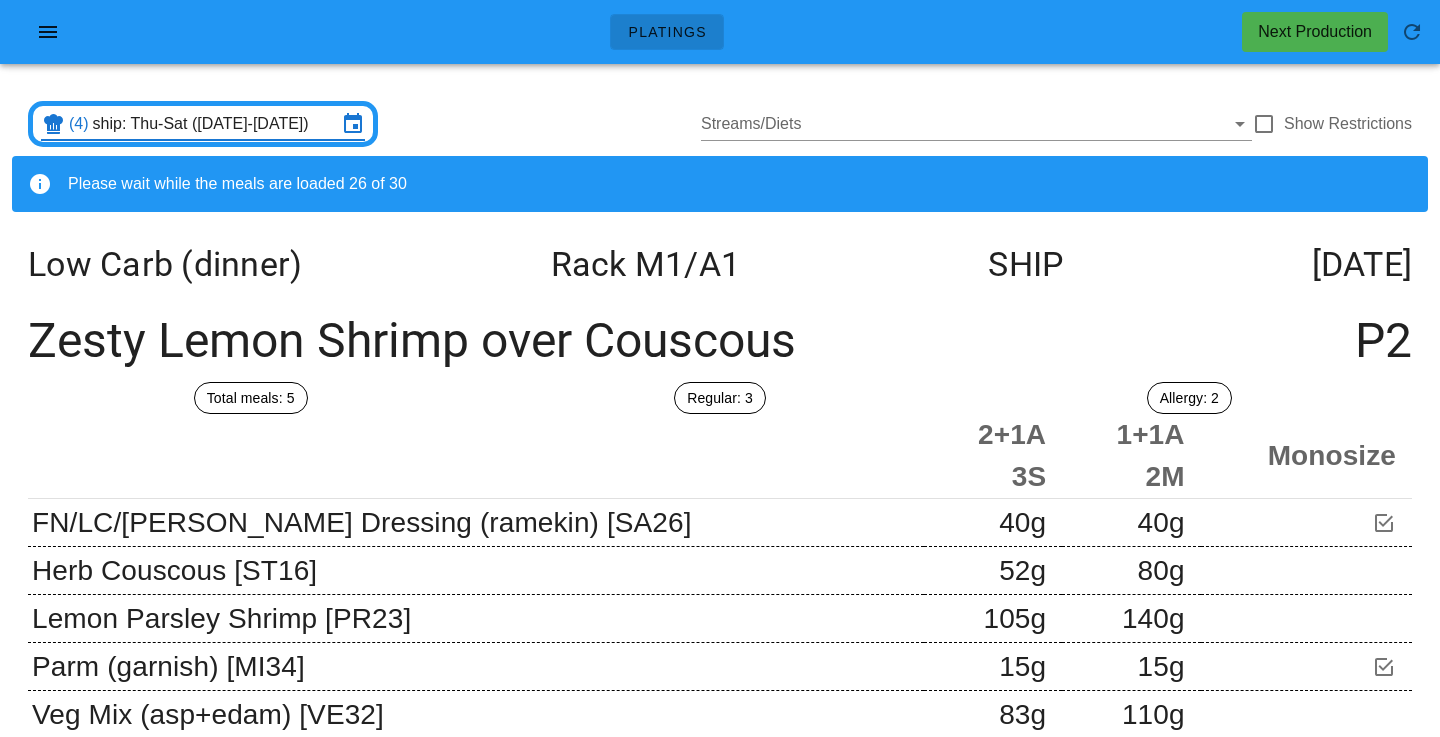 click on "ship: Thu-Sat (Jul 17-Jul 19)" at bounding box center [215, 124] 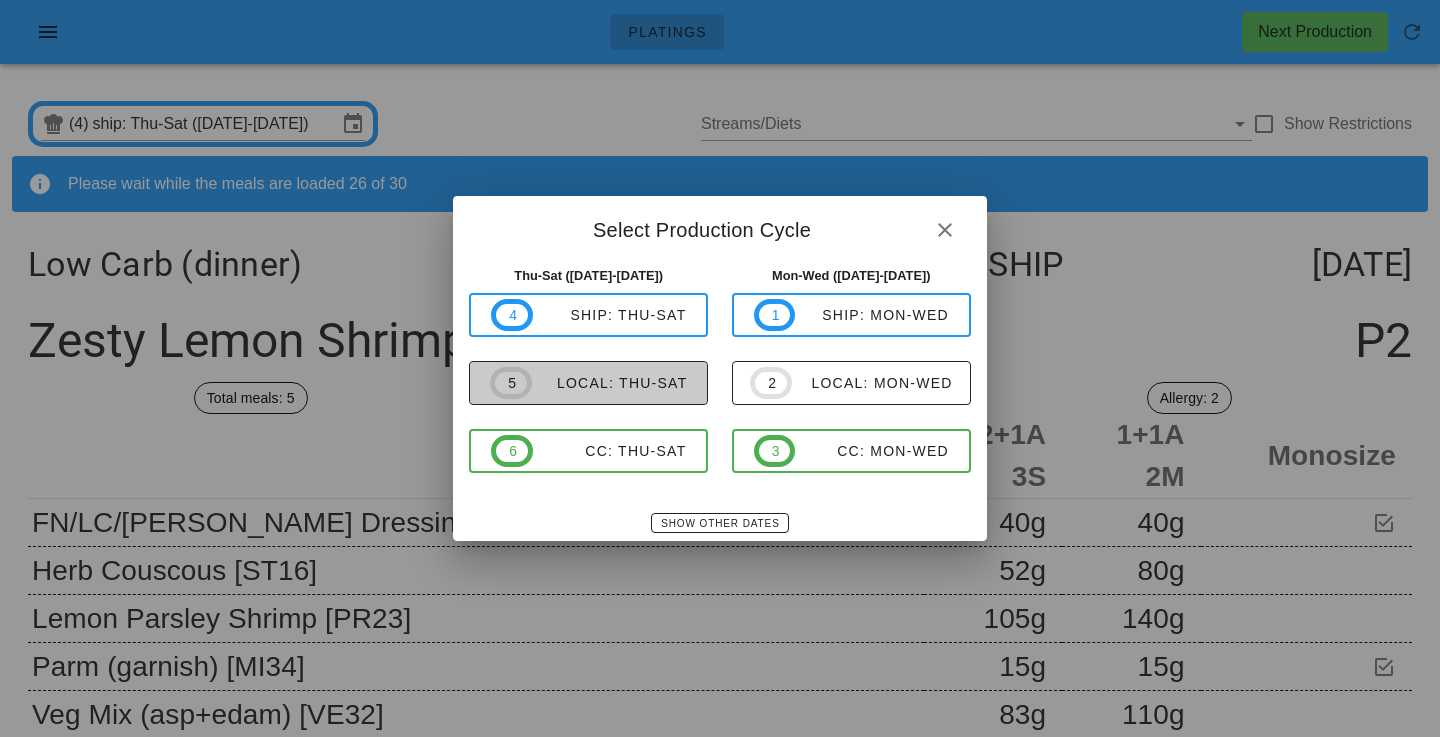 click on "local: Thu-Sat" at bounding box center (610, 383) 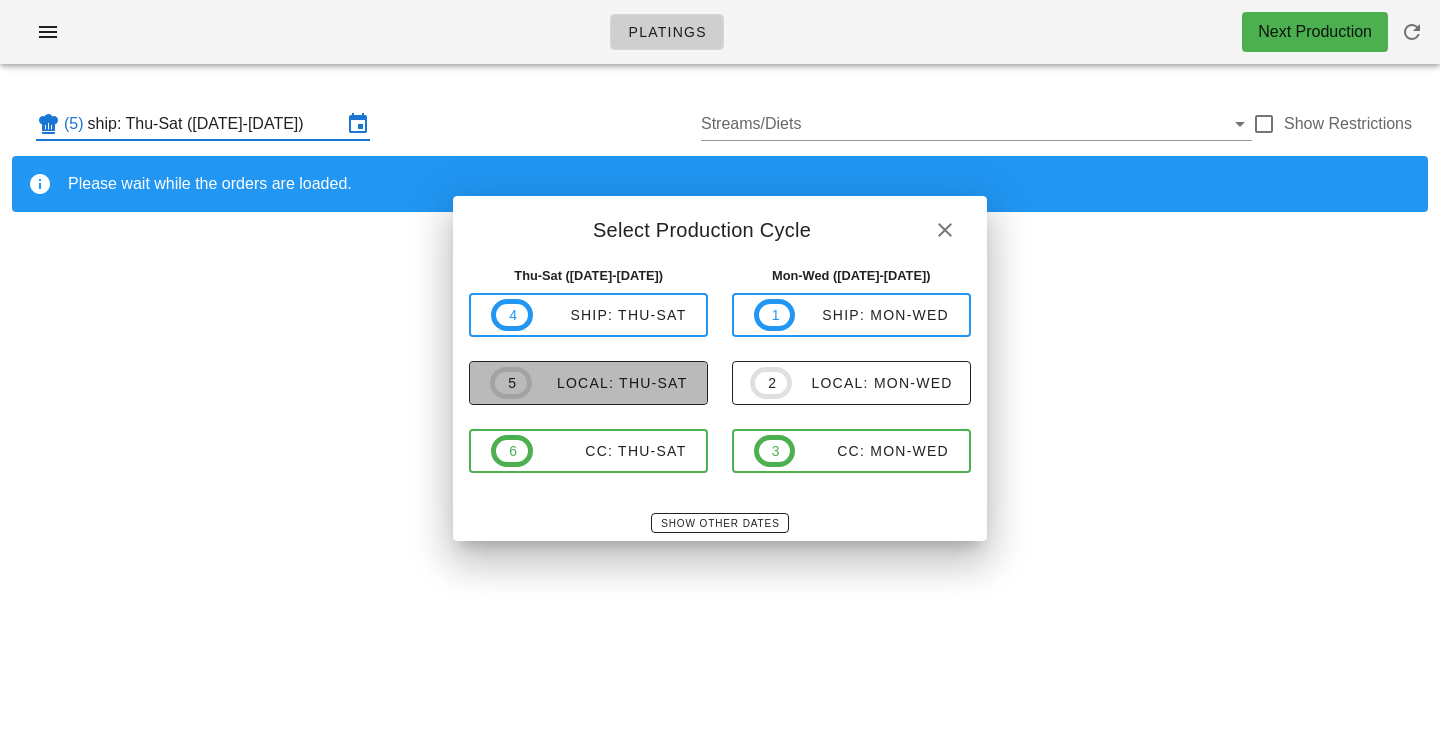 type on "local: Thu-Sat ([DATE]-[DATE])" 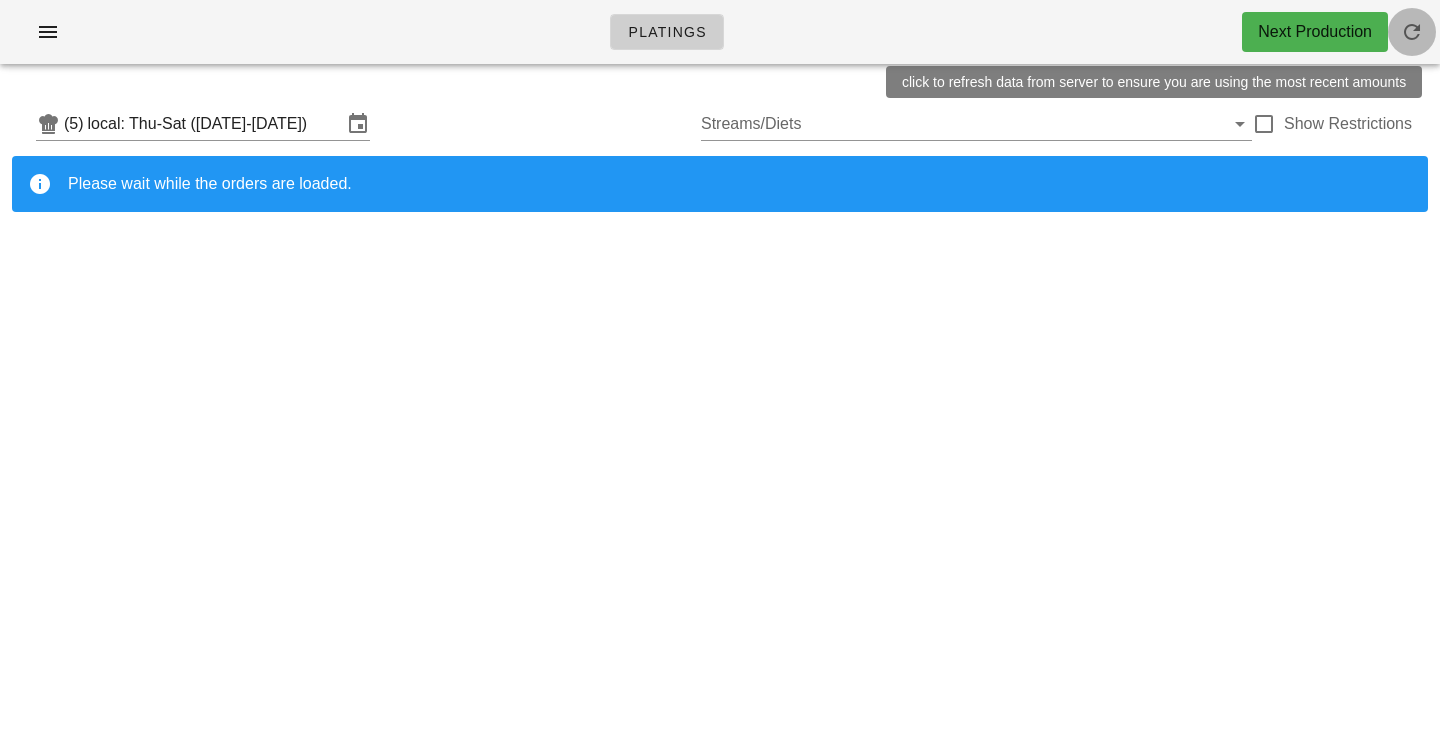 click at bounding box center [1412, 32] 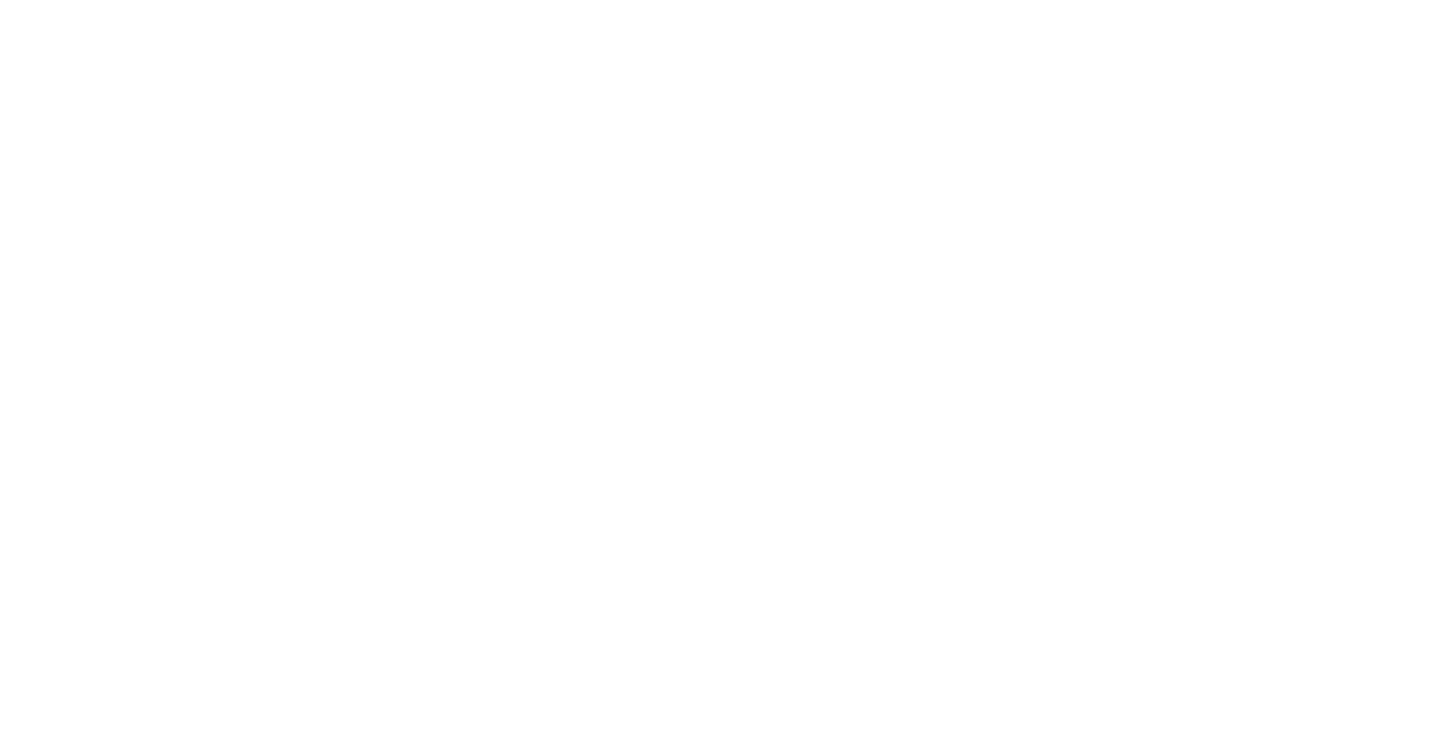 scroll, scrollTop: 0, scrollLeft: 0, axis: both 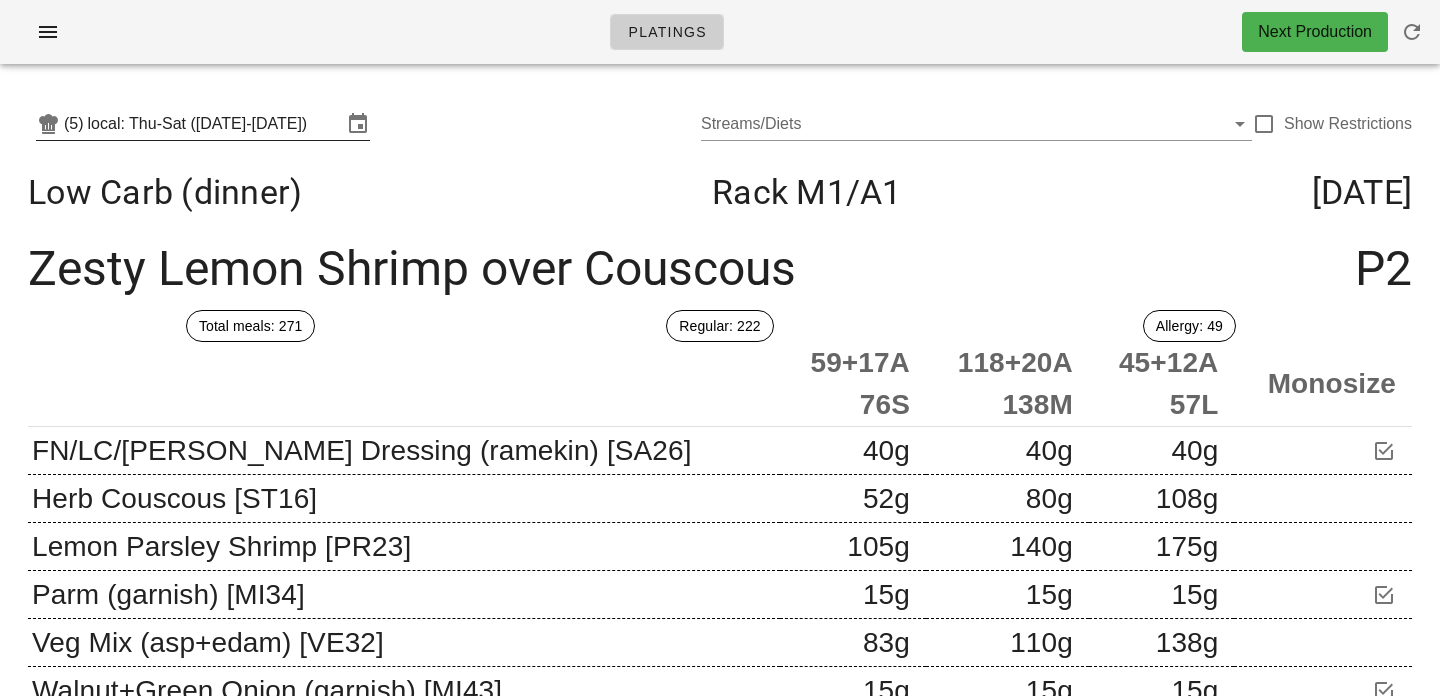 click at bounding box center [356, 124] 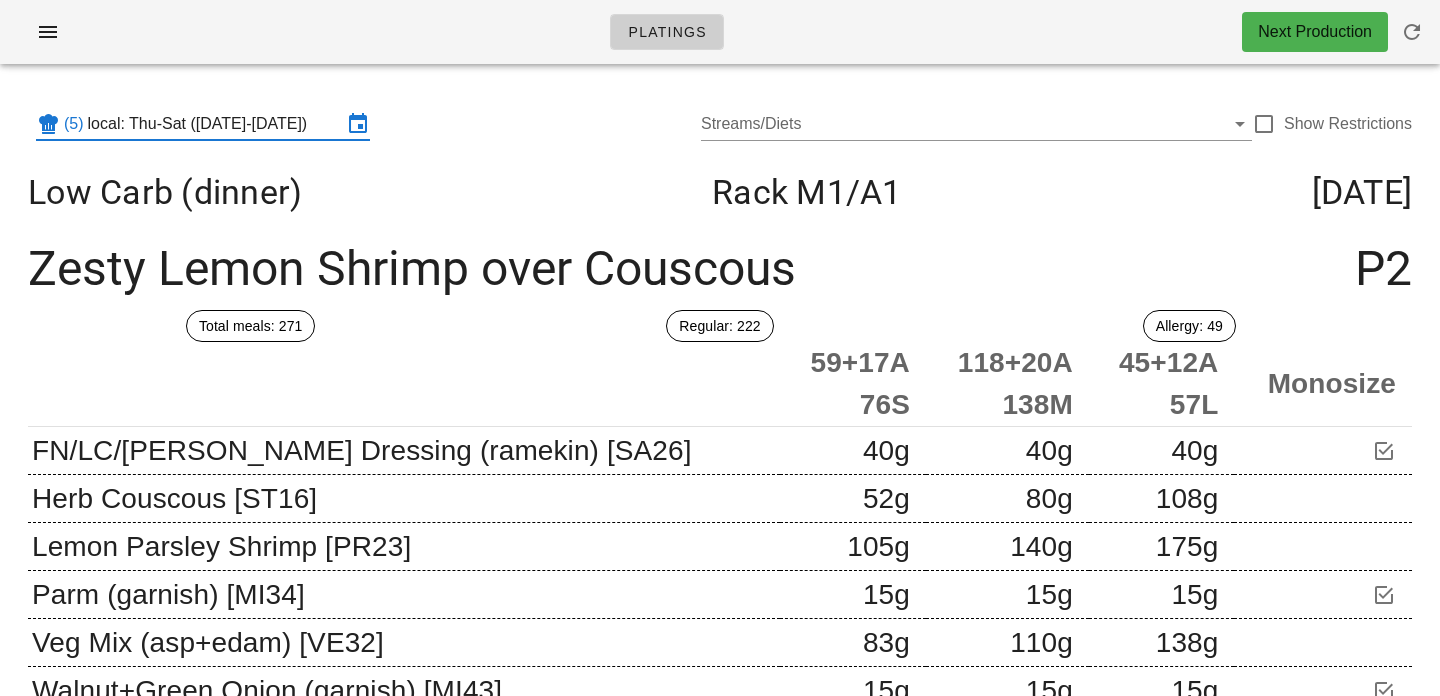 click on "local: Thu-Sat ([DATE]-[DATE])" at bounding box center [215, 124] 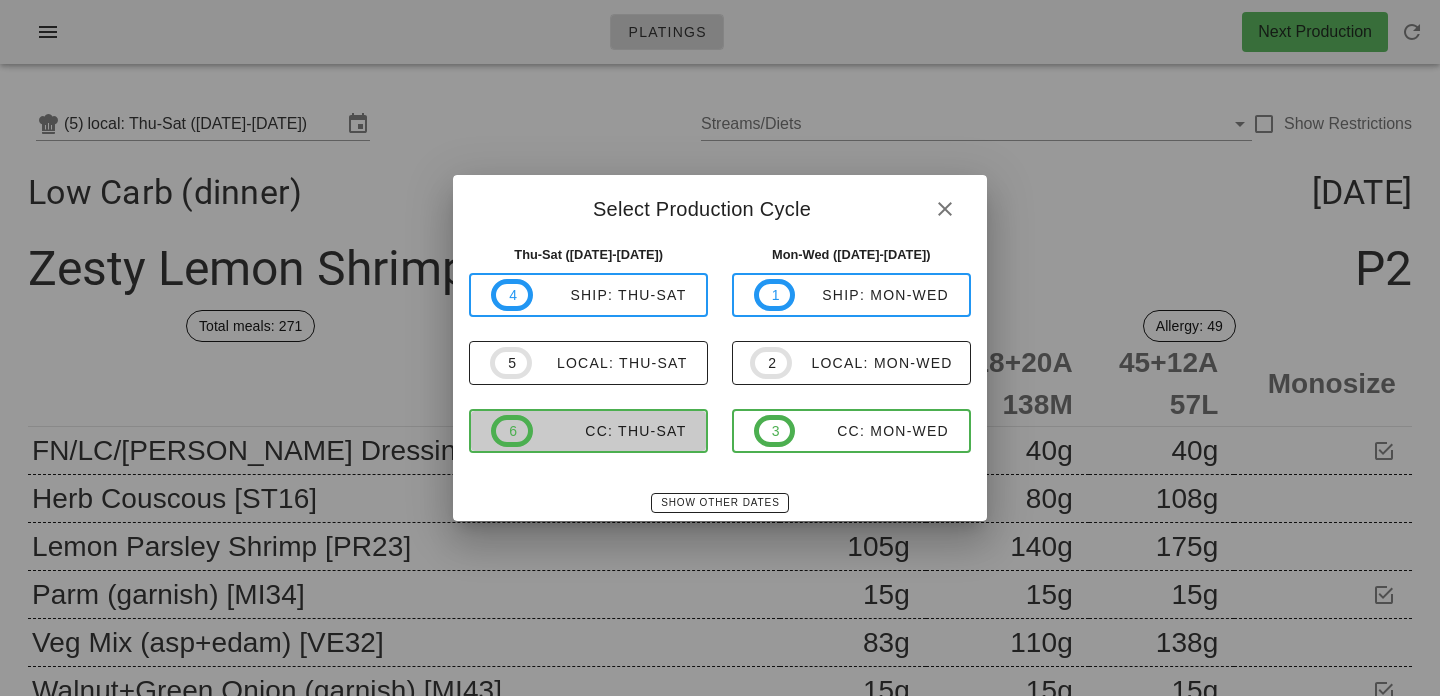 click on "CC: Thu-Sat" at bounding box center (610, 431) 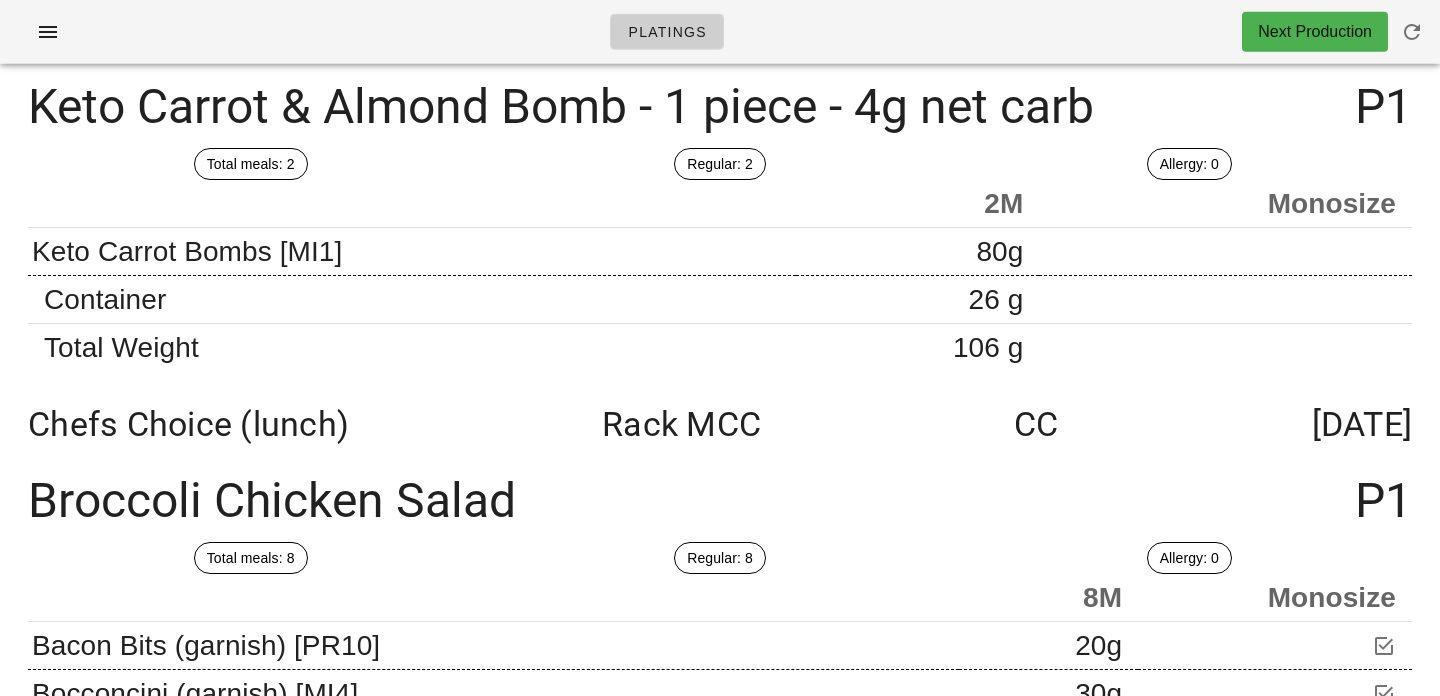 scroll, scrollTop: 0, scrollLeft: 0, axis: both 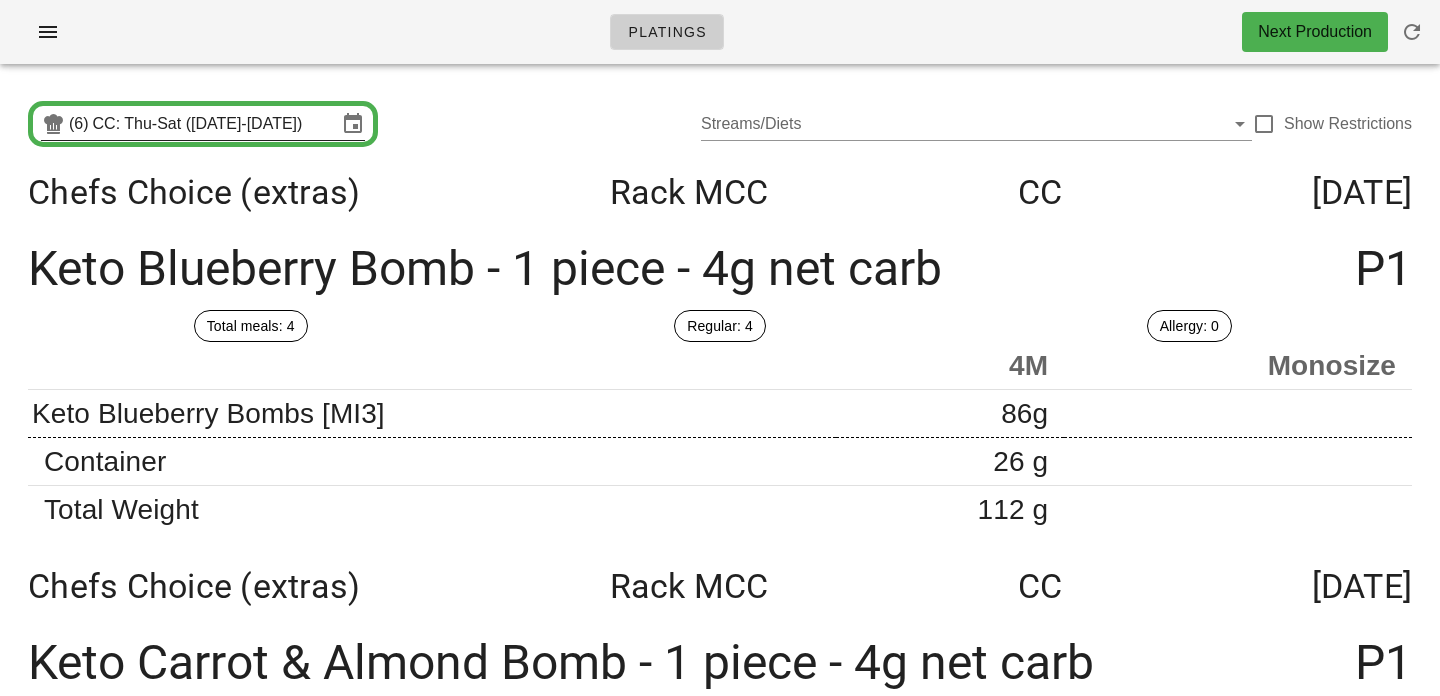 click on "CC: Thu-Sat (Jul 17-Jul 19)" at bounding box center (215, 124) 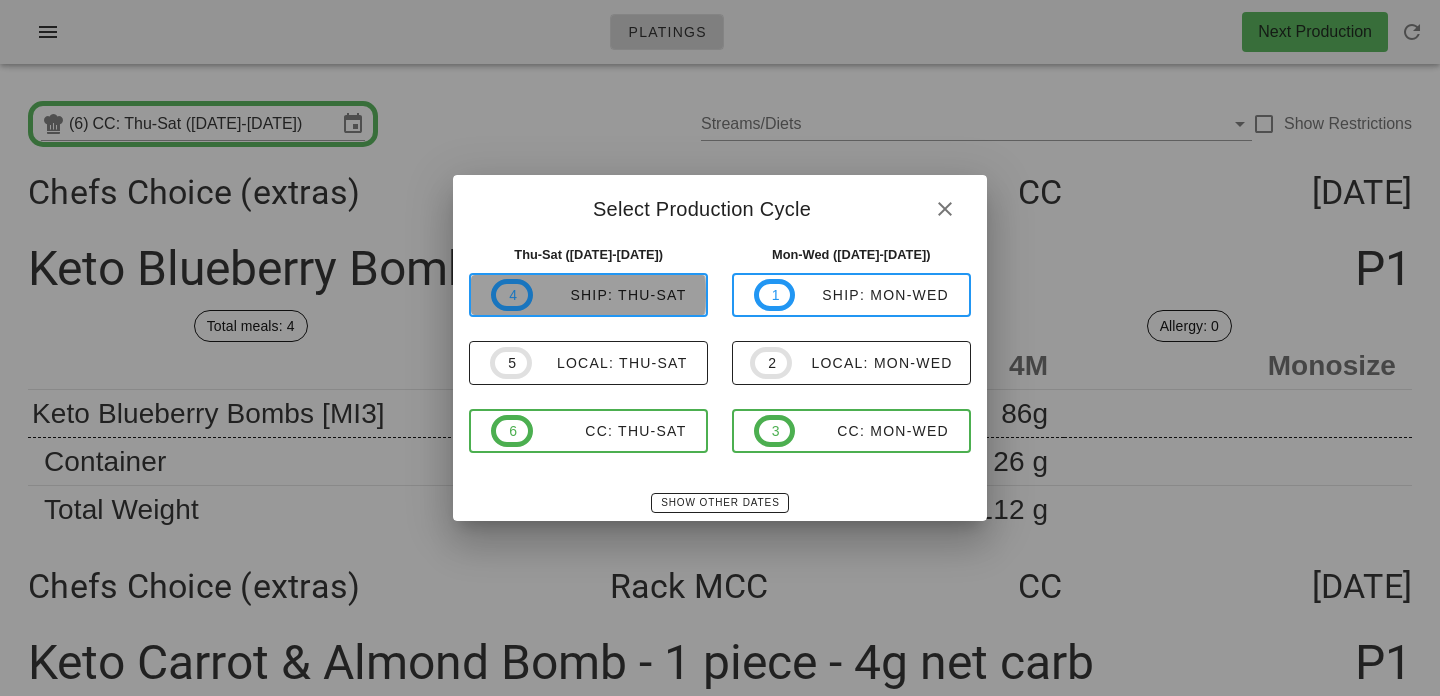 click on "4   ship: Thu-Sat" at bounding box center (588, 295) 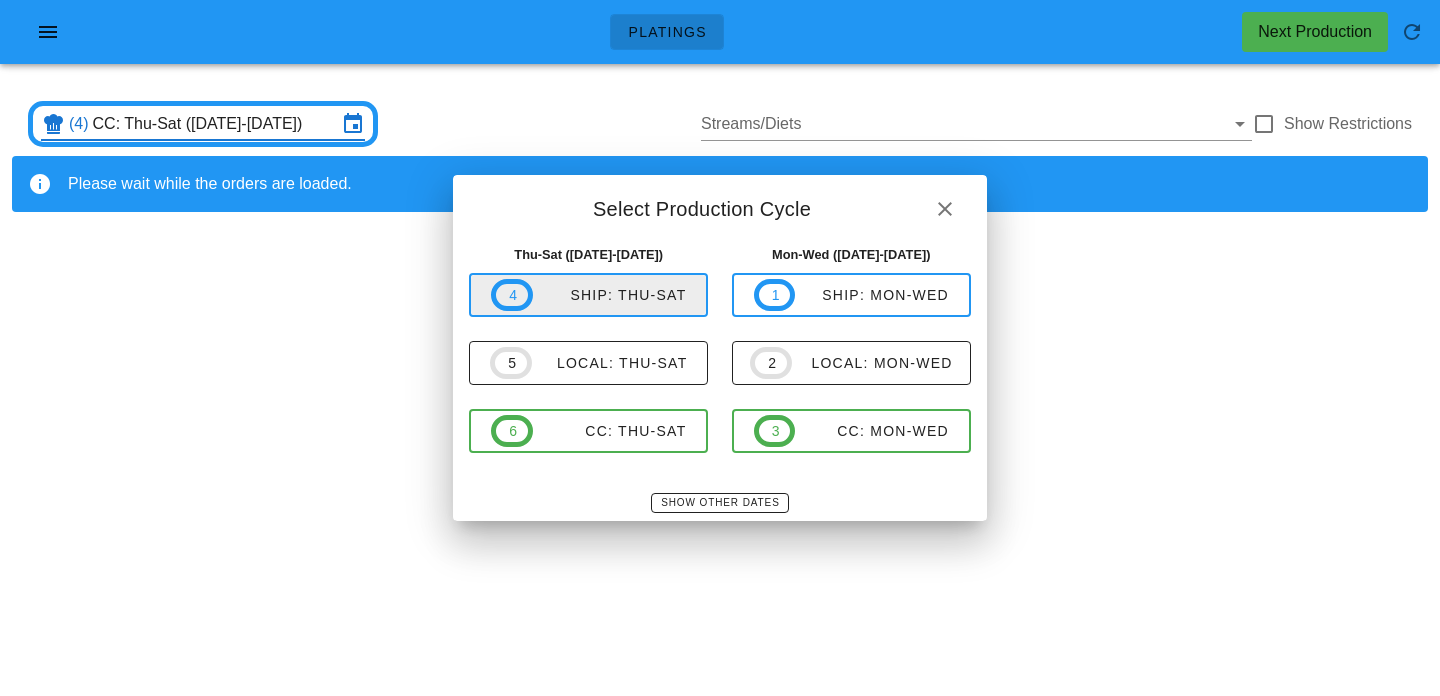 type on "ship: Thu-Sat (Jul 17-Jul 19)" 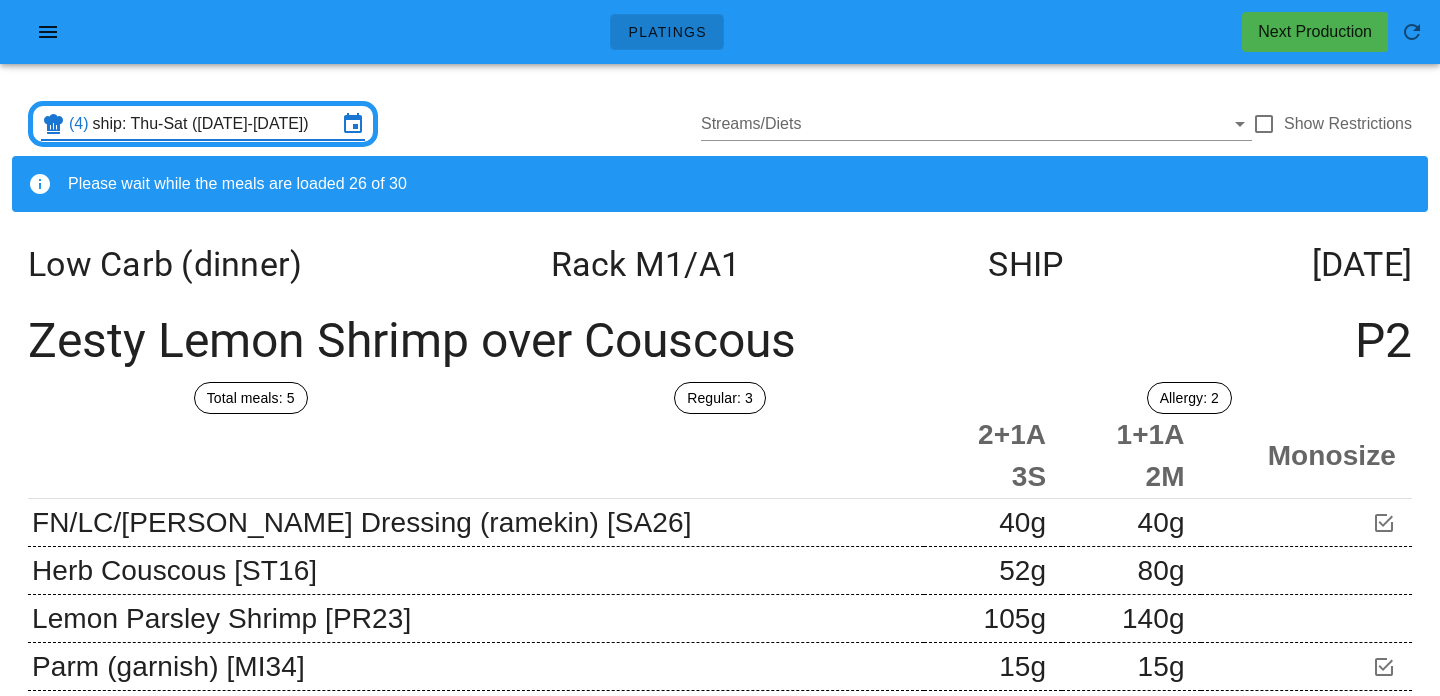 click on "(4) ship: Thu-Sat (Jul 17-Jul 19) Streams/Diets Show Restrictions" at bounding box center (720, 124) 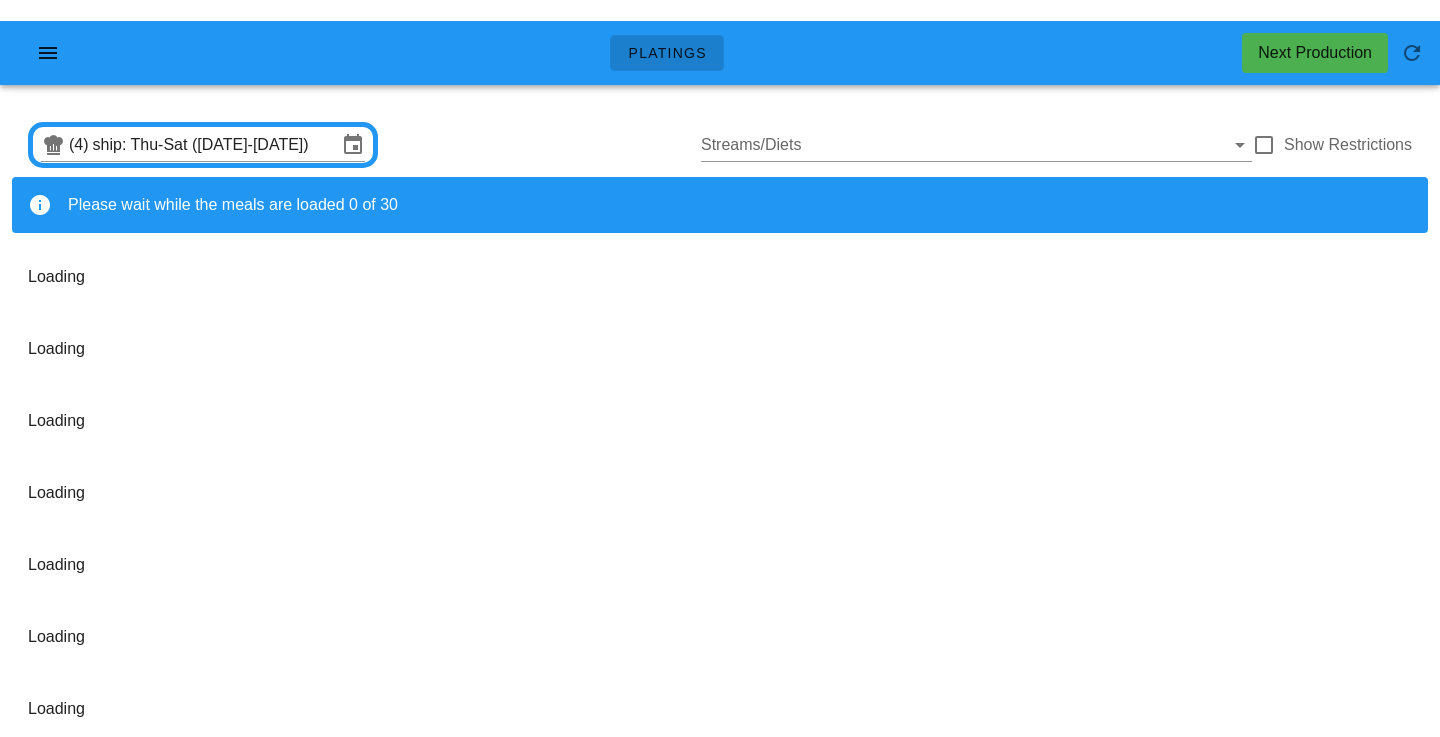 scroll, scrollTop: 0, scrollLeft: 0, axis: both 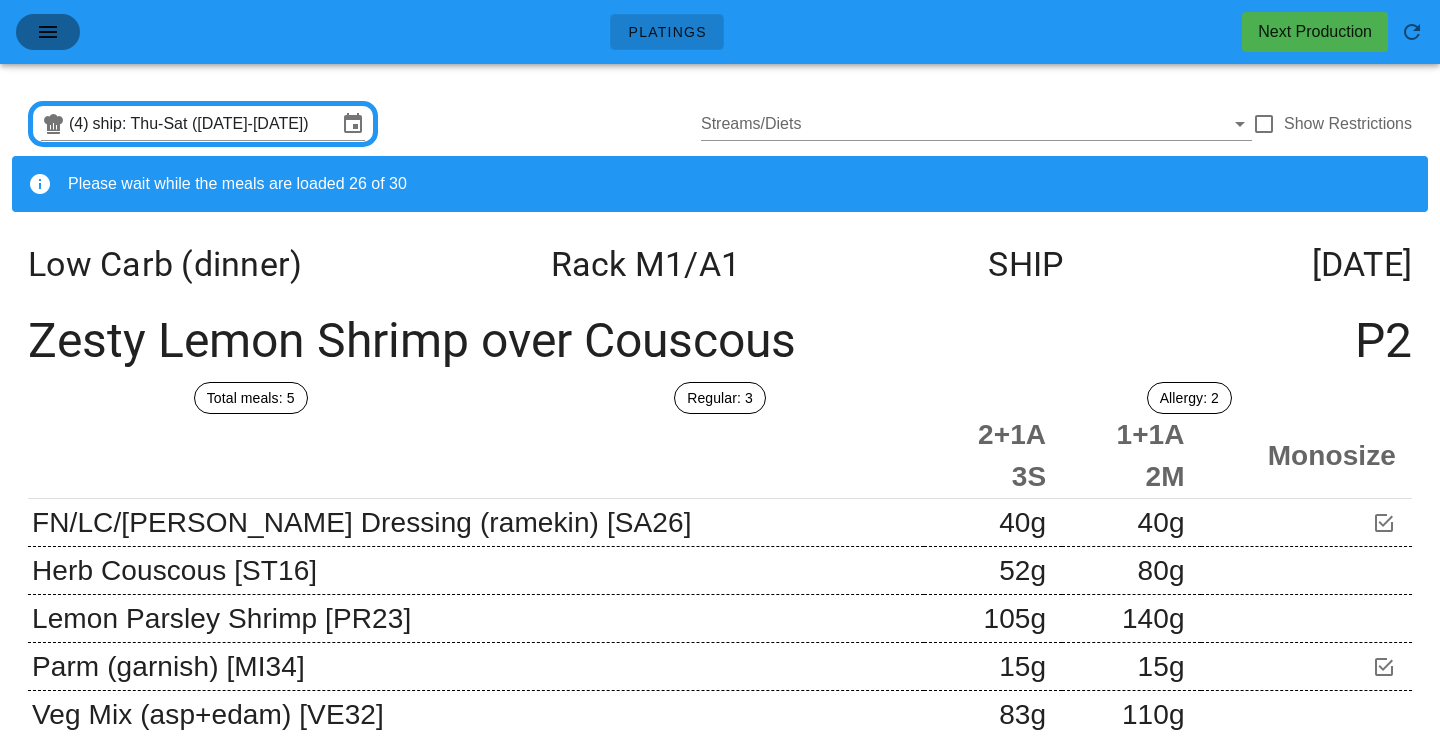 click at bounding box center [48, 32] 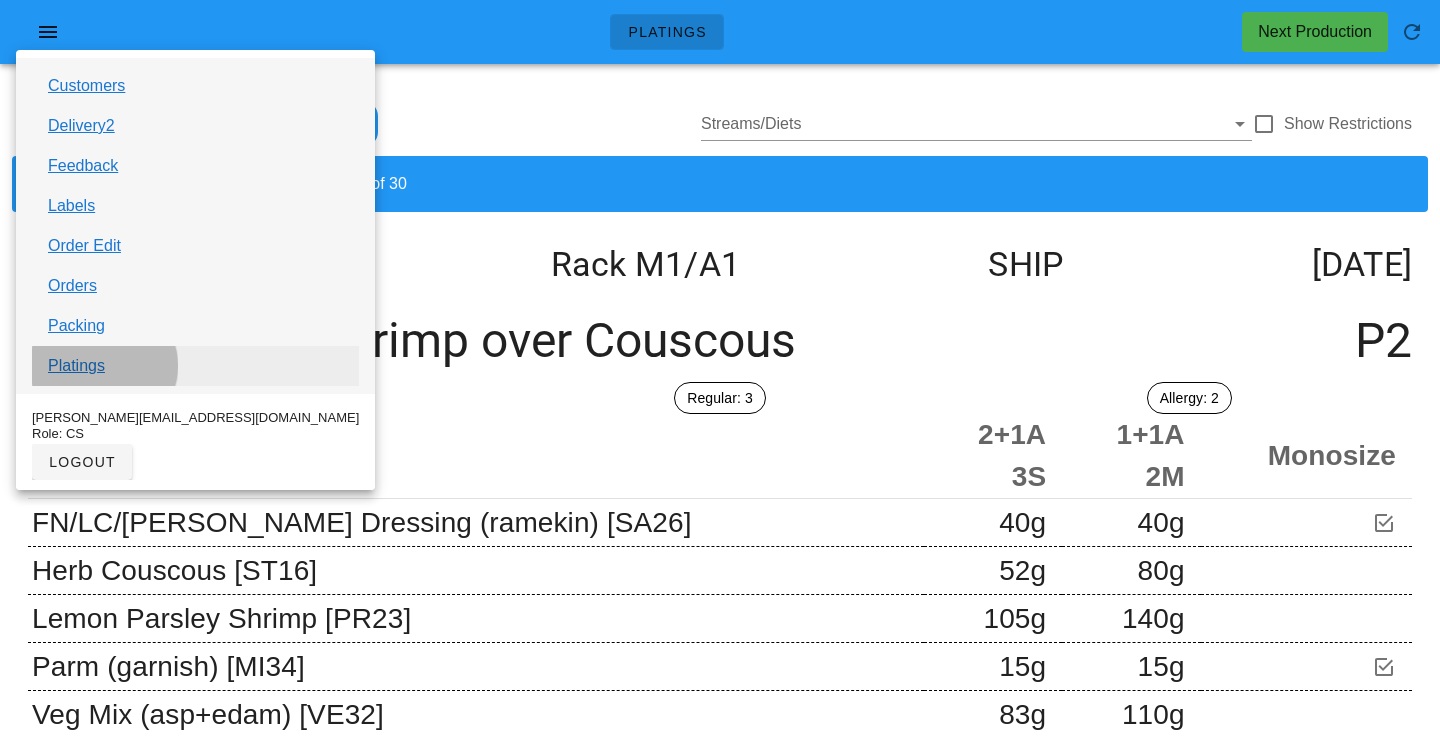 click on "Platings" at bounding box center (76, 366) 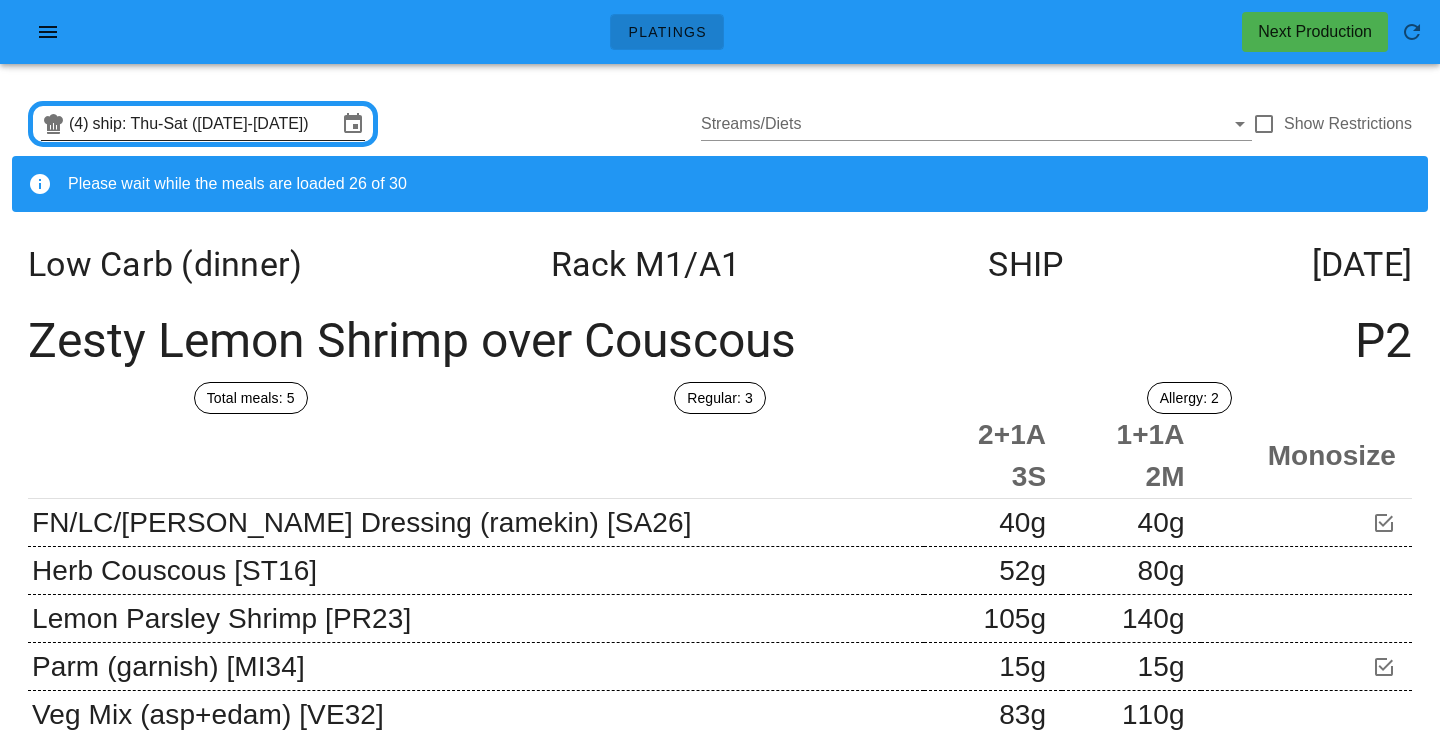 click on "ship: Thu-Sat (Jul 17-Jul 19)" at bounding box center [215, 124] 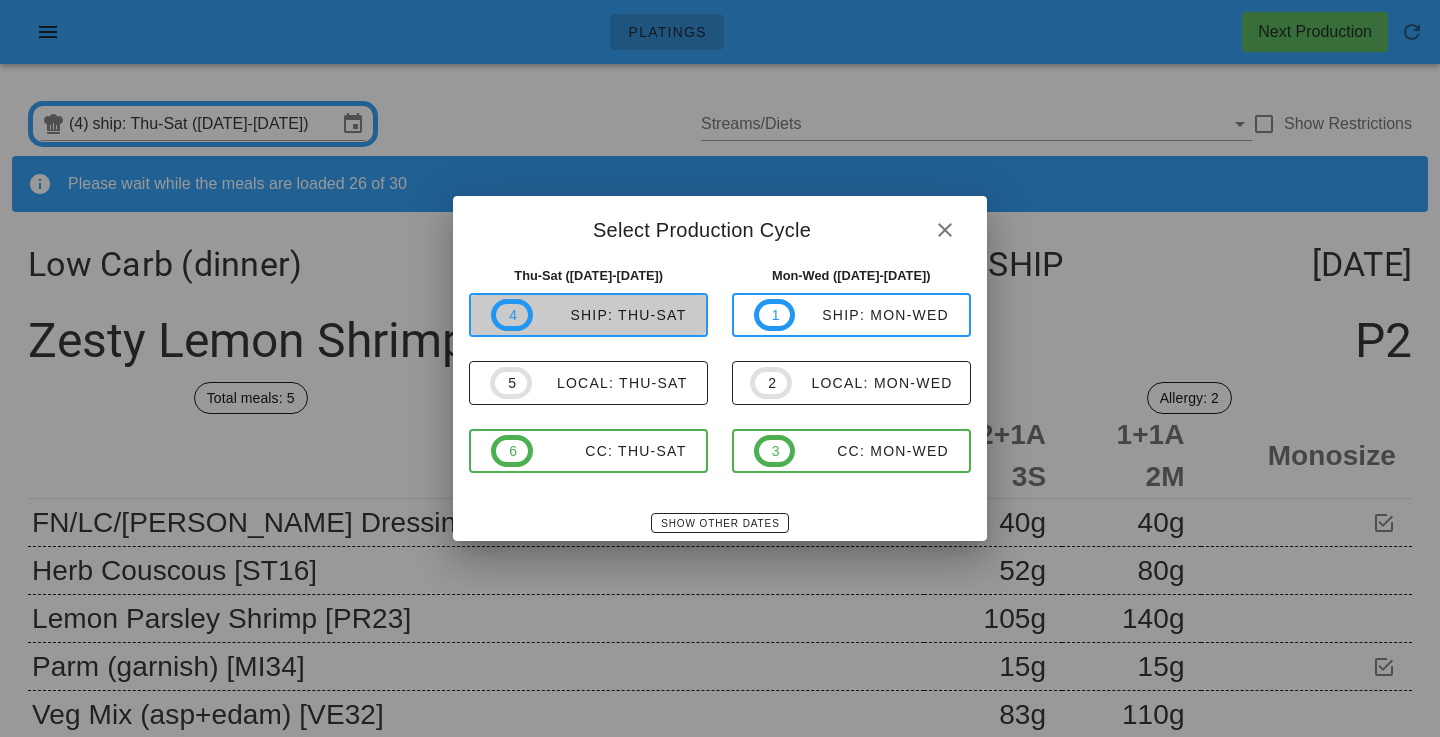 click on "ship: Thu-Sat" at bounding box center [610, 315] 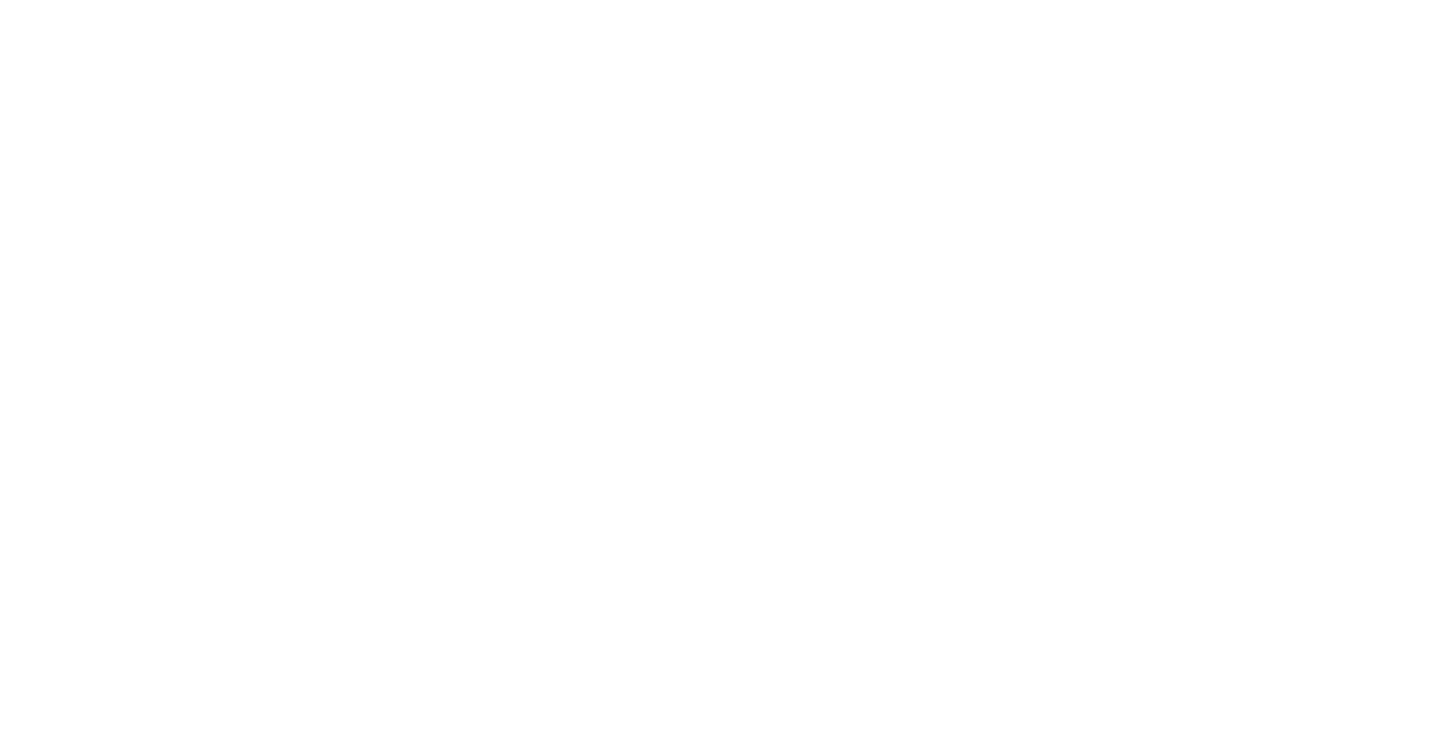 scroll, scrollTop: 0, scrollLeft: 0, axis: both 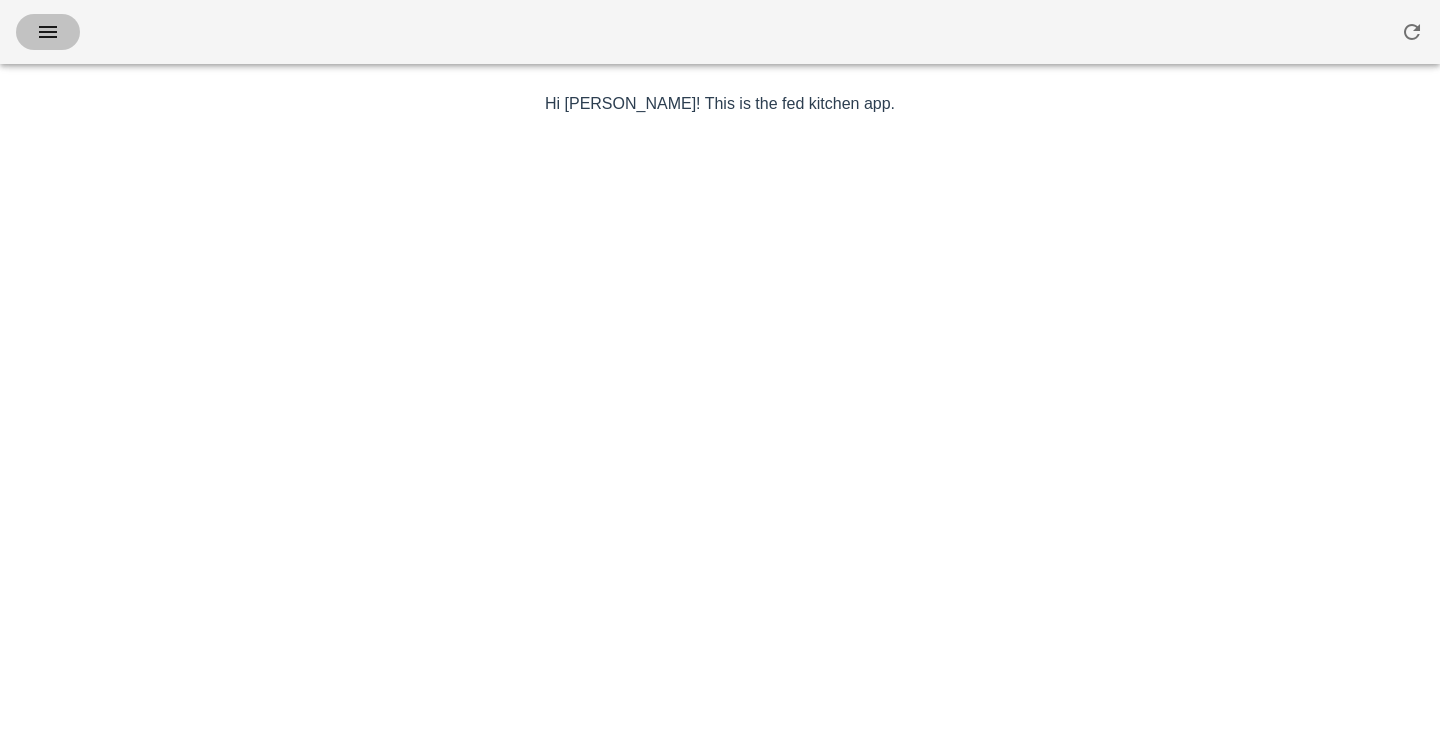 click at bounding box center [48, 32] 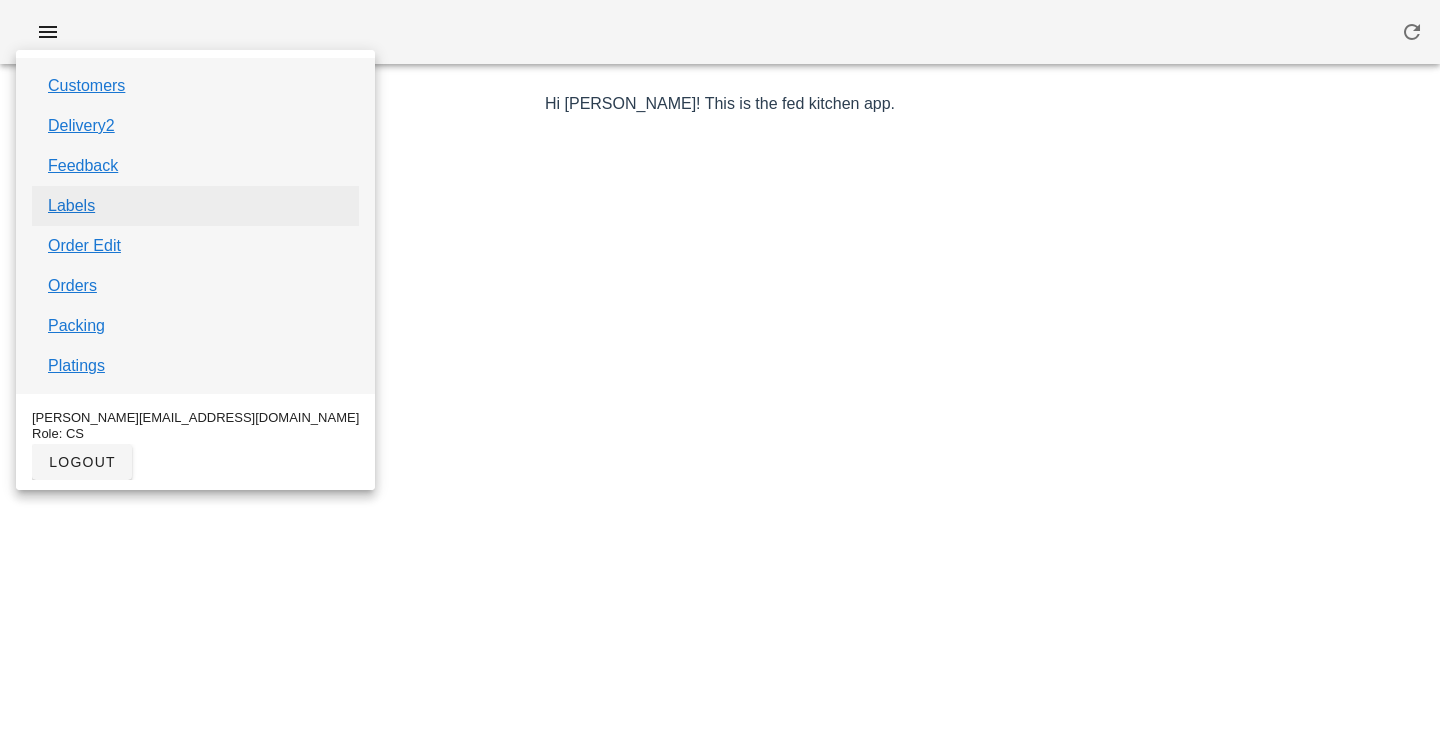 click on "Labels" at bounding box center [71, 206] 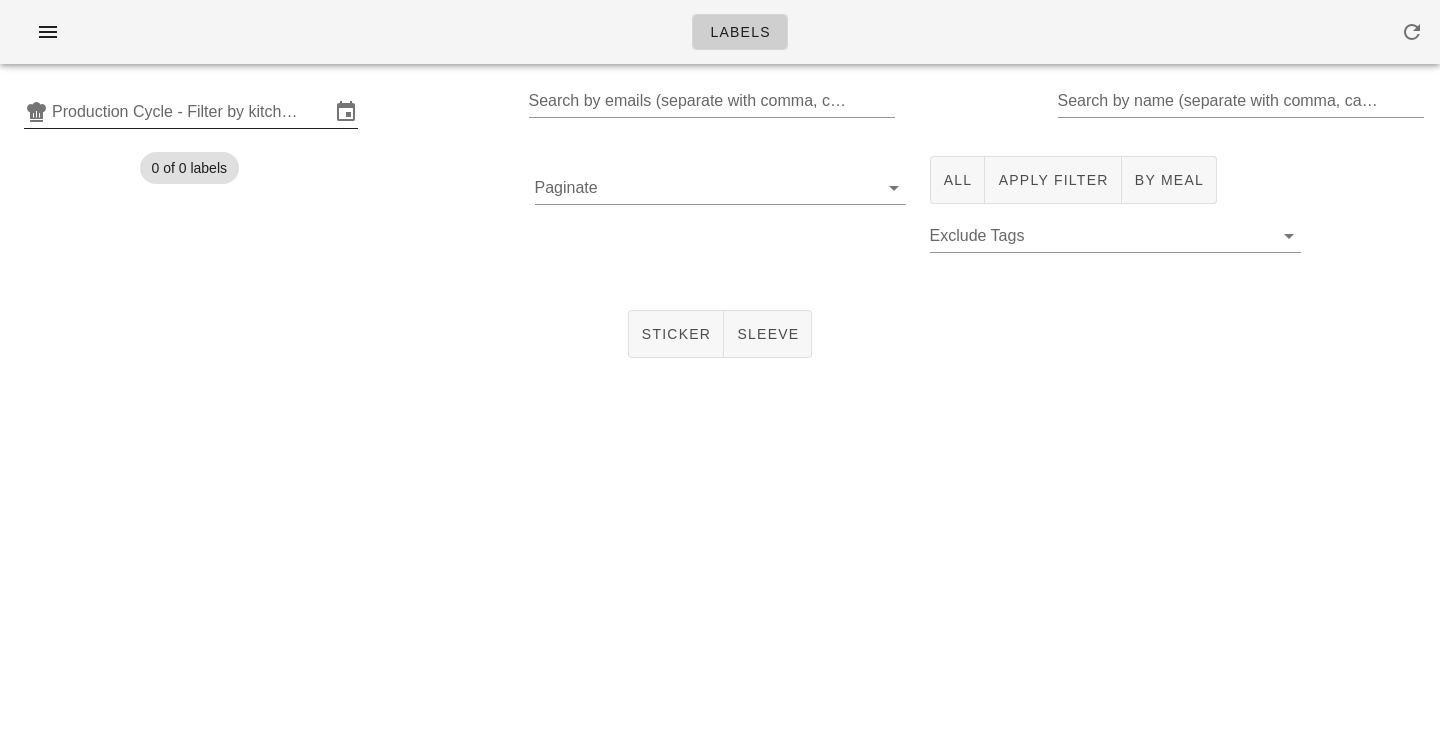 click on "Production Cycle - Filter by kitchen production schedules" at bounding box center (191, 112) 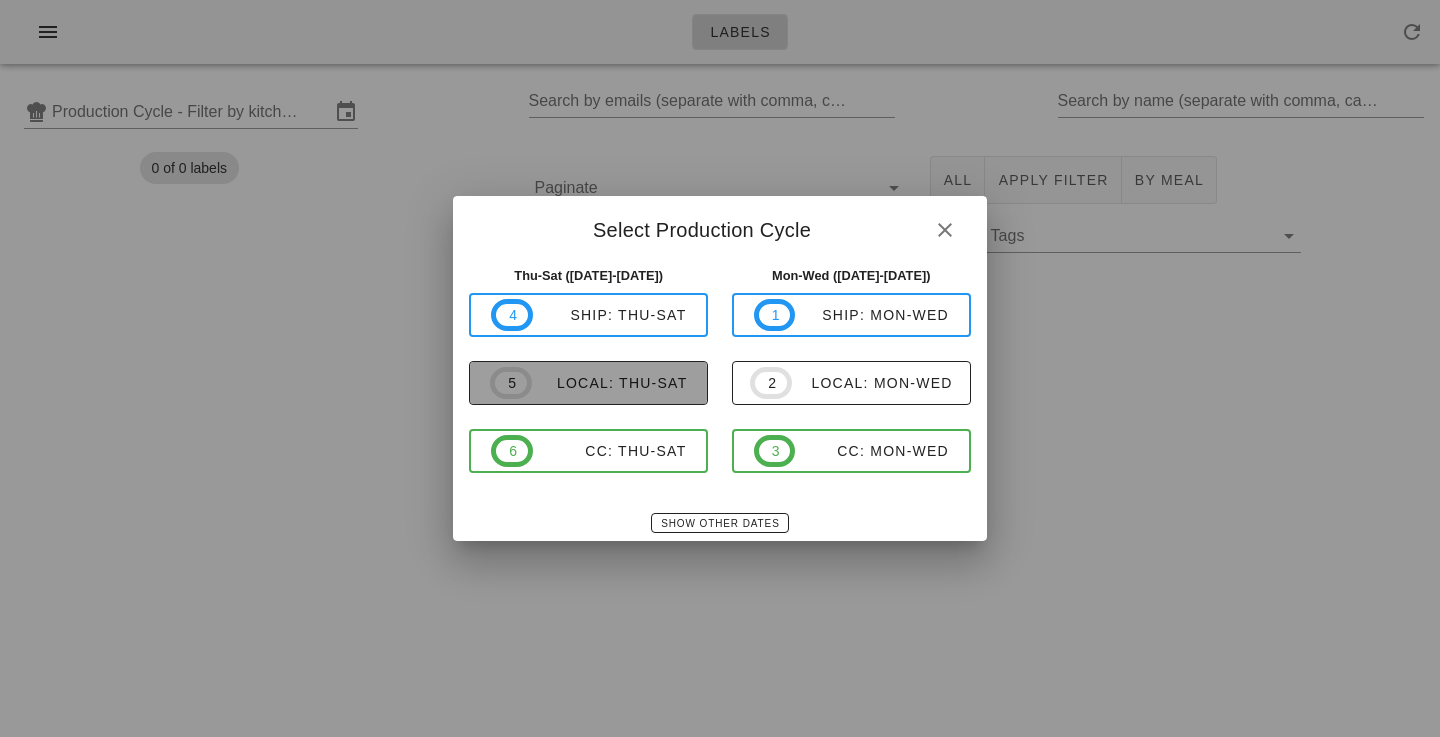 click on "local: Thu-Sat" at bounding box center (610, 383) 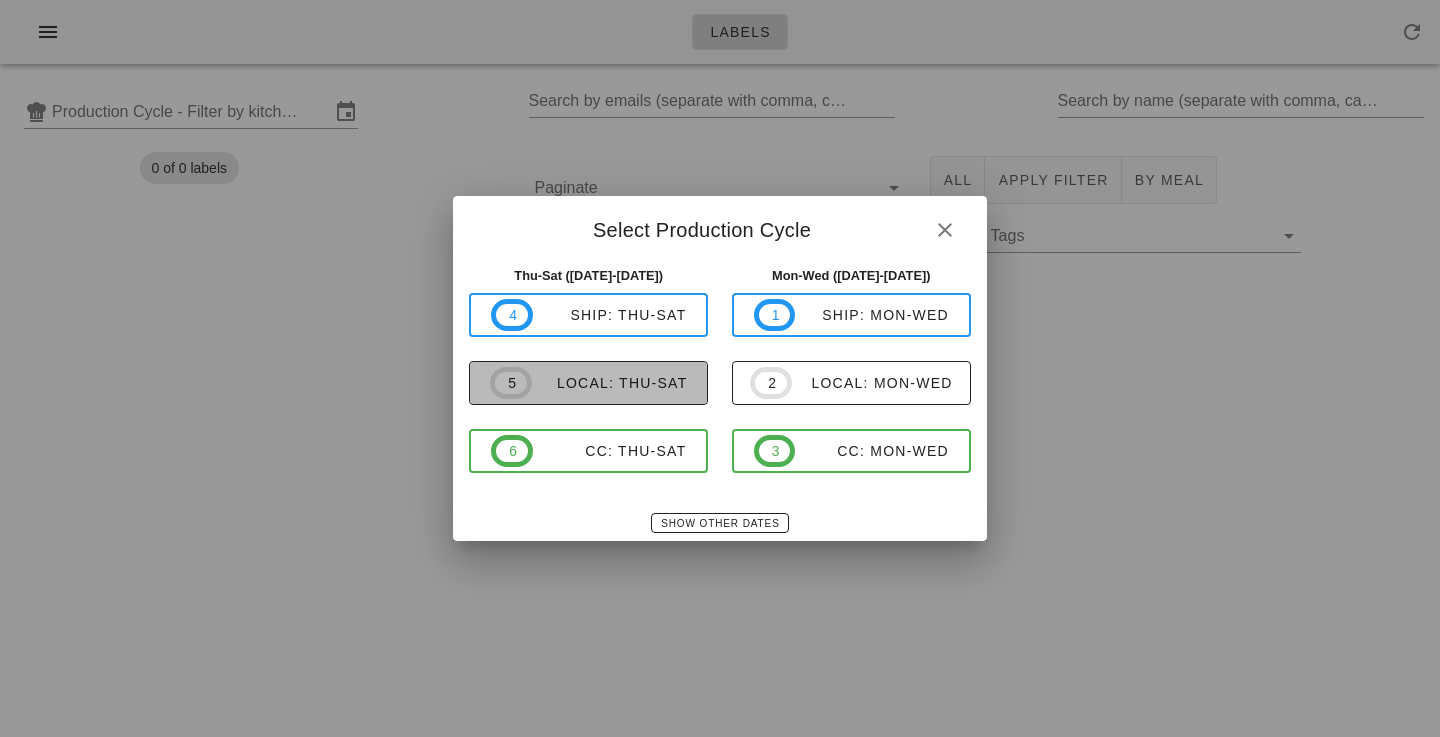 type on "local: Thu-Sat ([DATE]-[DATE])" 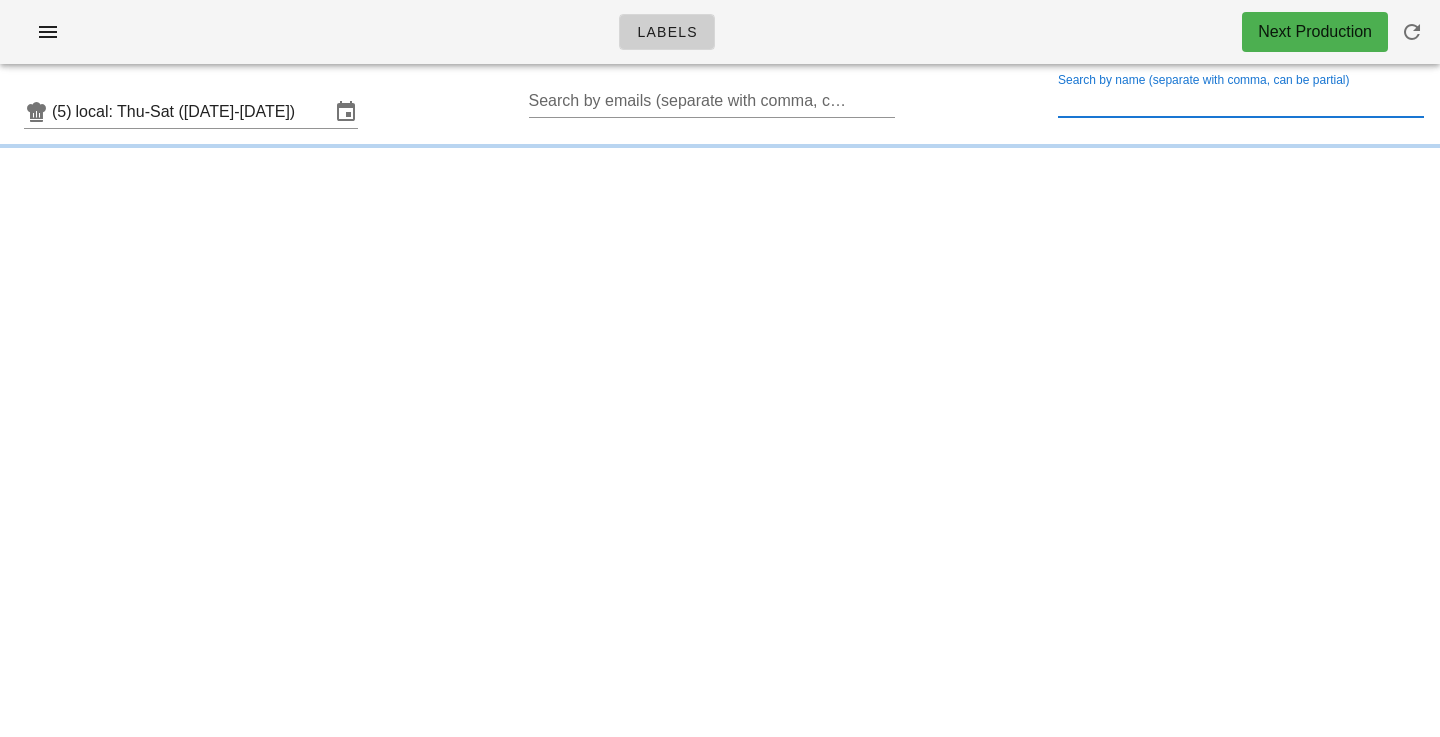 click on "Search by name  (separate with comma, can be partial)" at bounding box center (1239, 101) 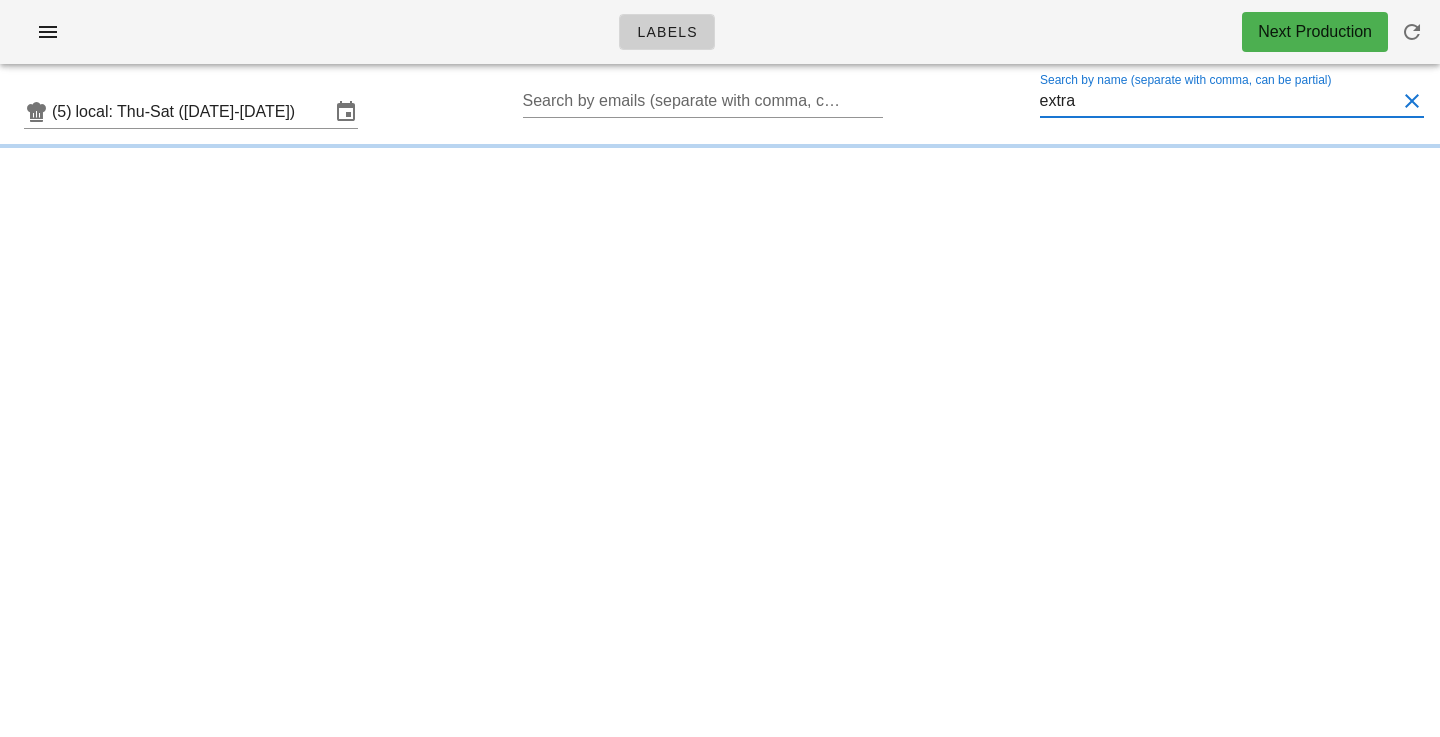 type on "extra" 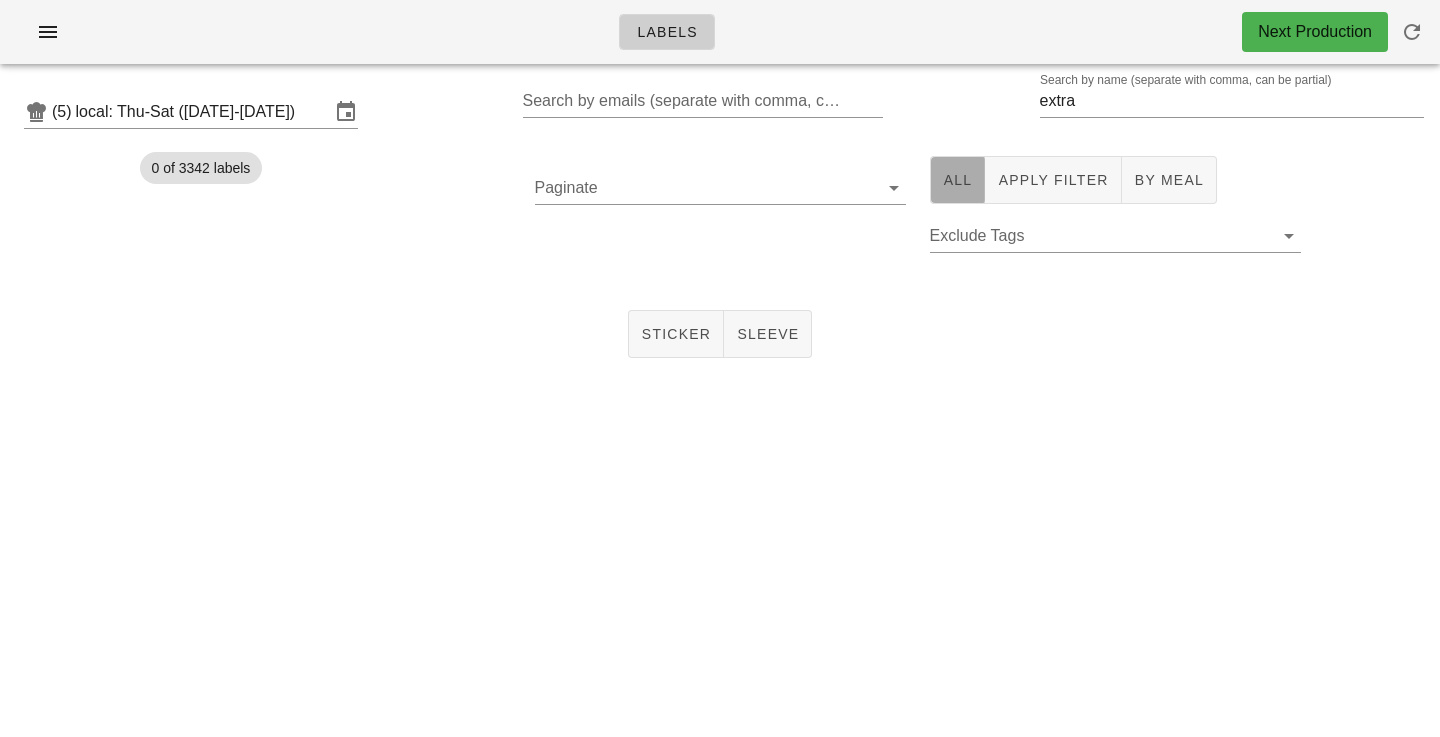 click on "All" at bounding box center [958, 180] 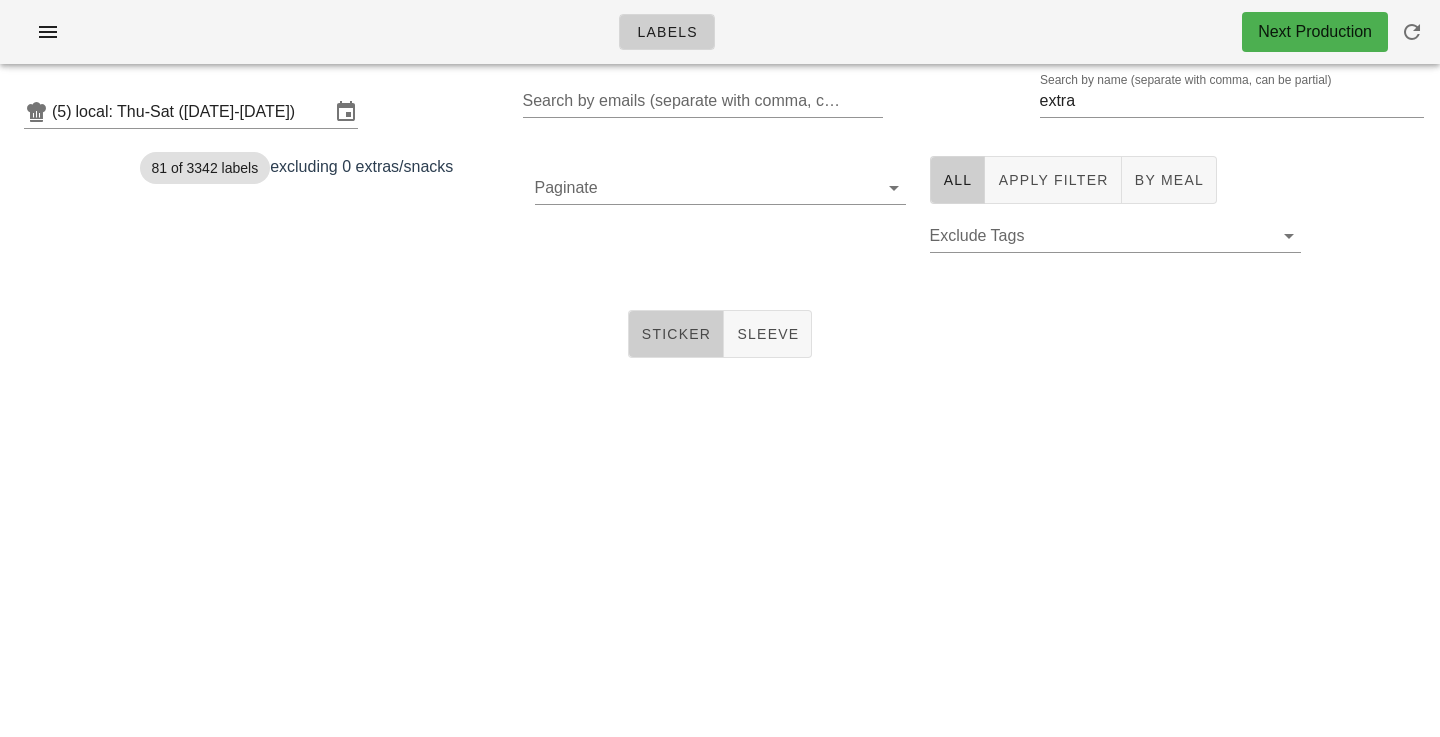 click on "Sticker" at bounding box center (676, 334) 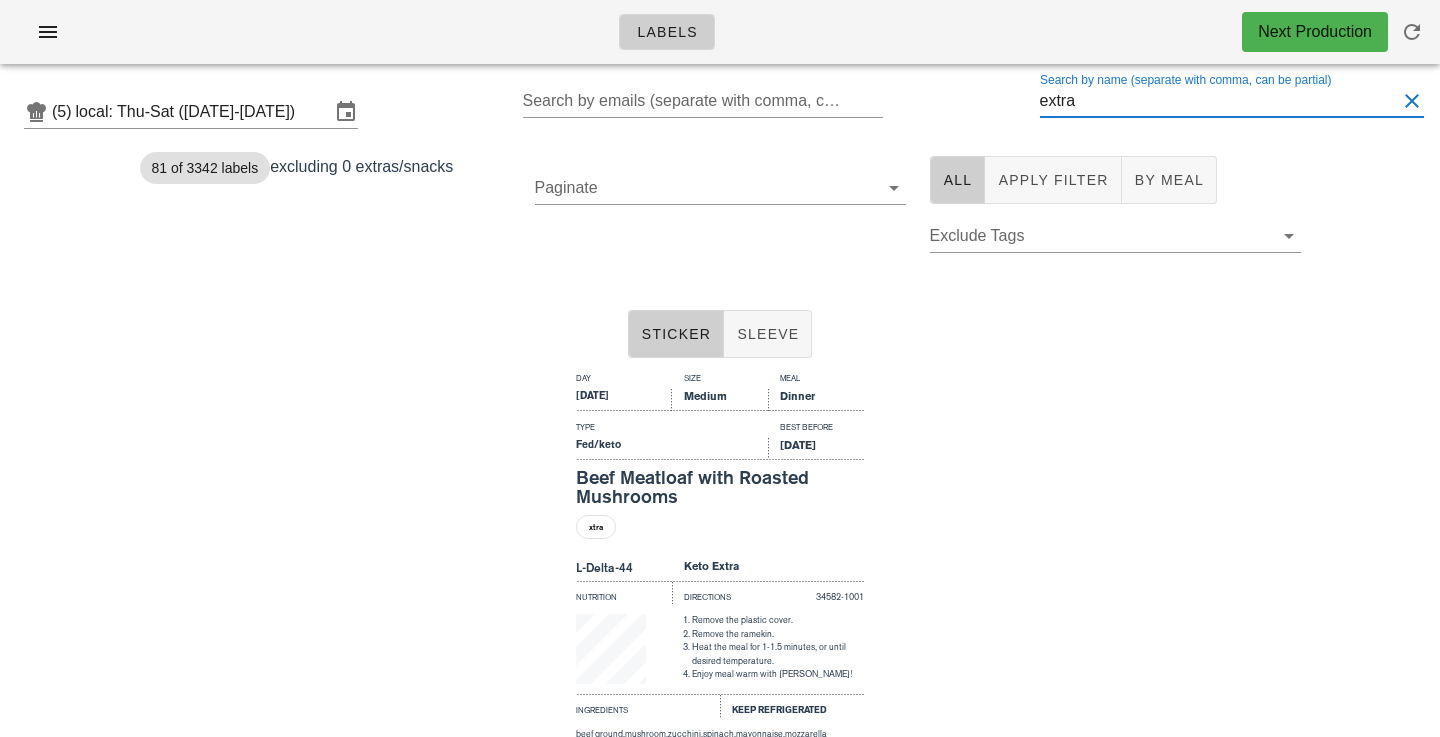 drag, startPoint x: 1055, startPoint y: 100, endPoint x: 990, endPoint y: 94, distance: 65.27634 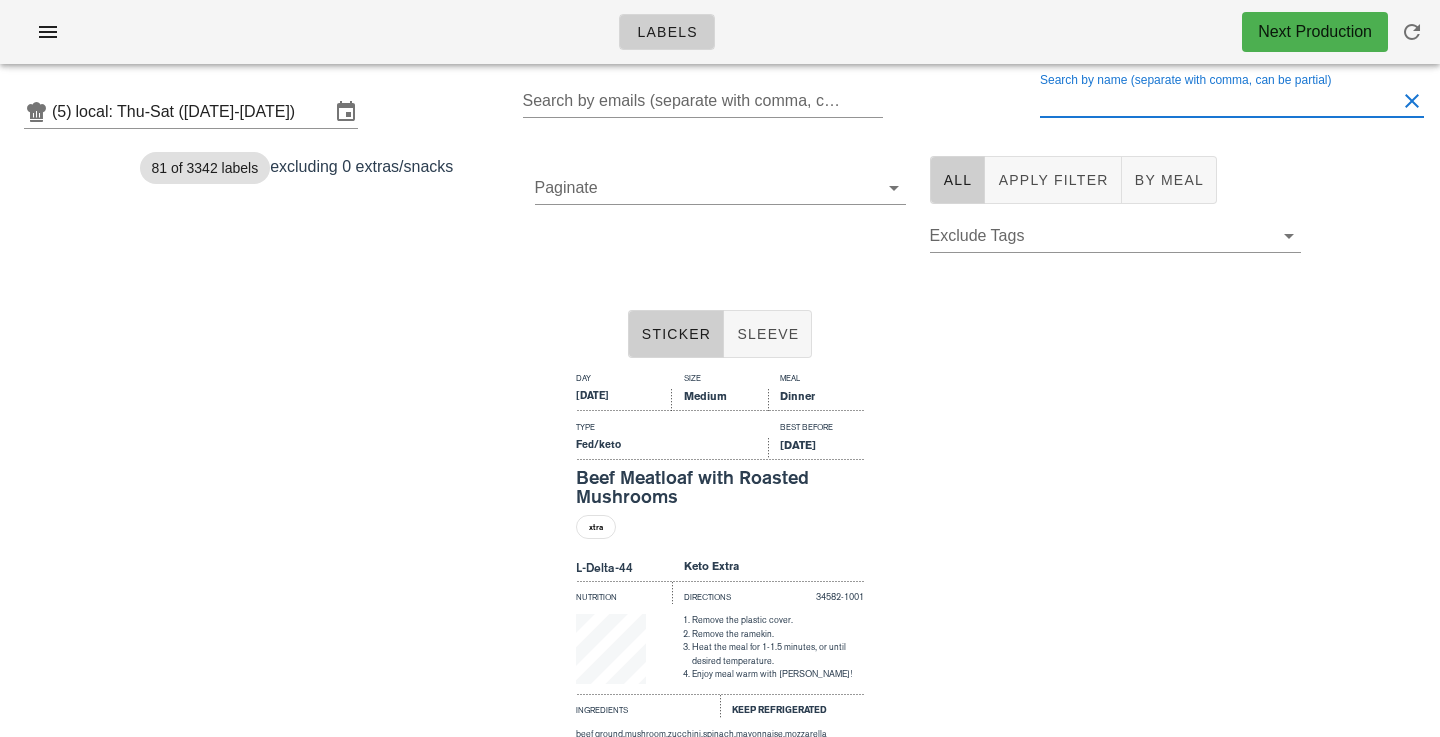 type 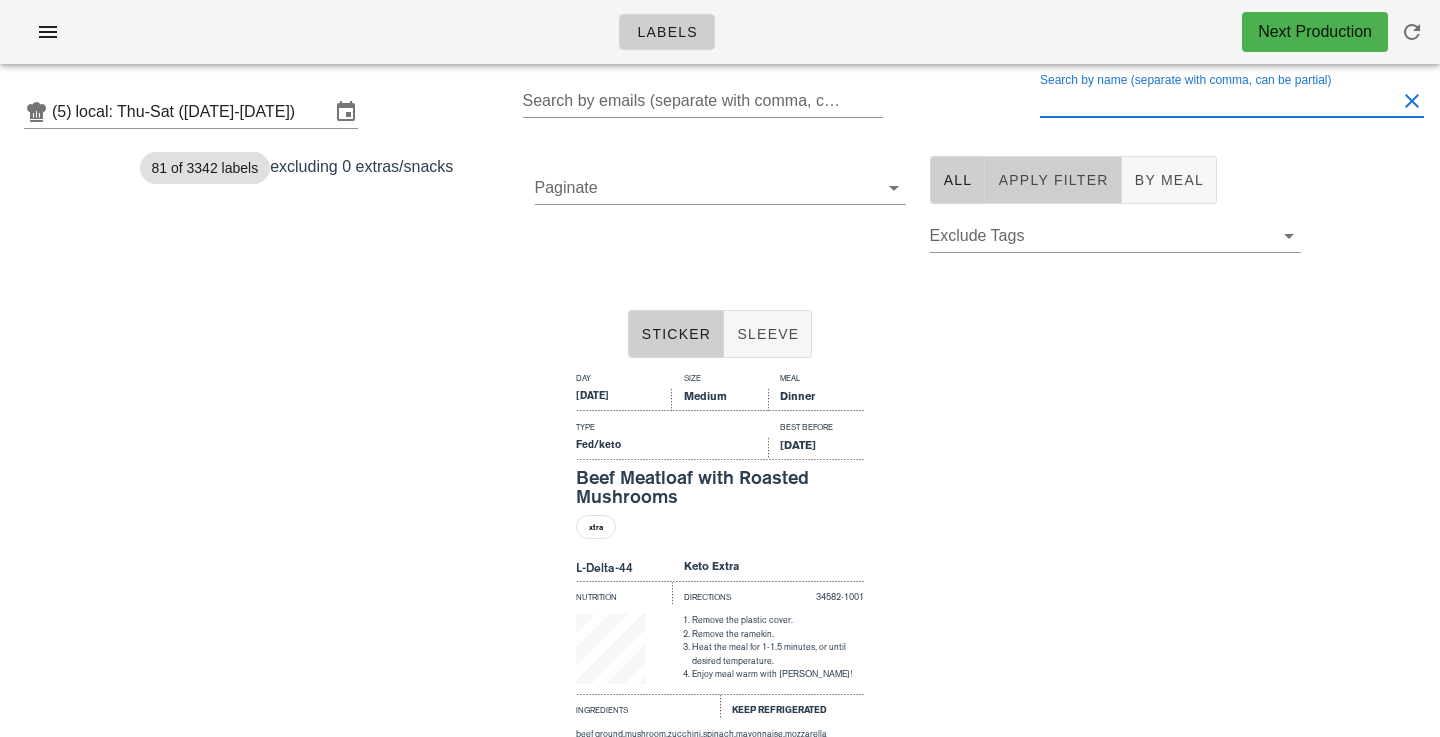 click on "Apply Filter" at bounding box center [1052, 180] 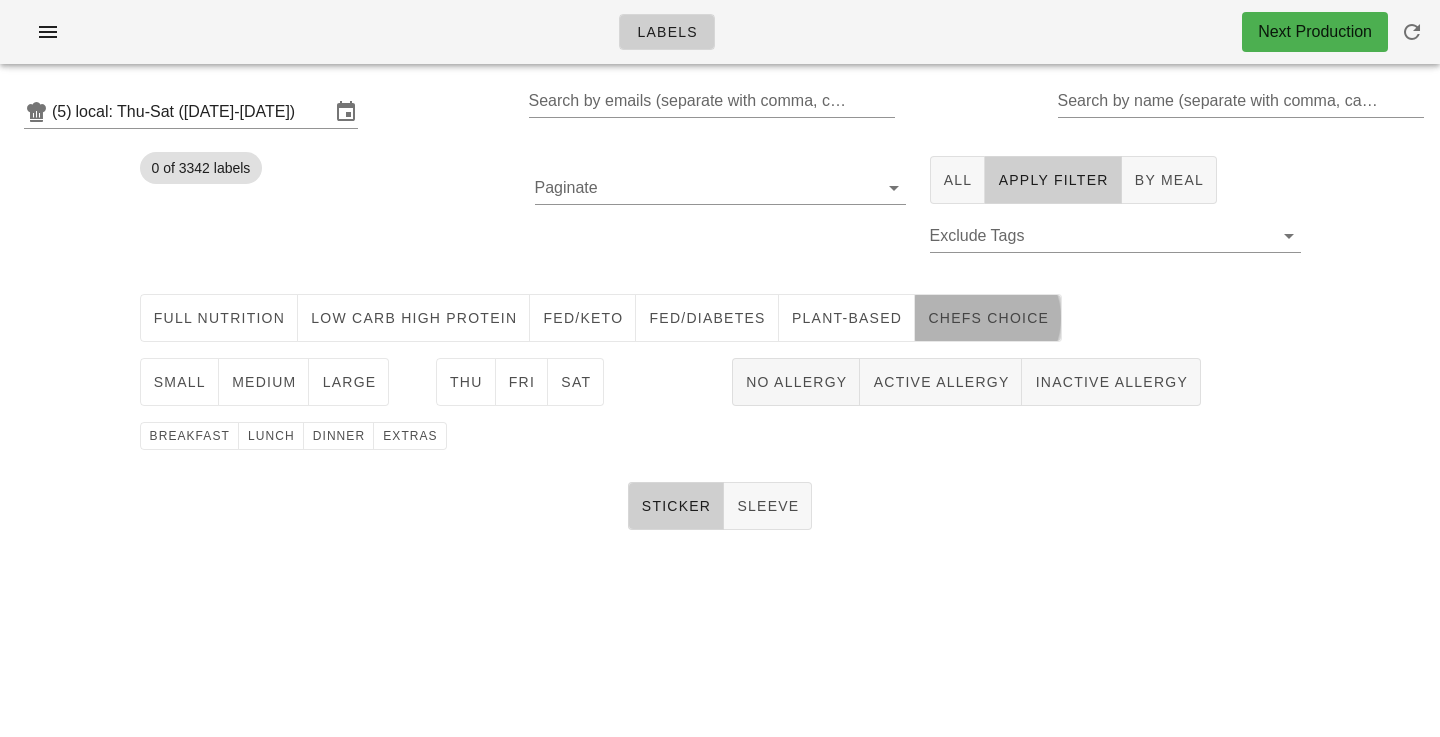 click on "chefs choice" at bounding box center [988, 318] 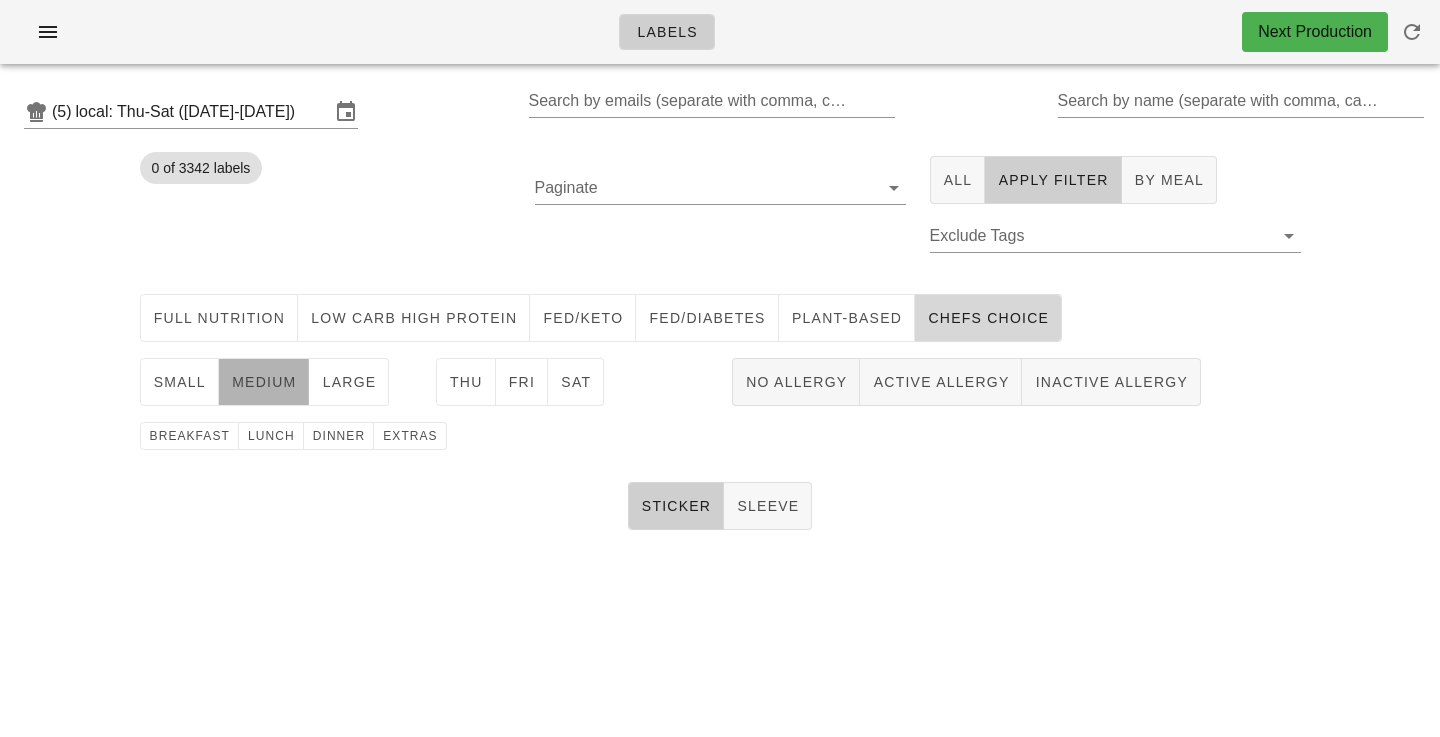 click on "medium" at bounding box center (264, 382) 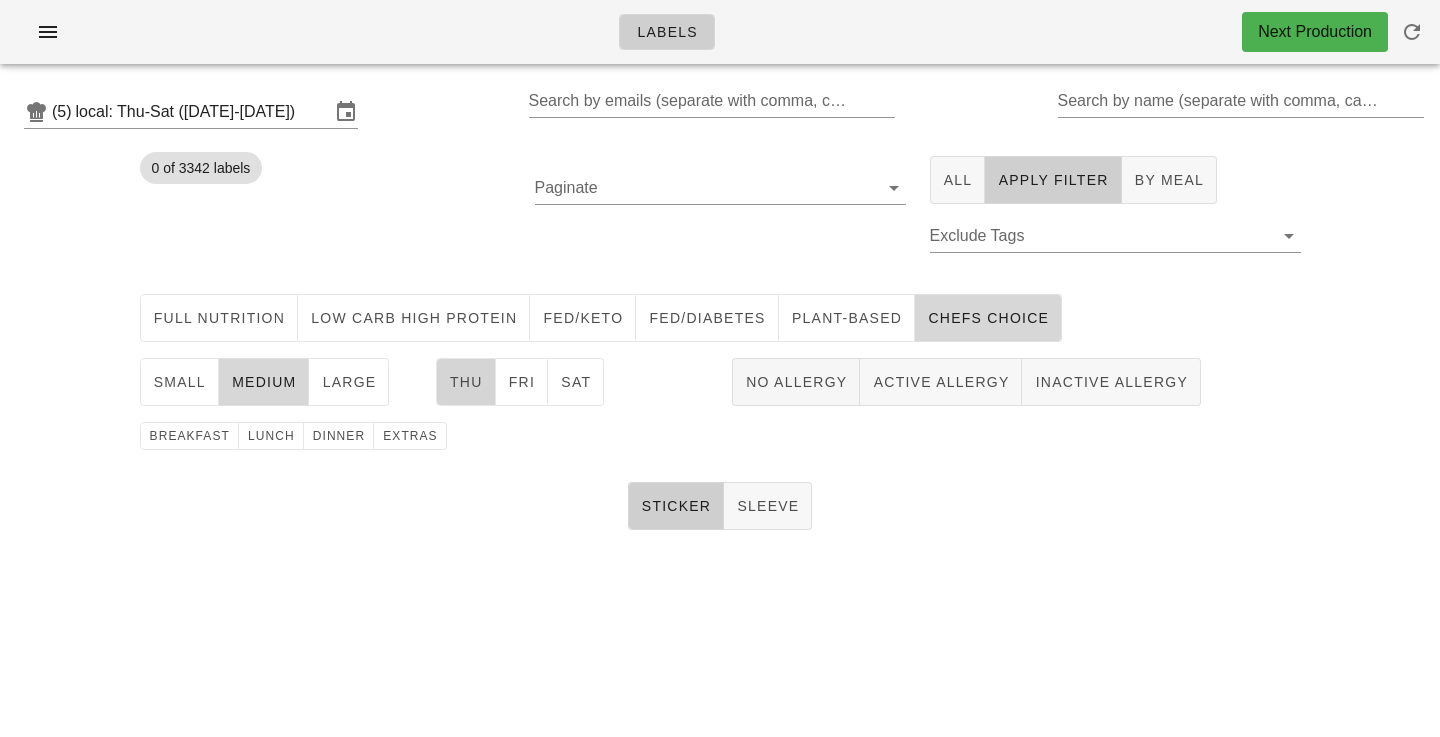 click on "Thu" at bounding box center (466, 382) 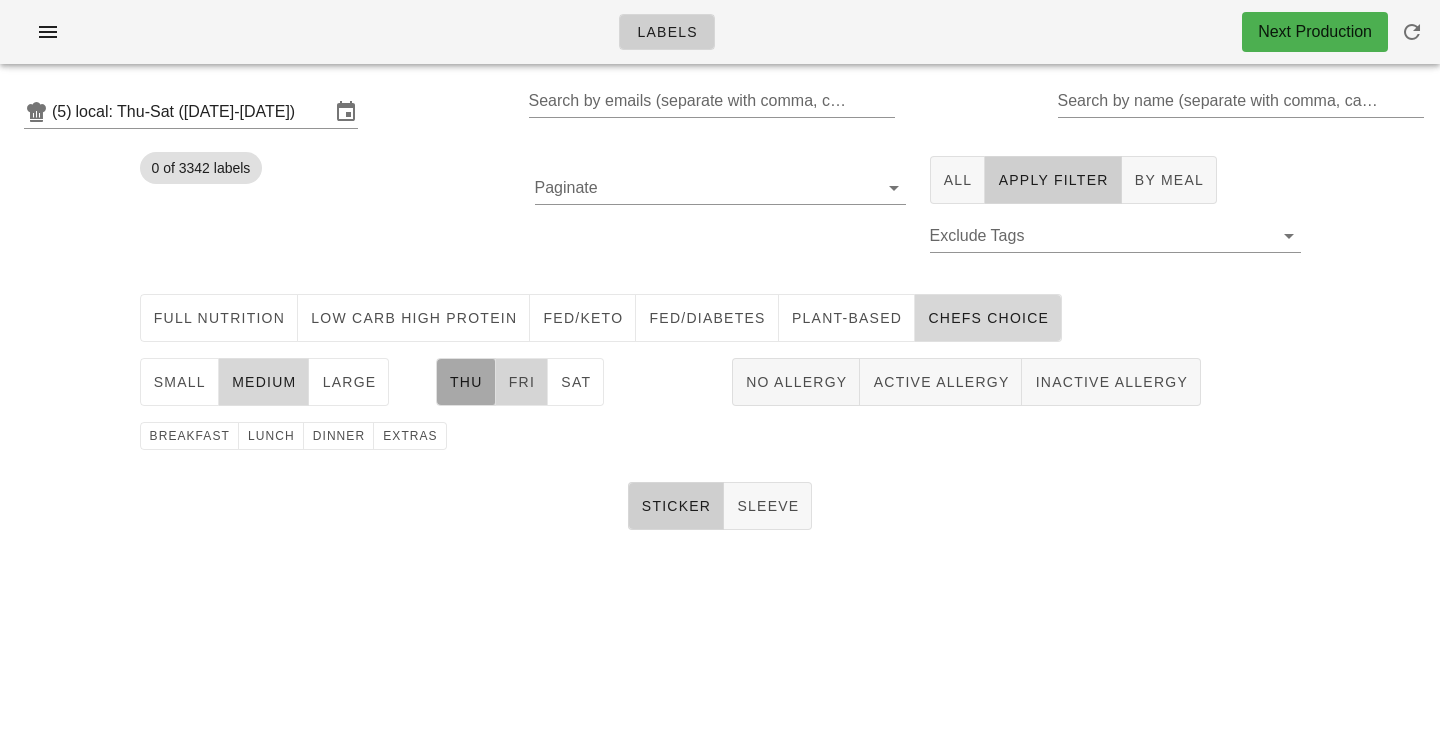 click on "Fri" at bounding box center (522, 382) 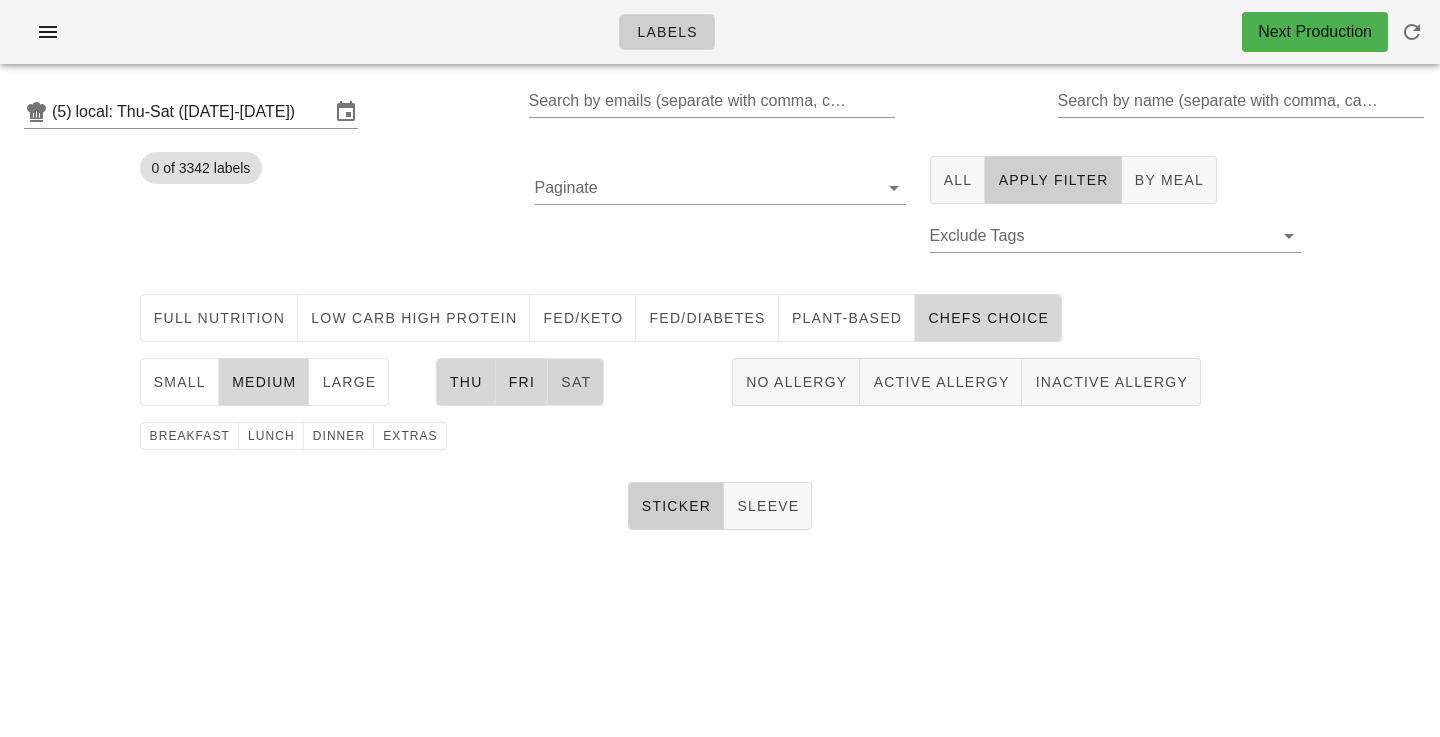 click on "Sat" at bounding box center [576, 382] 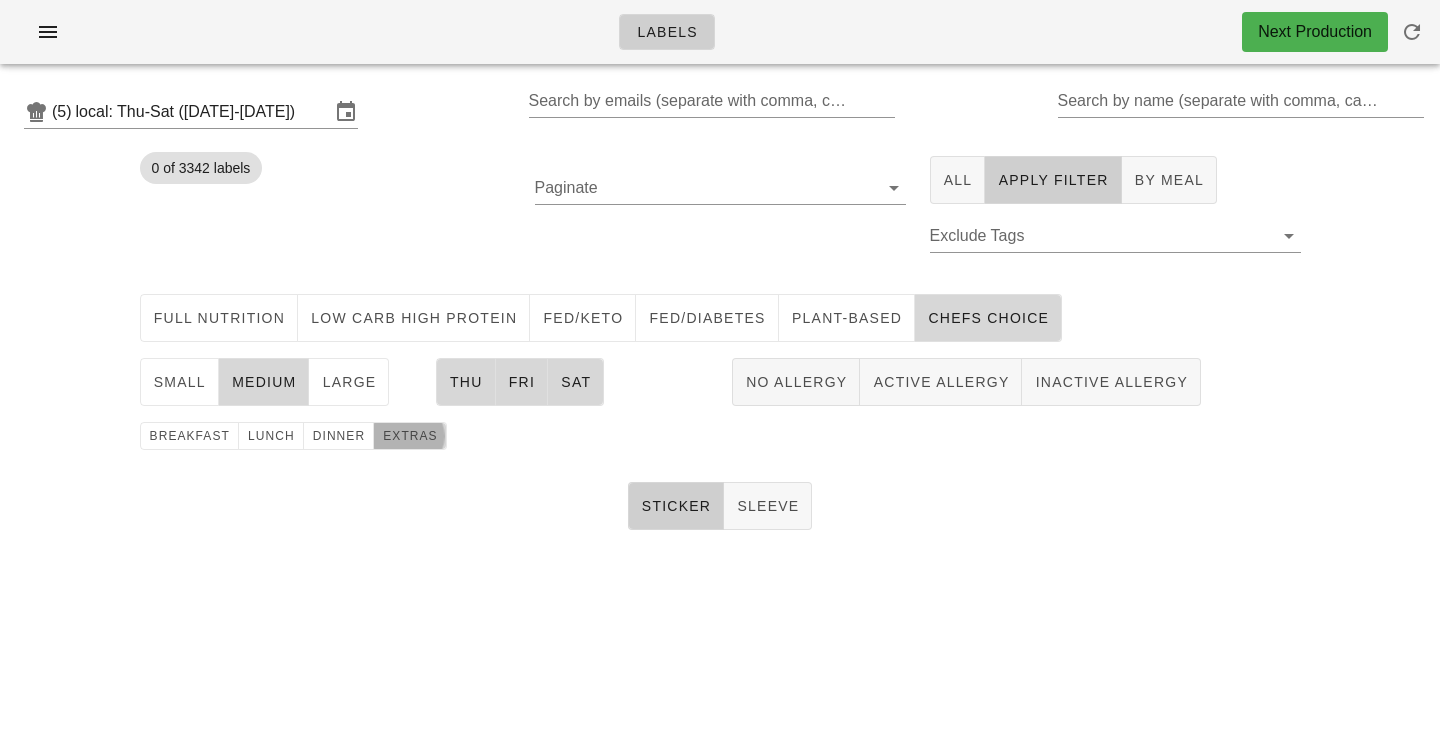 click on "extras" at bounding box center [410, 436] 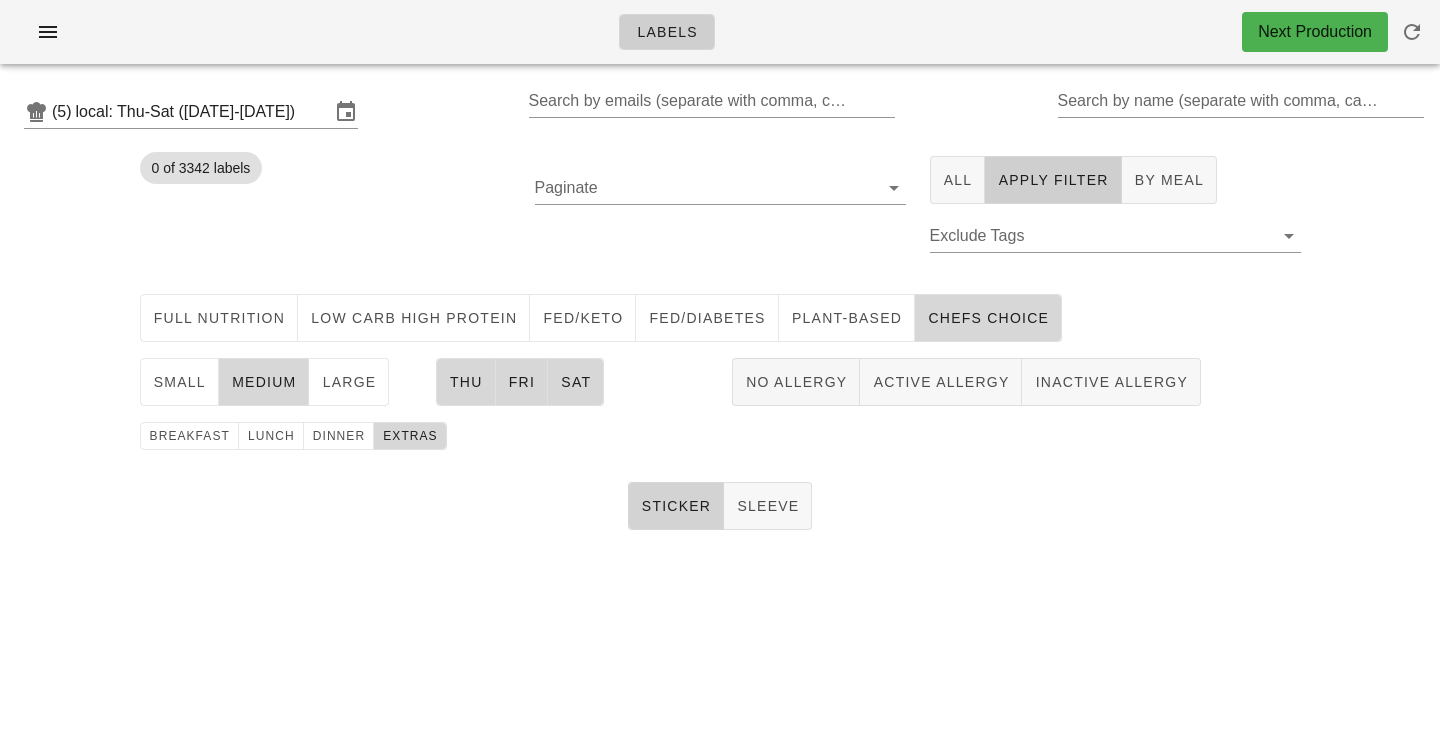 click on "Sticker" at bounding box center [676, 506] 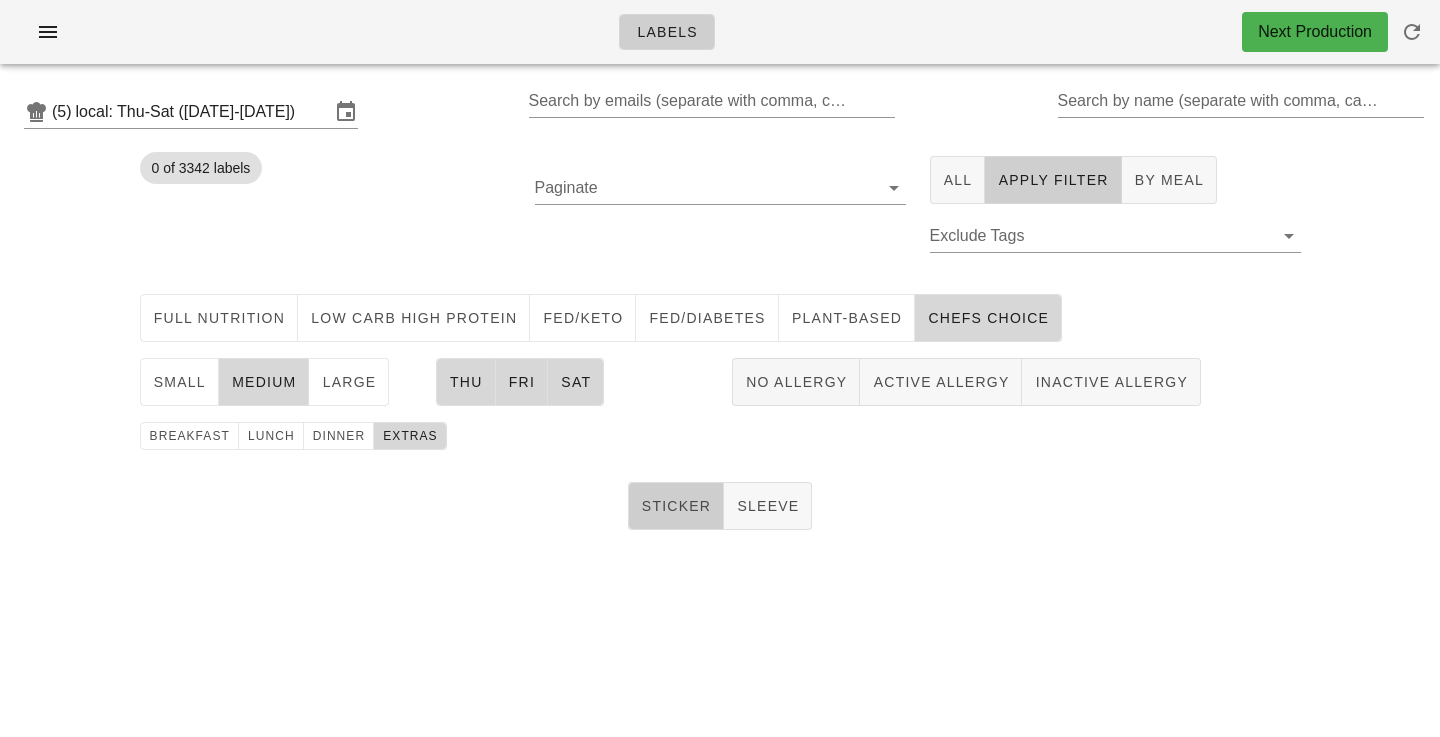 click on "Sticker" at bounding box center [676, 506] 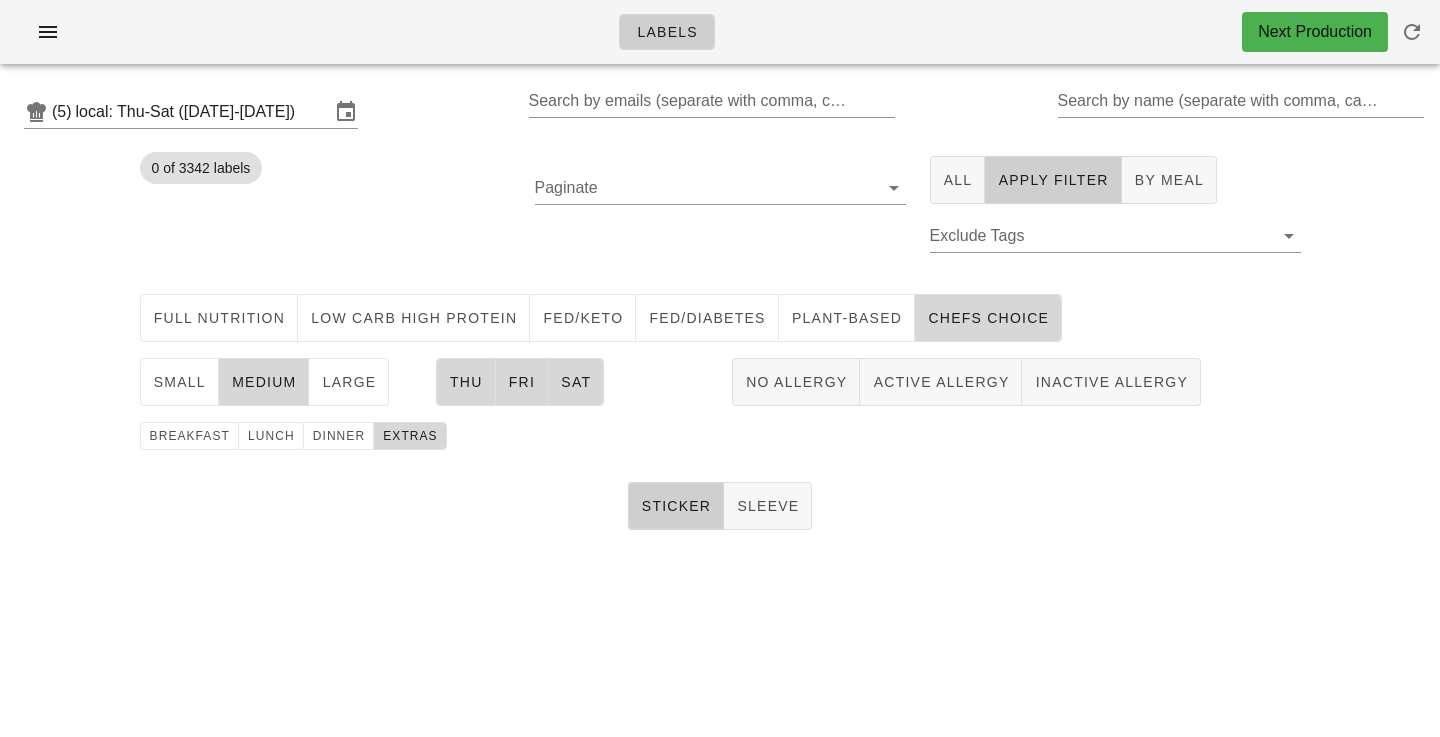 click on "Sticker Sleeve" at bounding box center [720, 506] 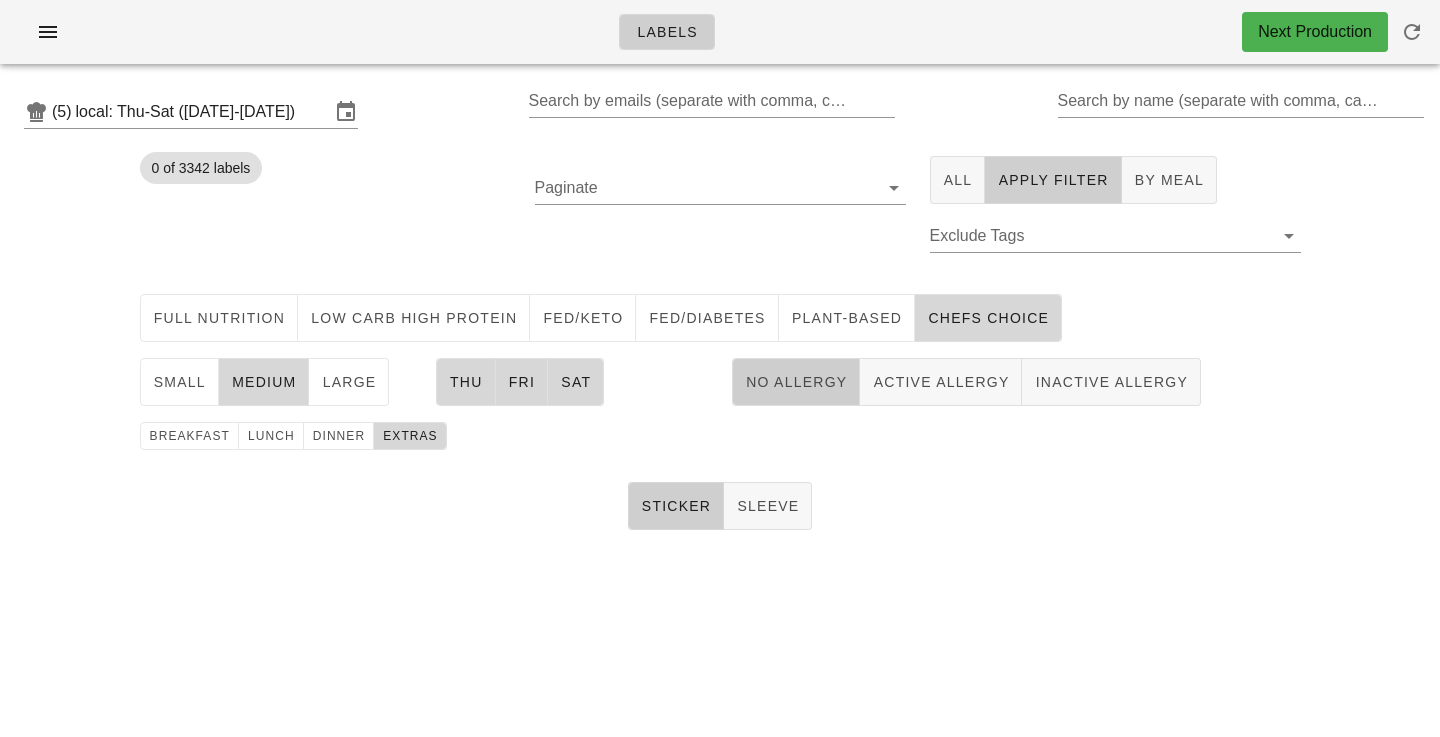 click on "No Allergy" at bounding box center [796, 382] 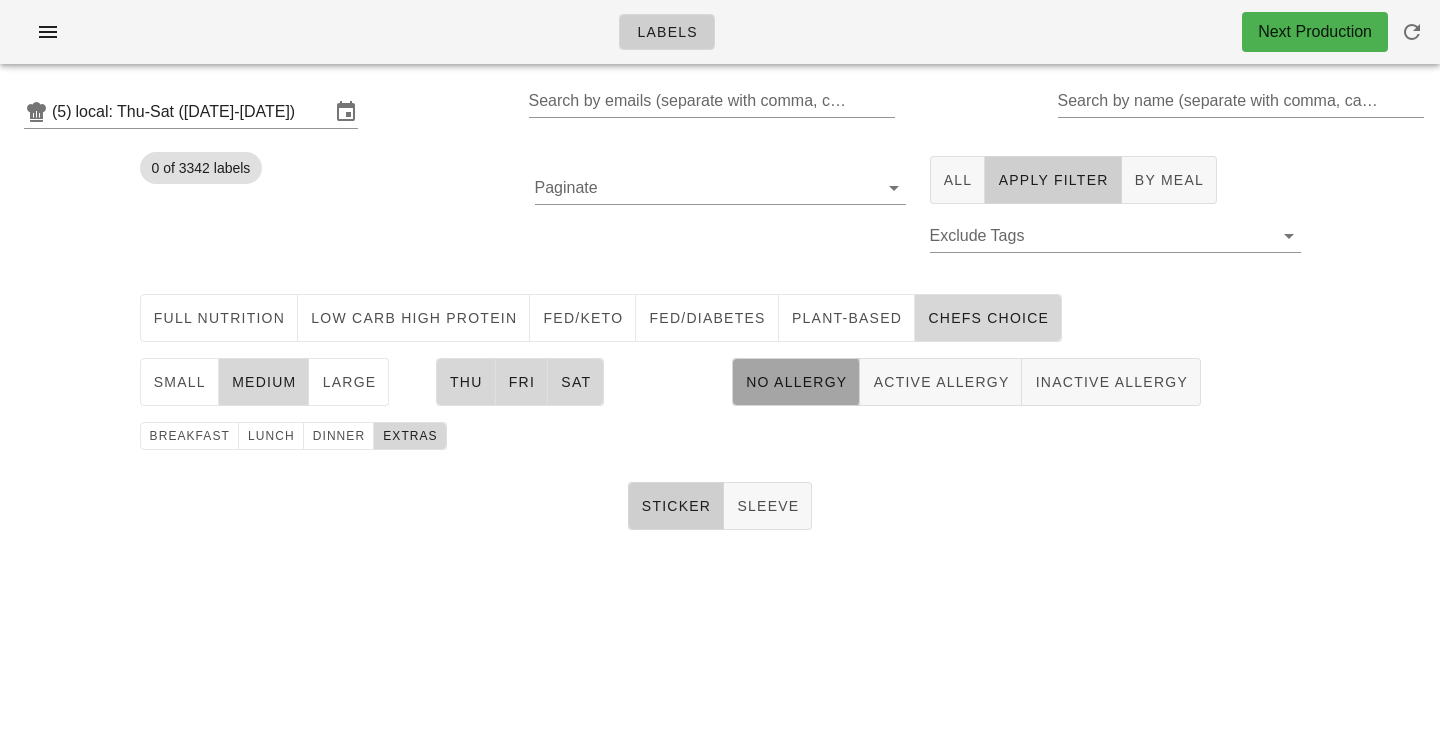 click on "No Allergy" at bounding box center [796, 382] 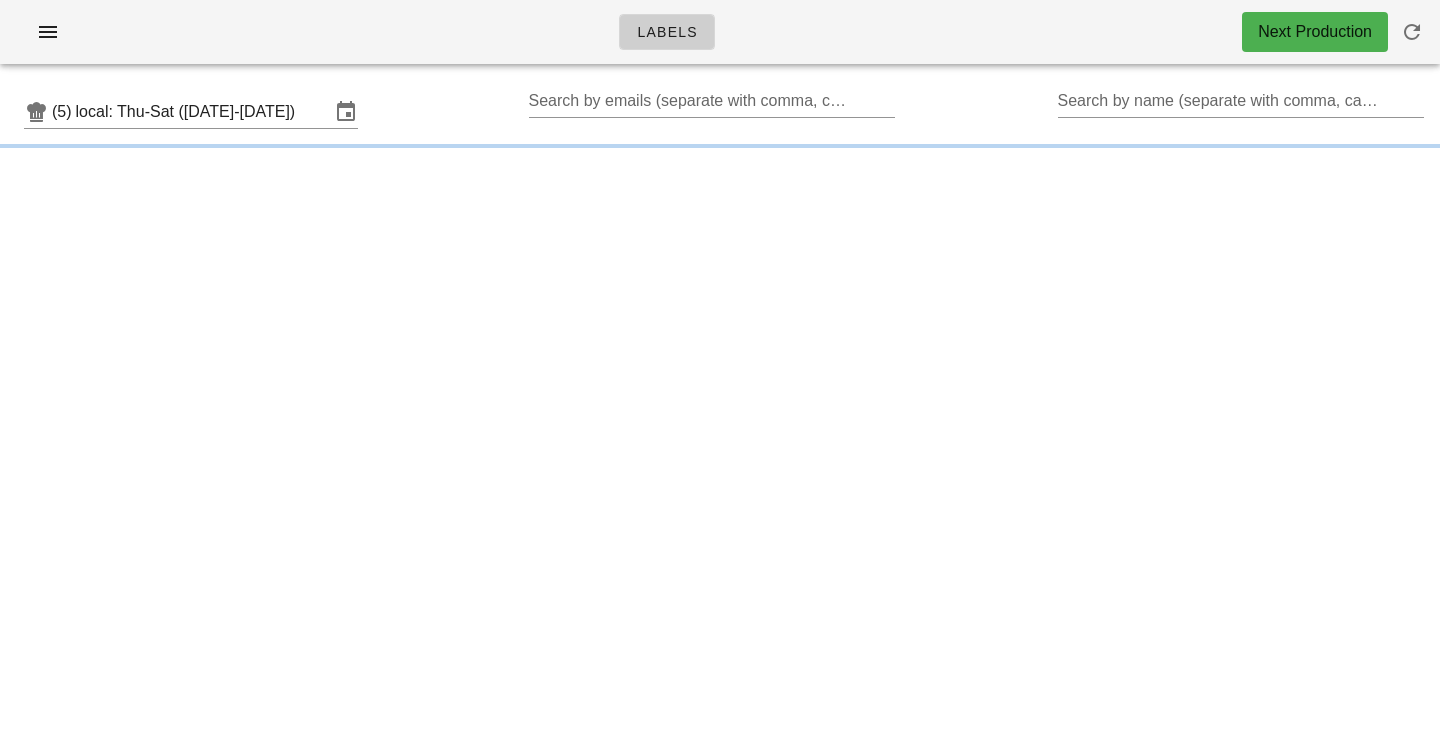 scroll, scrollTop: 0, scrollLeft: 0, axis: both 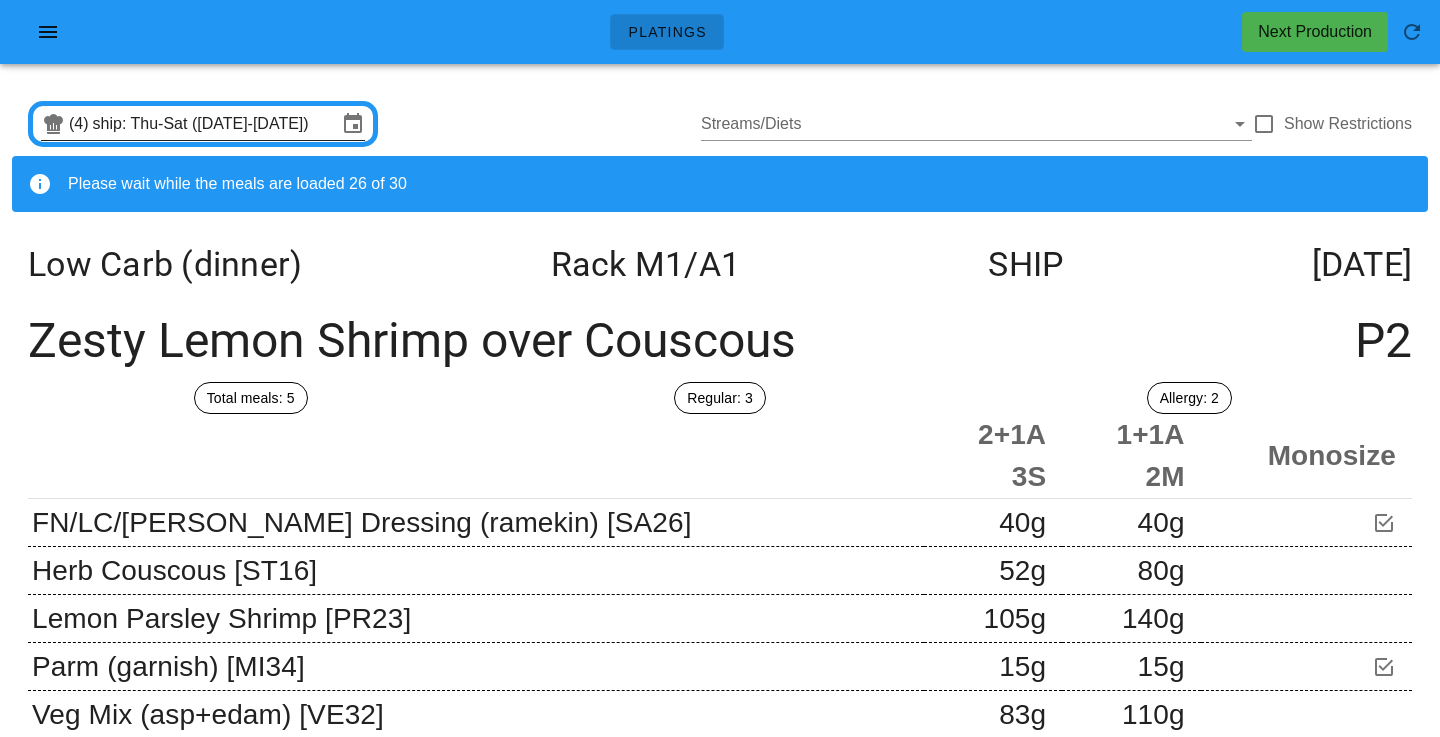 click on "ship: Thu-Sat (Jul 17-Jul 19)" at bounding box center (215, 124) 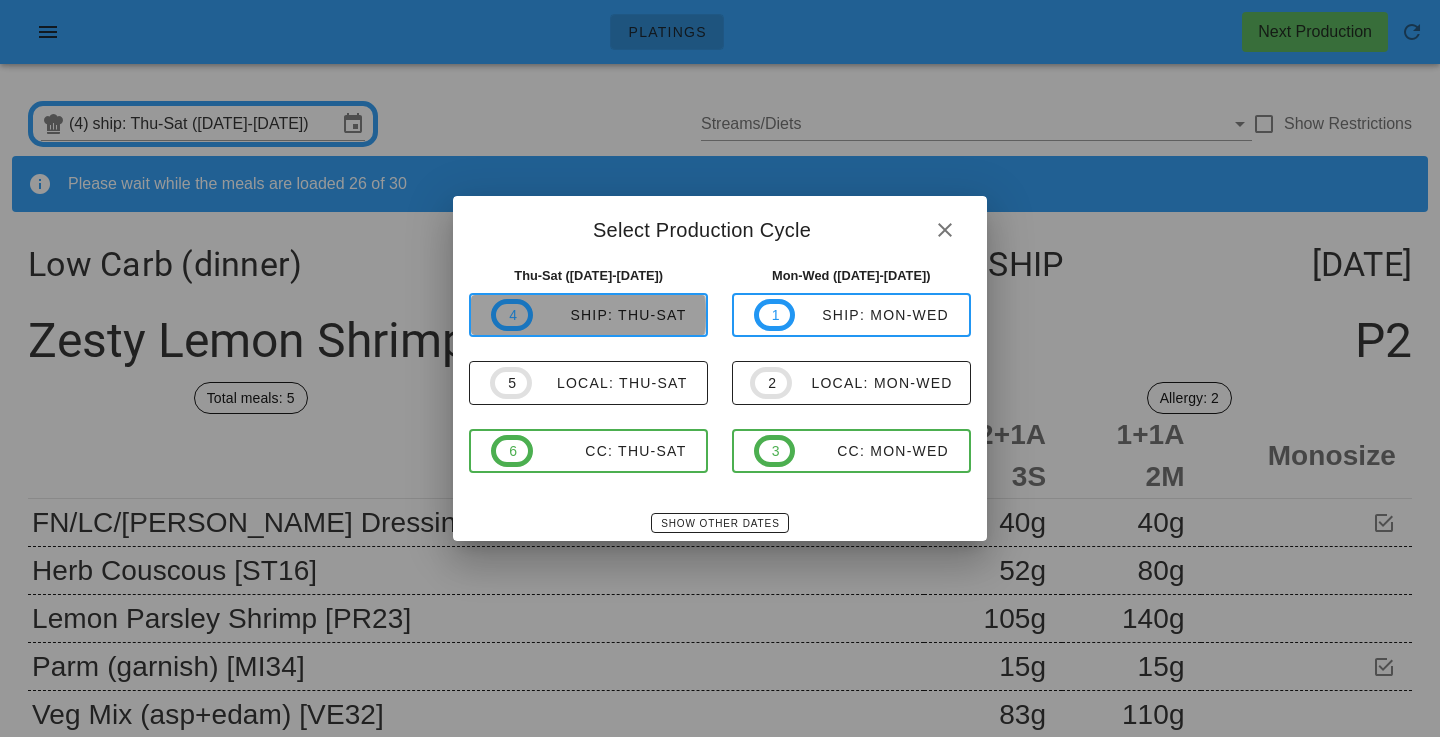 click on "ship: Thu-Sat" at bounding box center [610, 315] 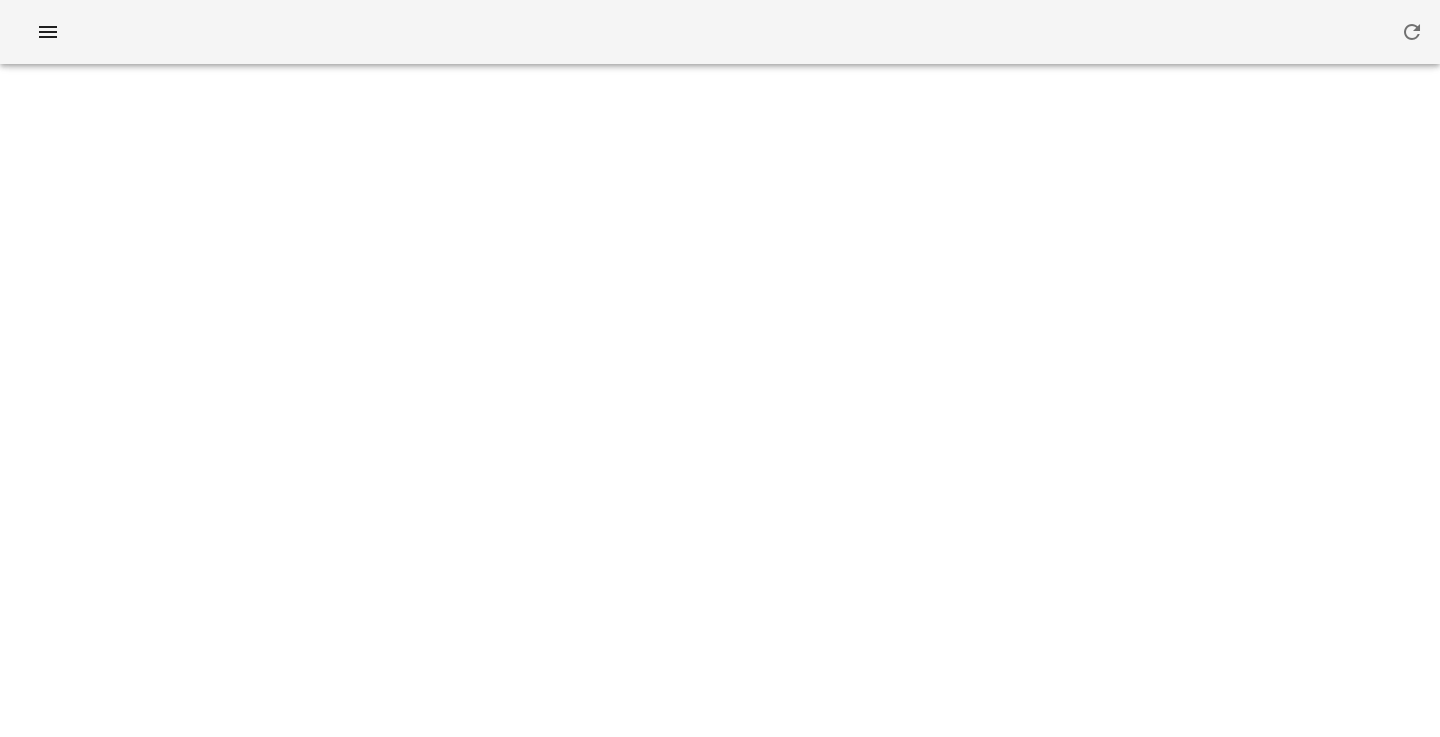 scroll, scrollTop: 0, scrollLeft: 0, axis: both 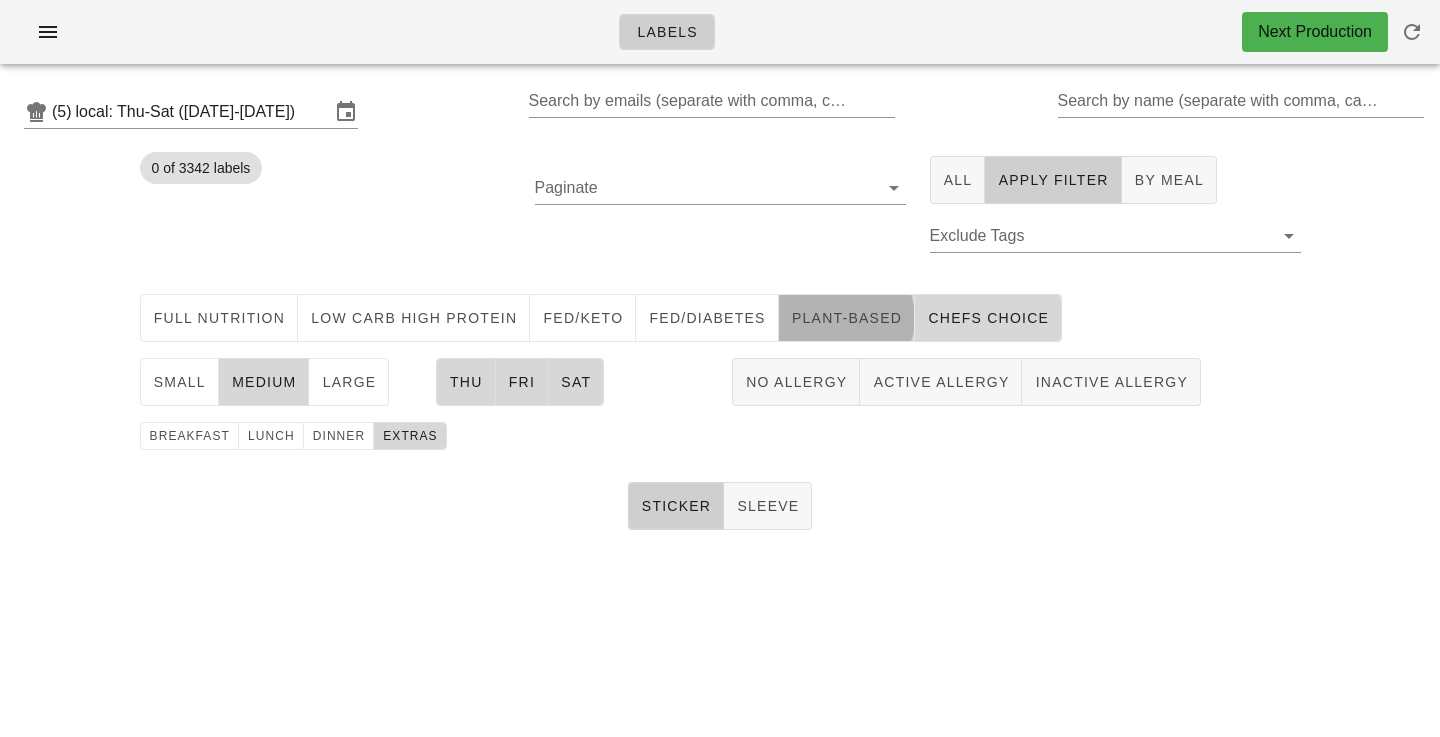 click on "Plant-Based" at bounding box center (846, 318) 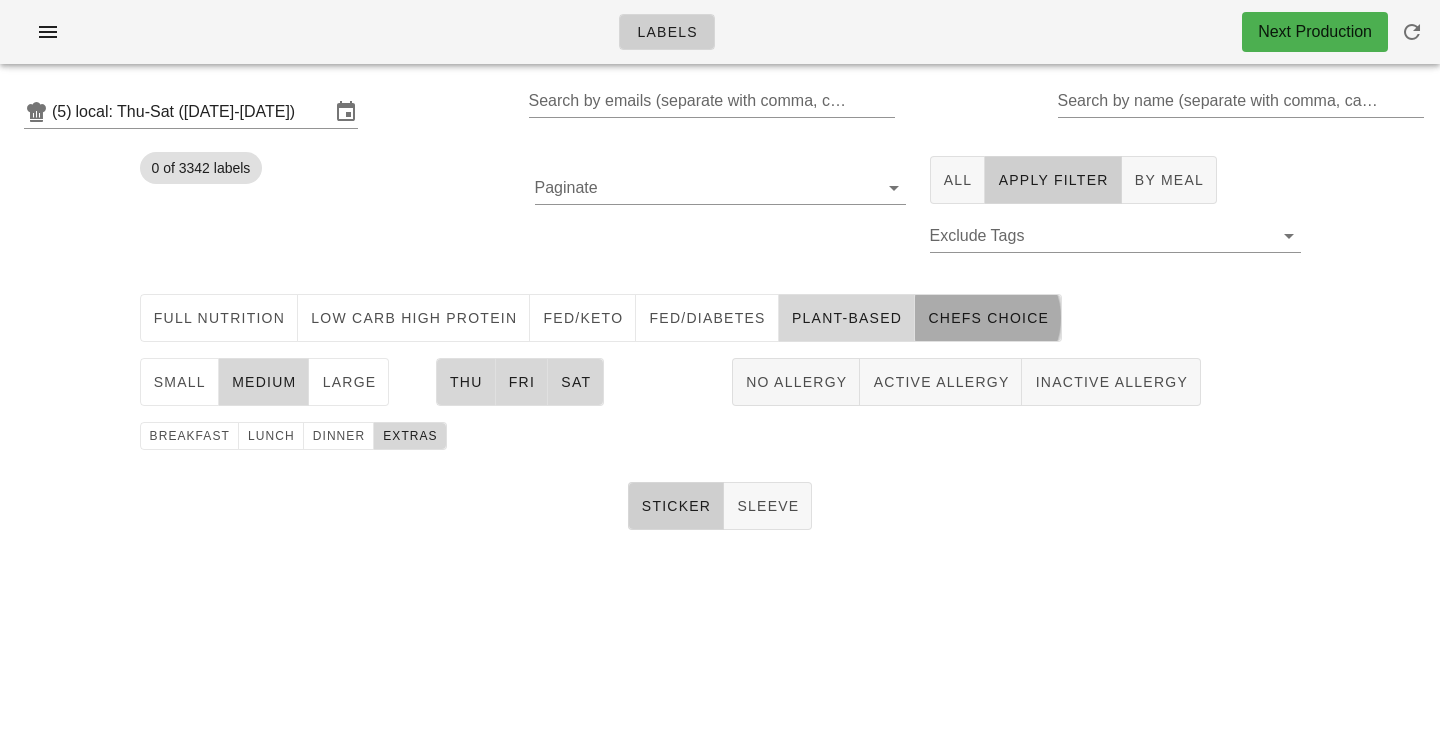 click on "chefs choice" at bounding box center [988, 318] 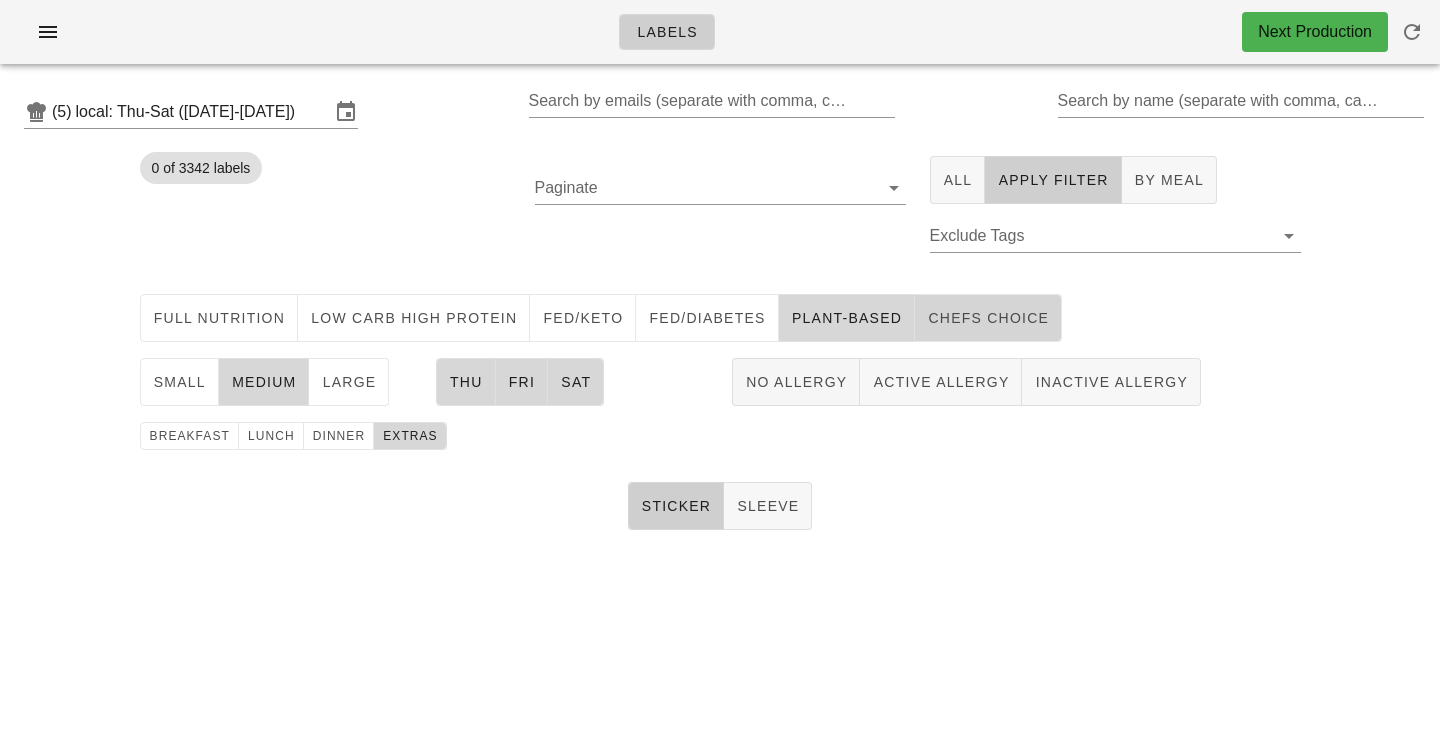click on "chefs choice" at bounding box center [988, 318] 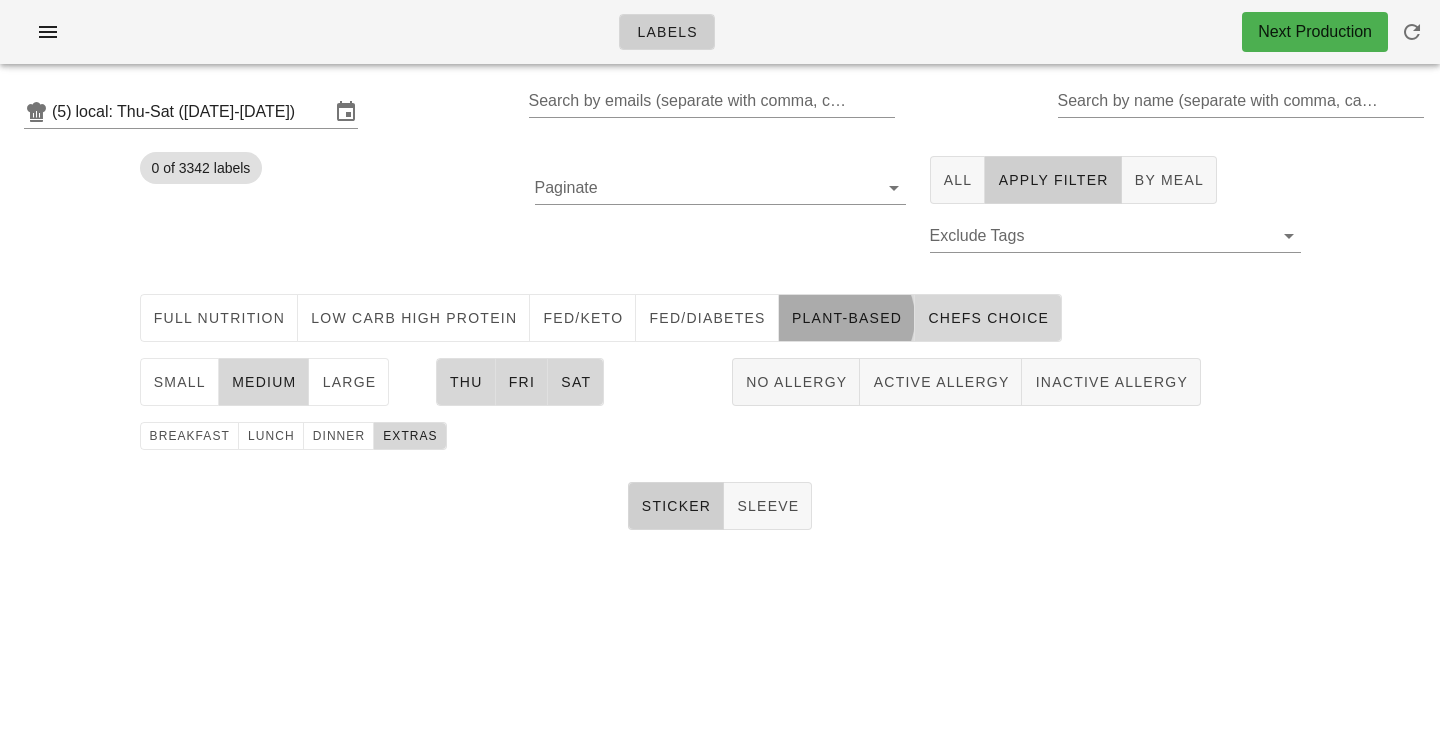 click on "Plant-Based" at bounding box center (846, 318) 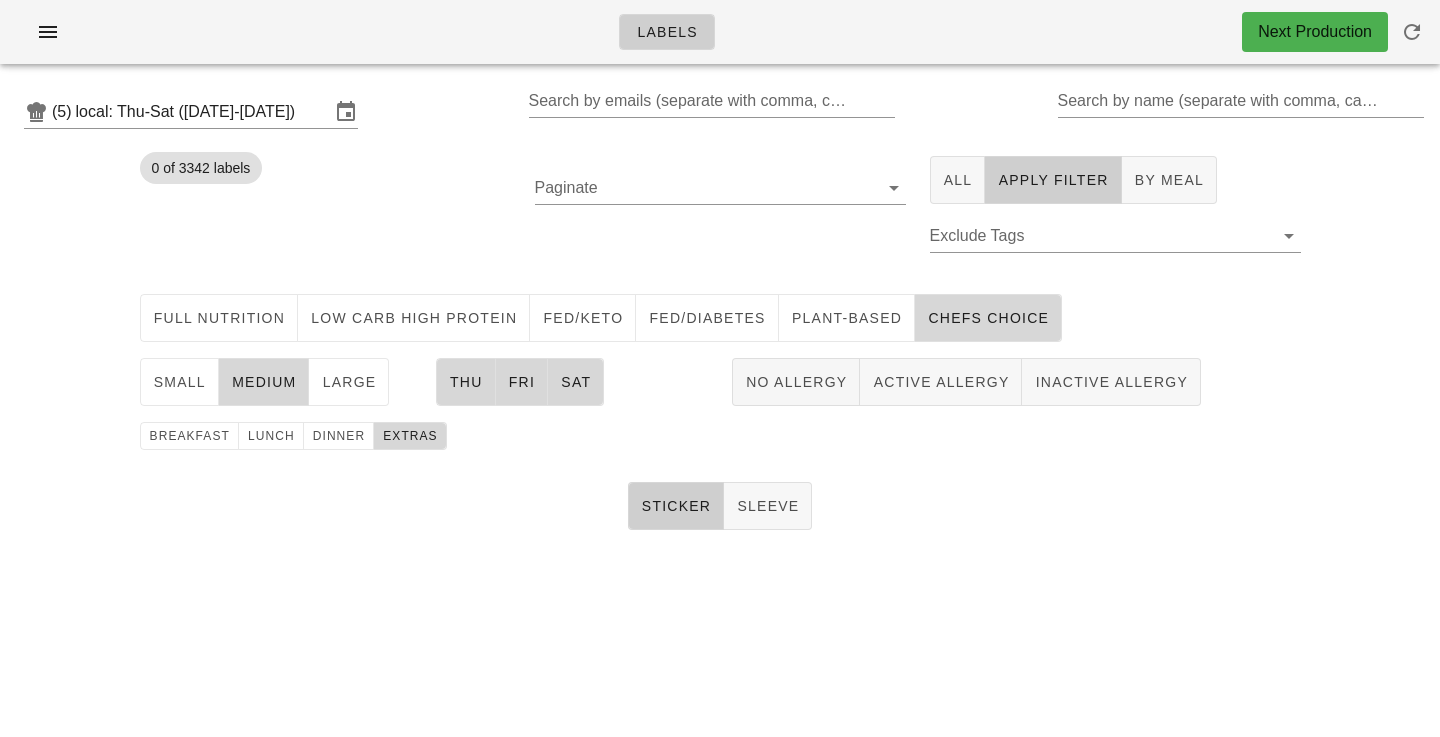 click on "breakfast   lunch   dinner   extras" at bounding box center (720, 436) 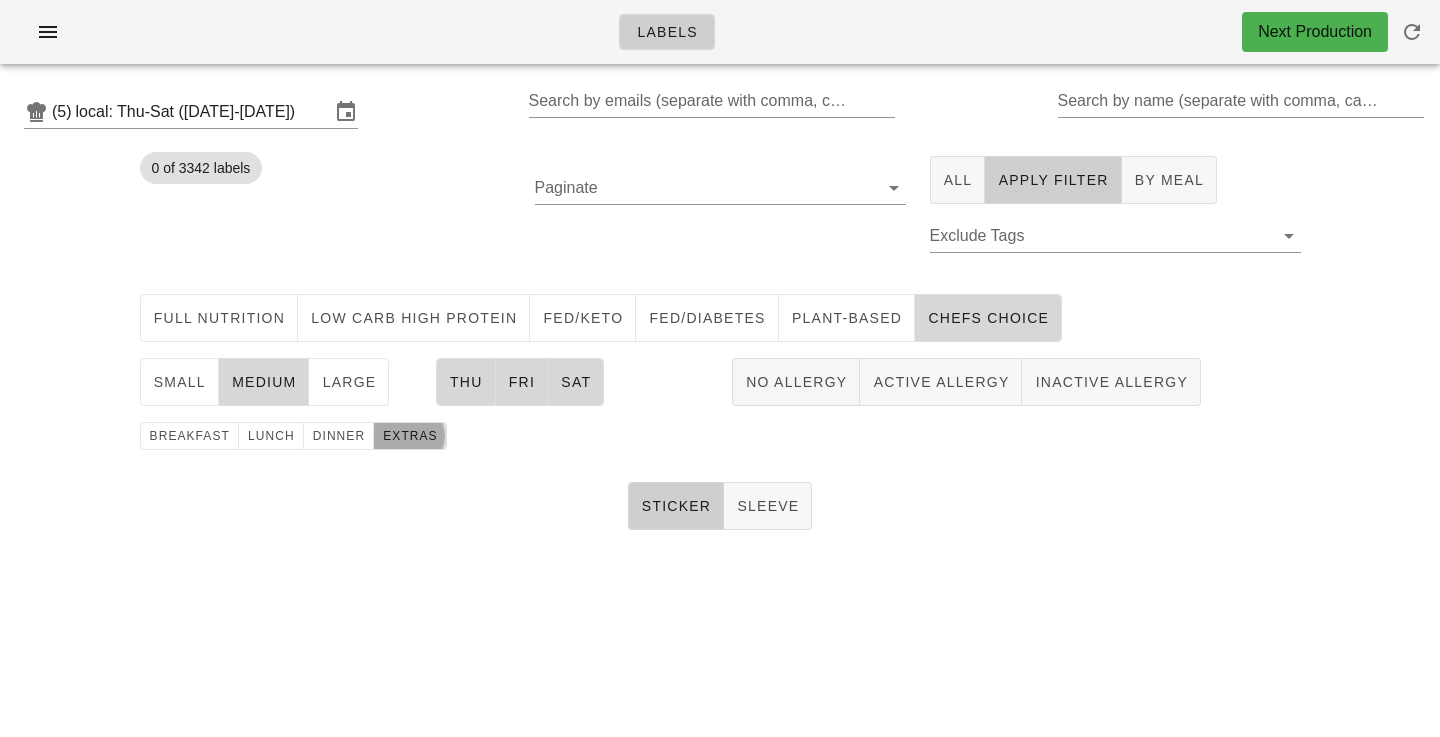 click on "extras" at bounding box center [410, 436] 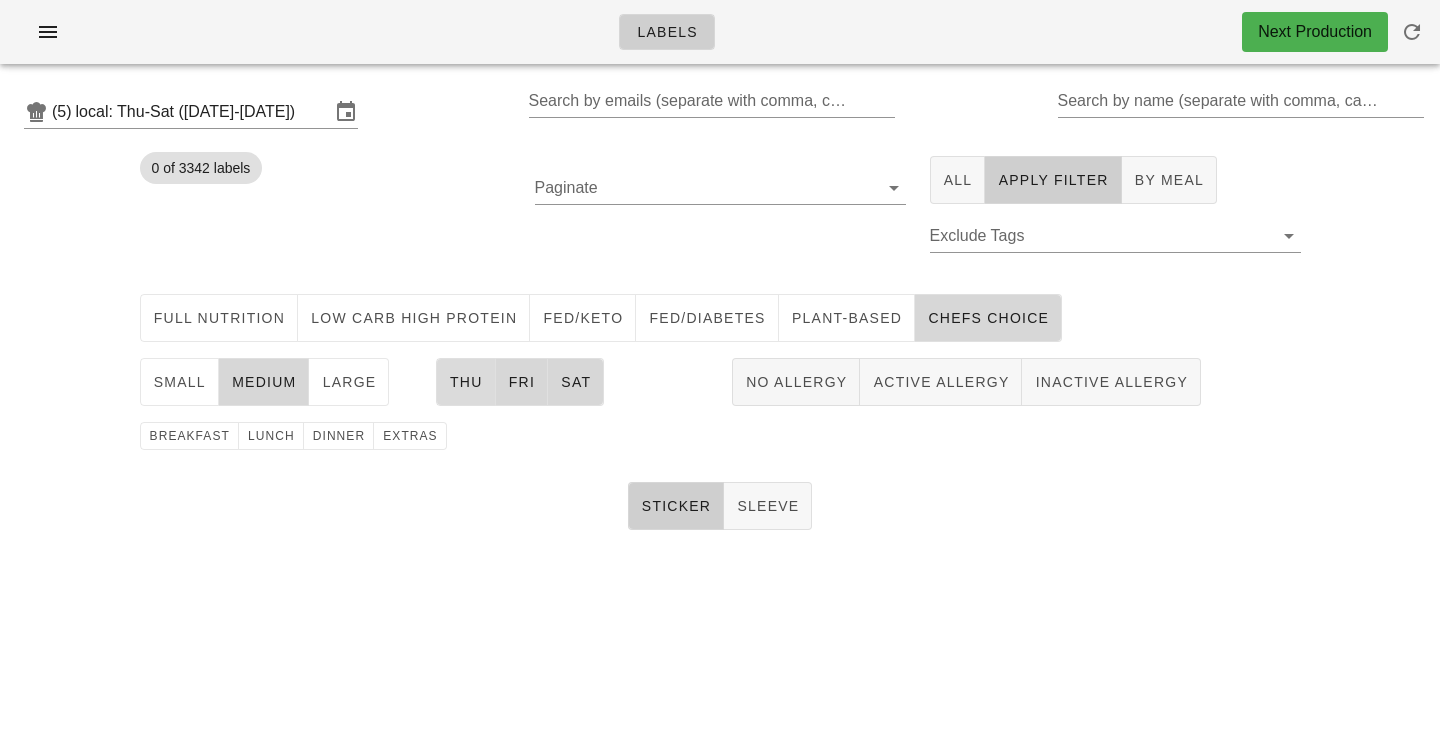 click on "Thu" at bounding box center (466, 382) 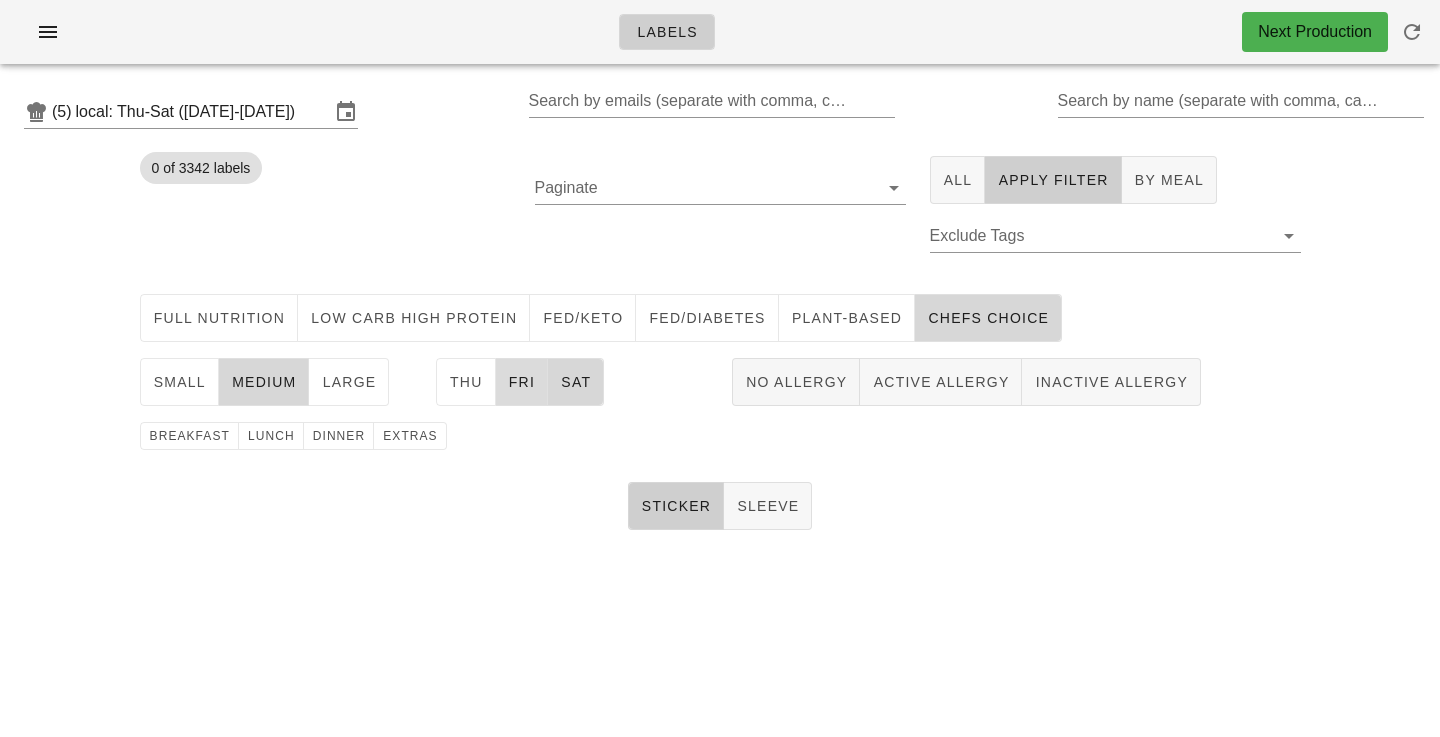 click on "Fri" at bounding box center [522, 382] 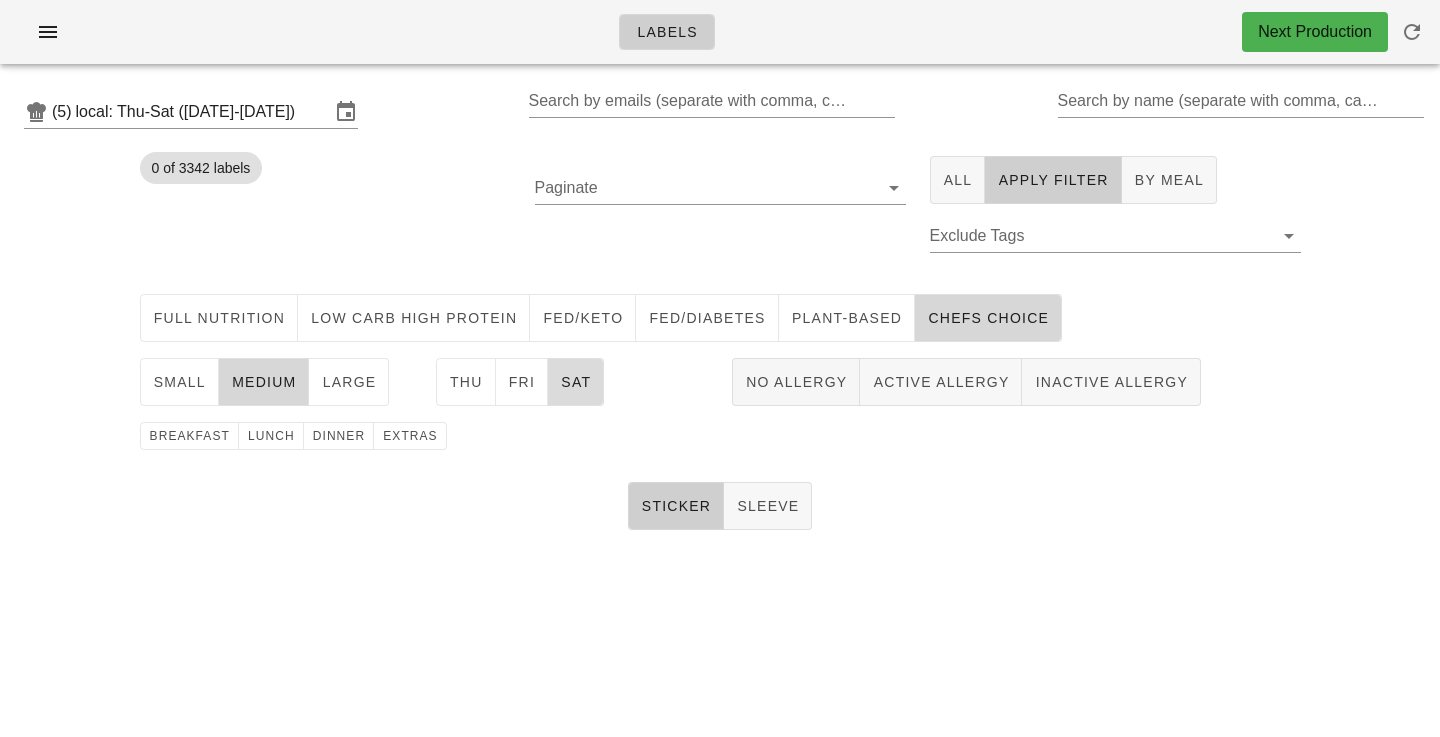 click on "Sat" at bounding box center (575, 382) 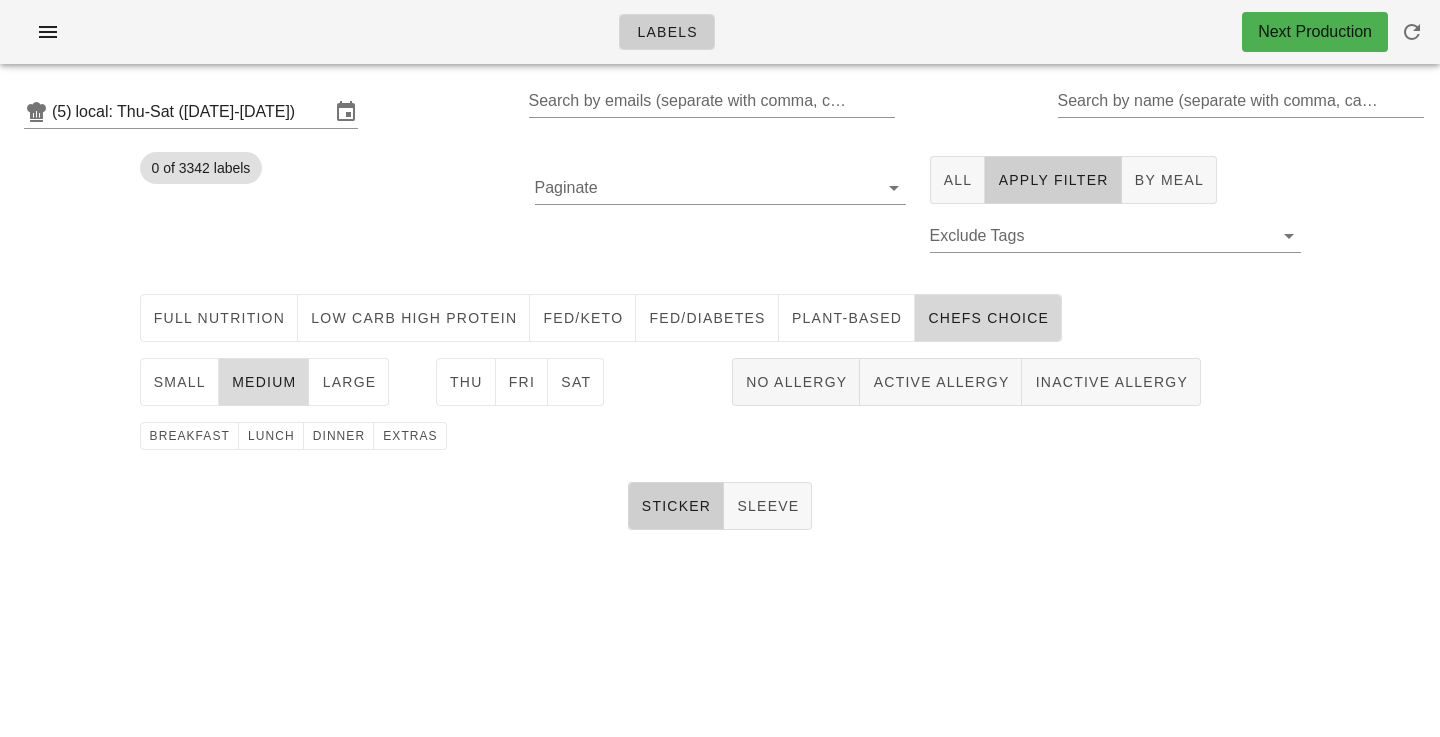 click on "medium" at bounding box center [264, 382] 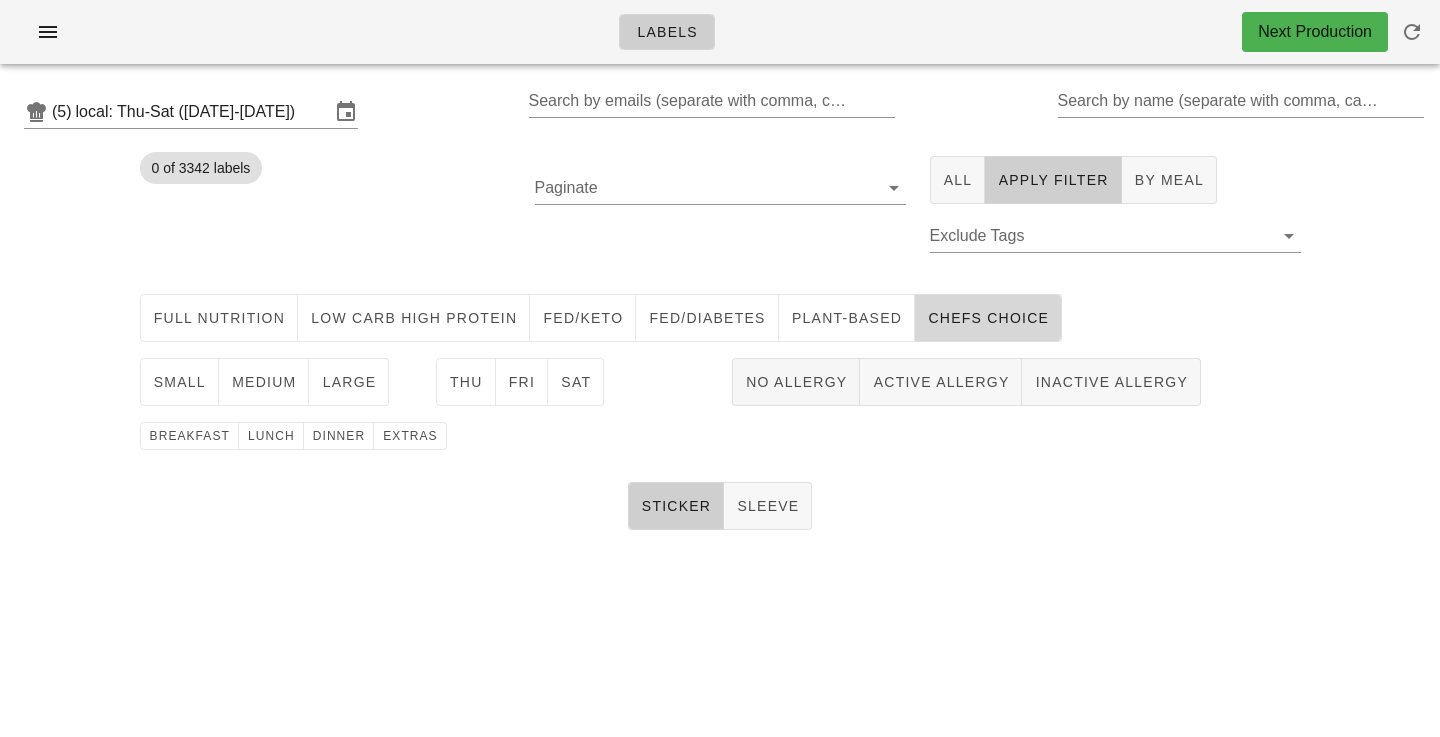 click on "Sticker Sleeve" at bounding box center [720, 506] 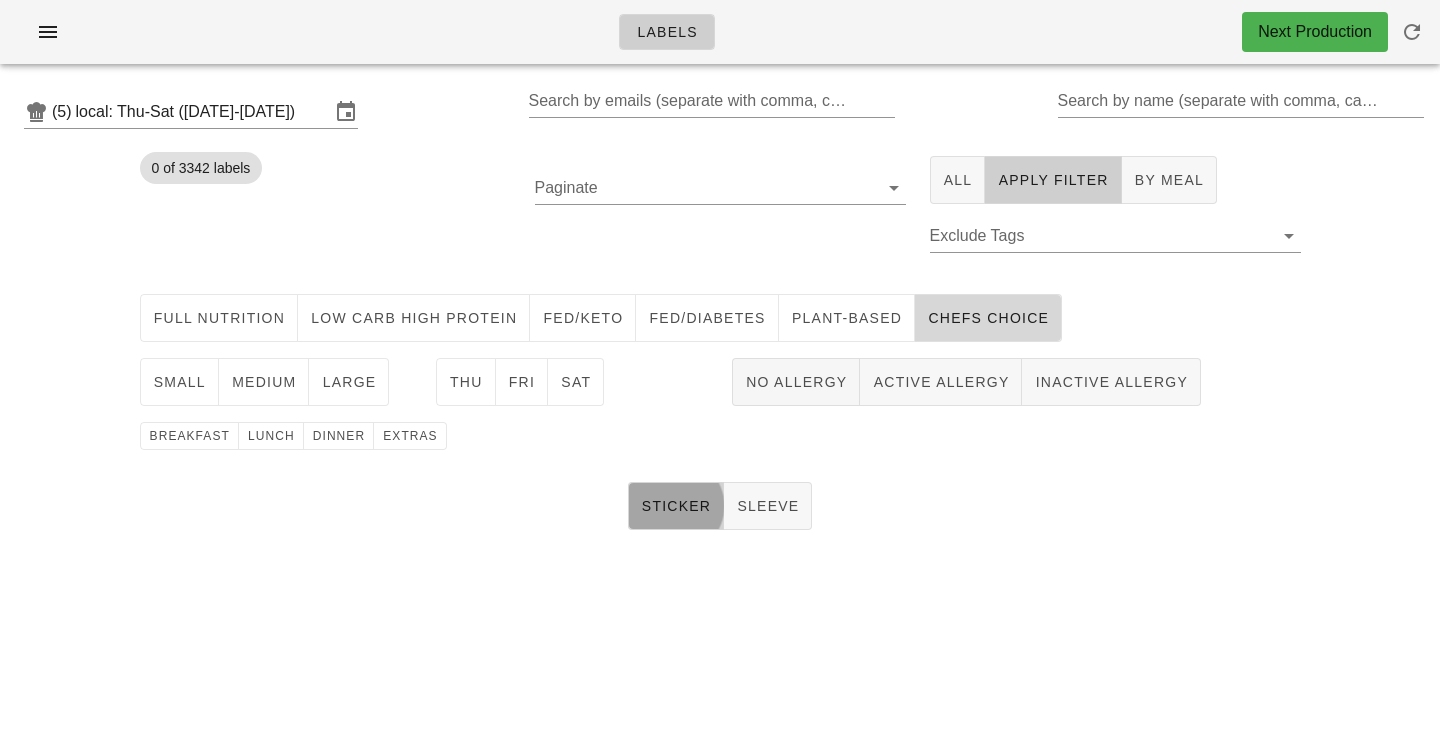 click on "Sticker" at bounding box center (676, 506) 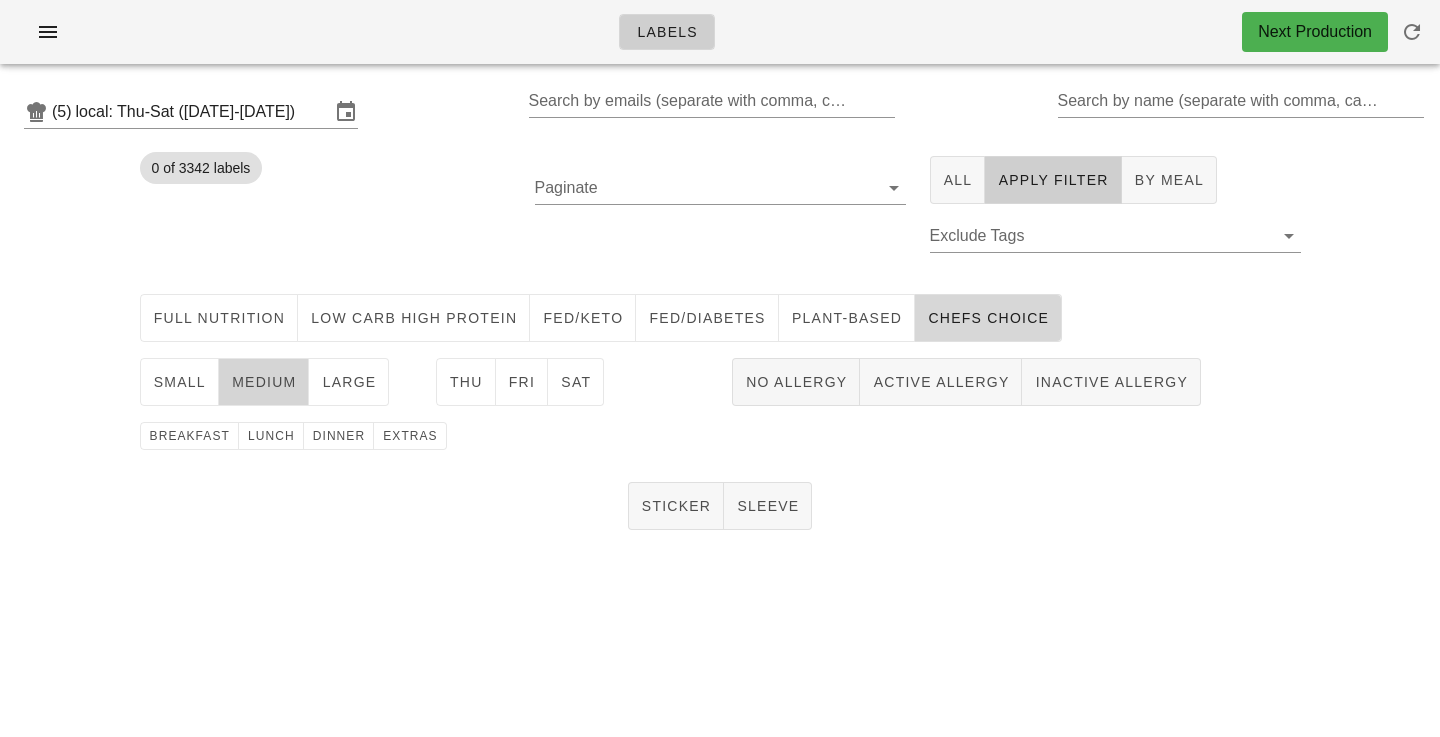 click on "medium" at bounding box center [264, 382] 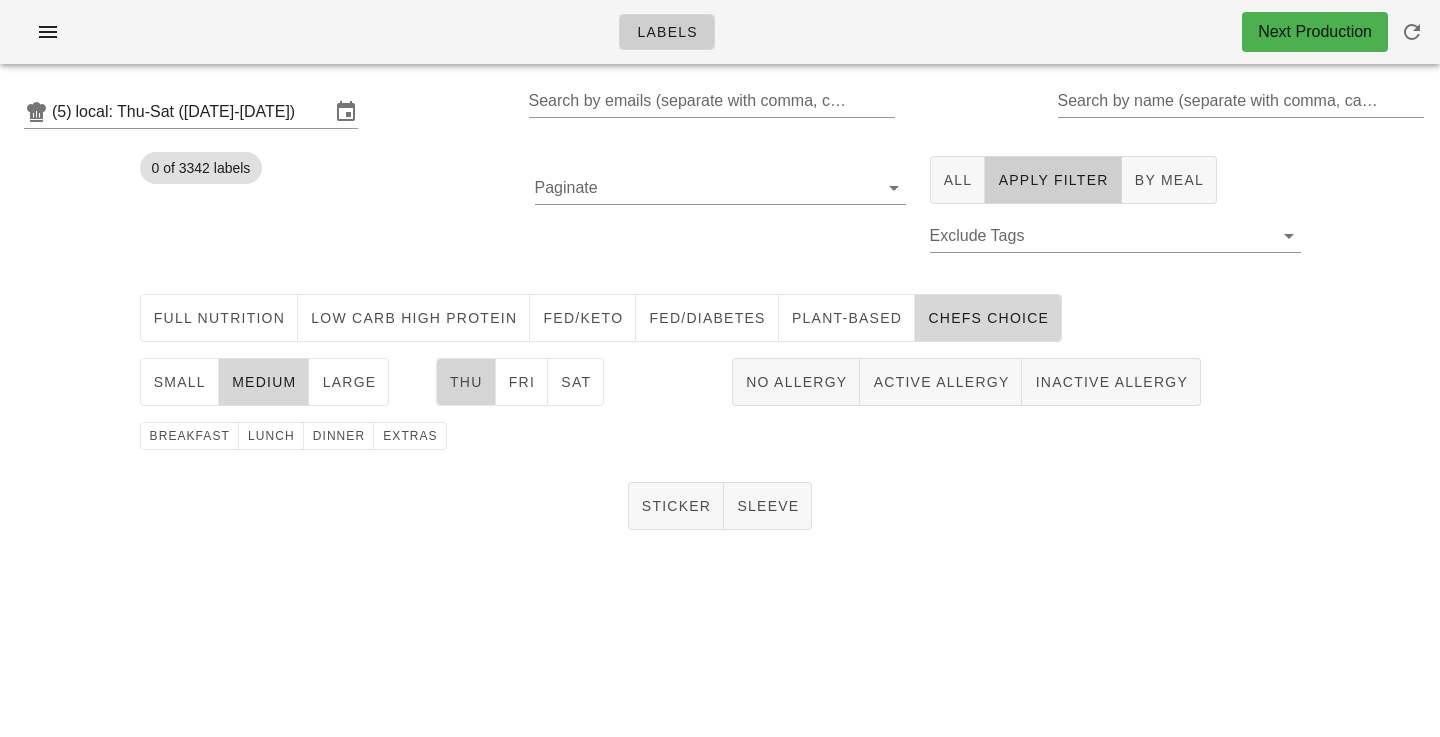 click on "Thu" at bounding box center (466, 382) 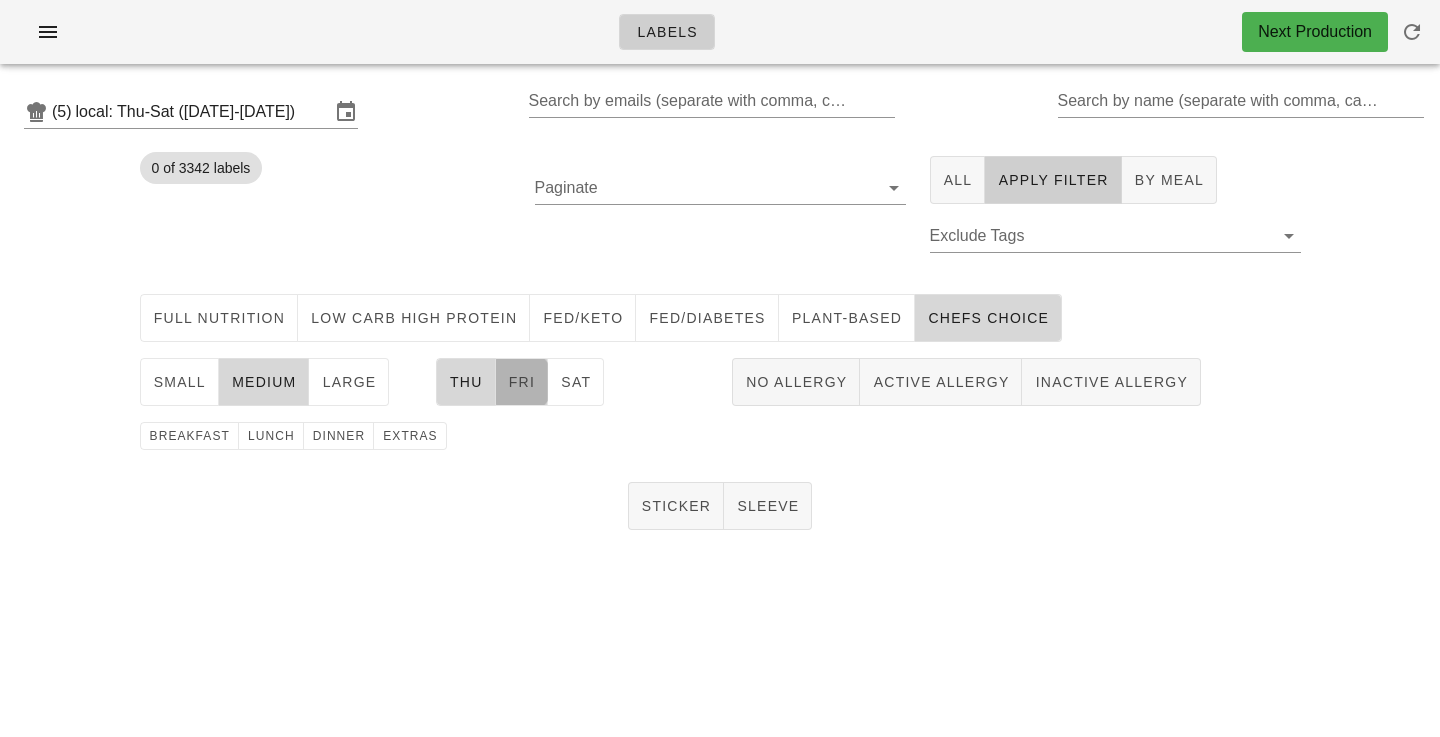 click on "Fri" at bounding box center (522, 382) 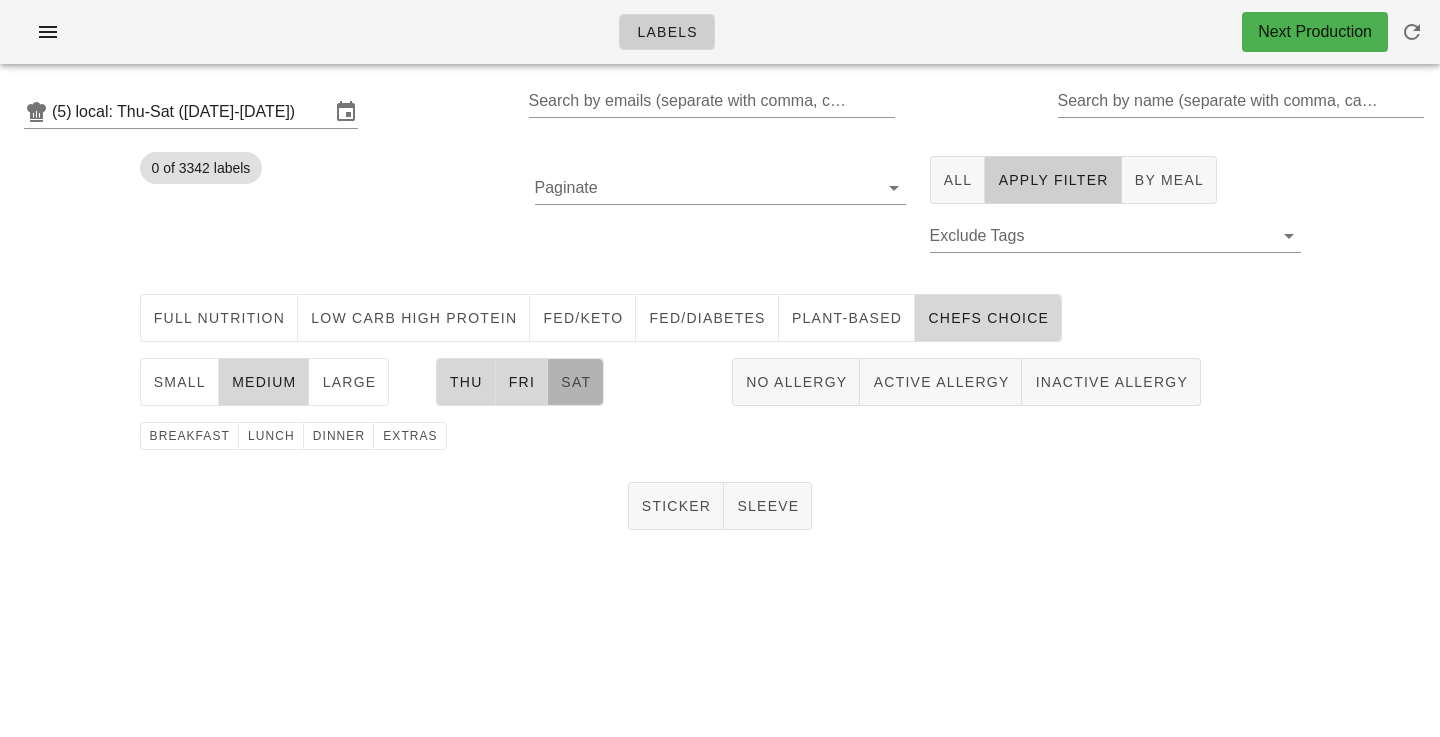 click on "Sat" at bounding box center (576, 382) 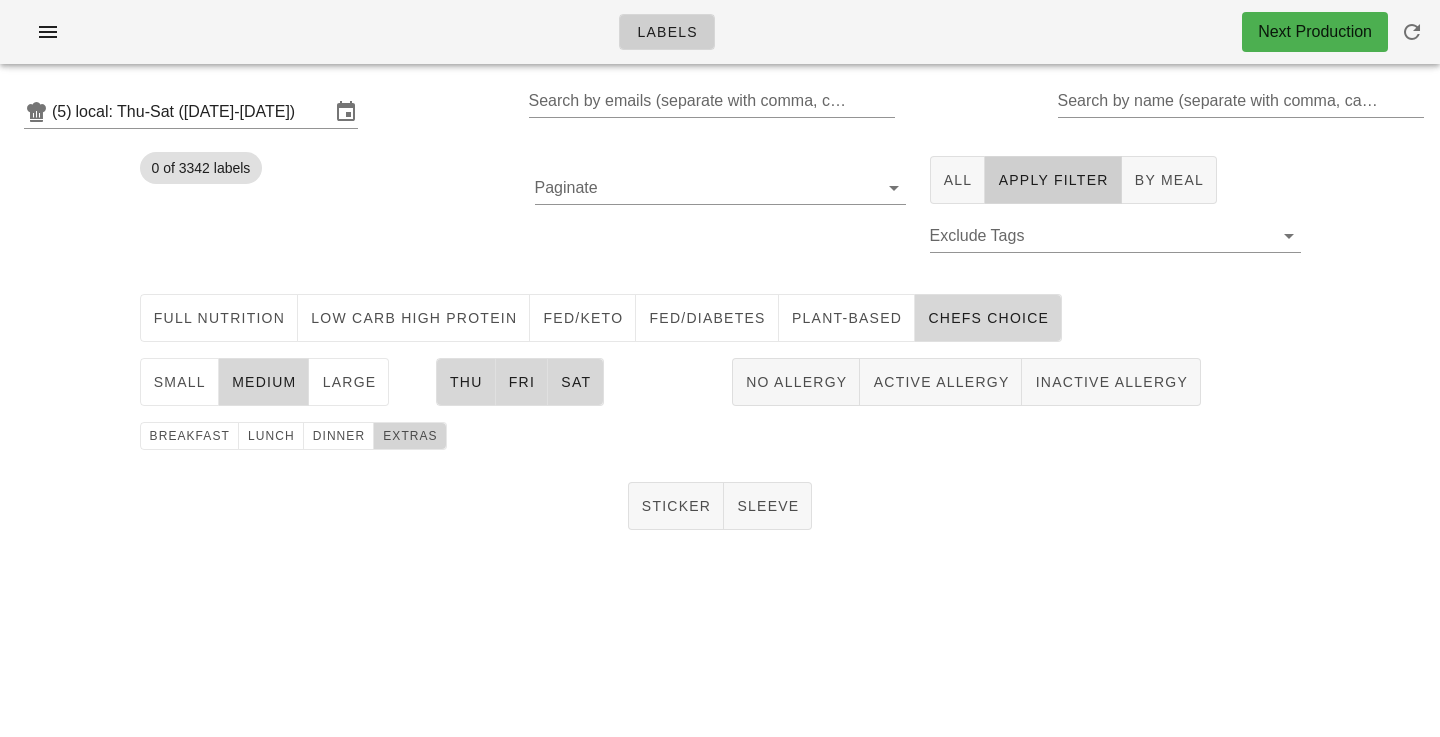click on "extras" at bounding box center [410, 436] 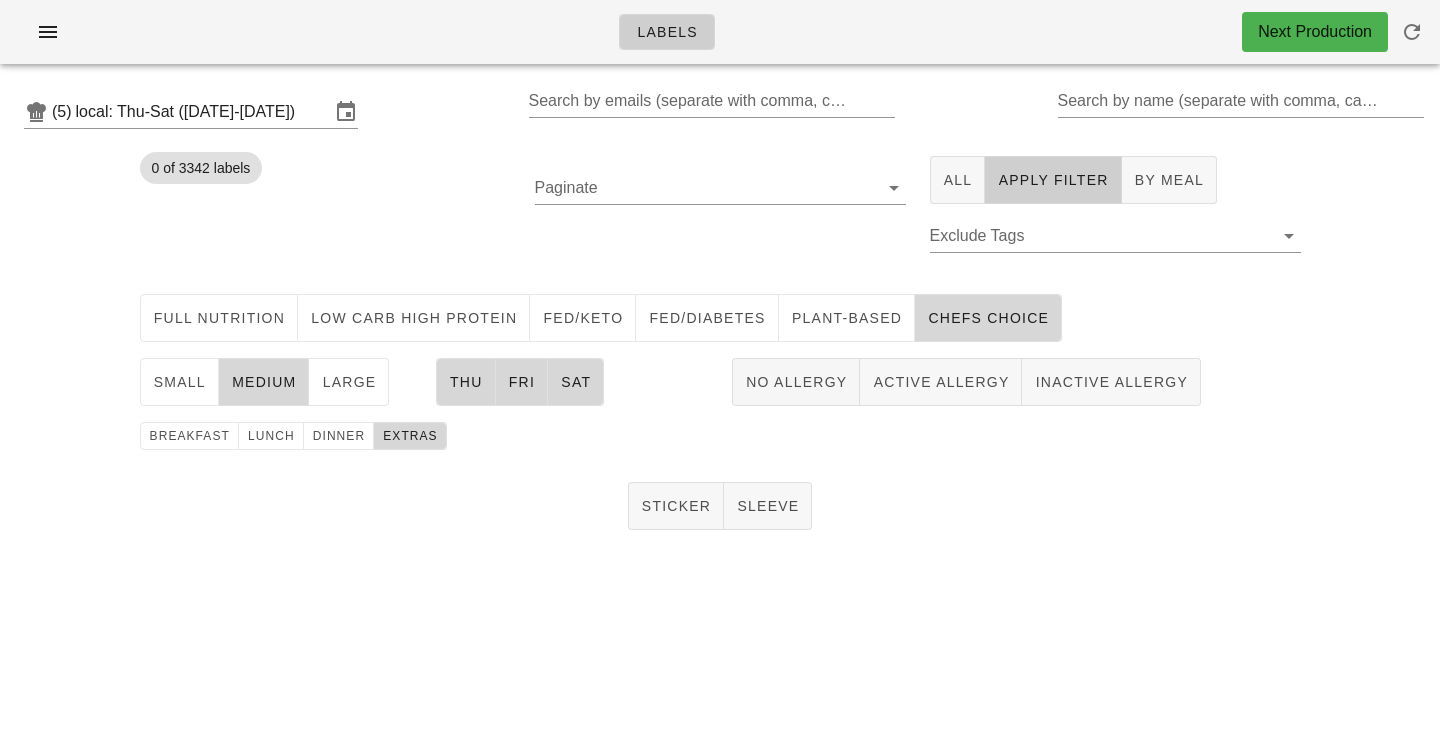 click on "Sticker Sleeve" at bounding box center [720, 506] 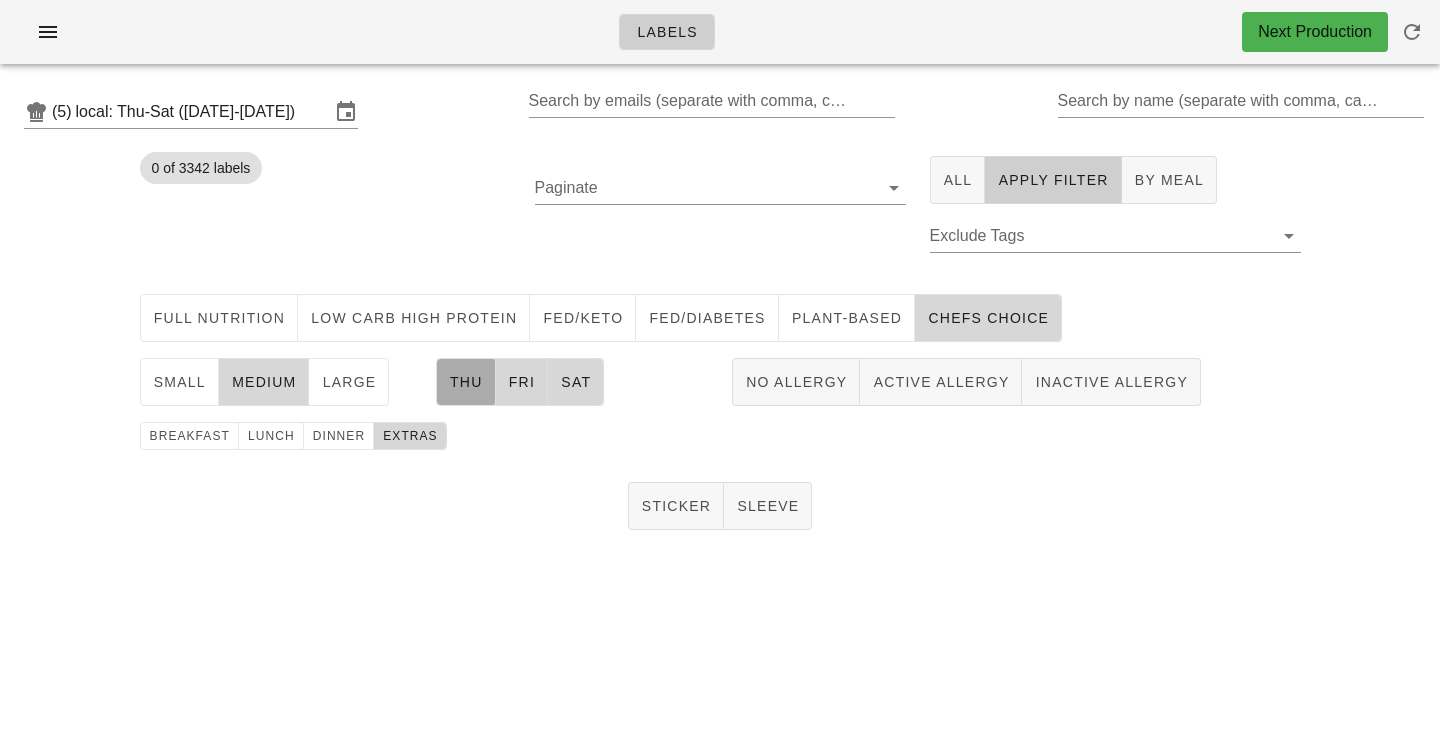 click on "Thu" at bounding box center [466, 382] 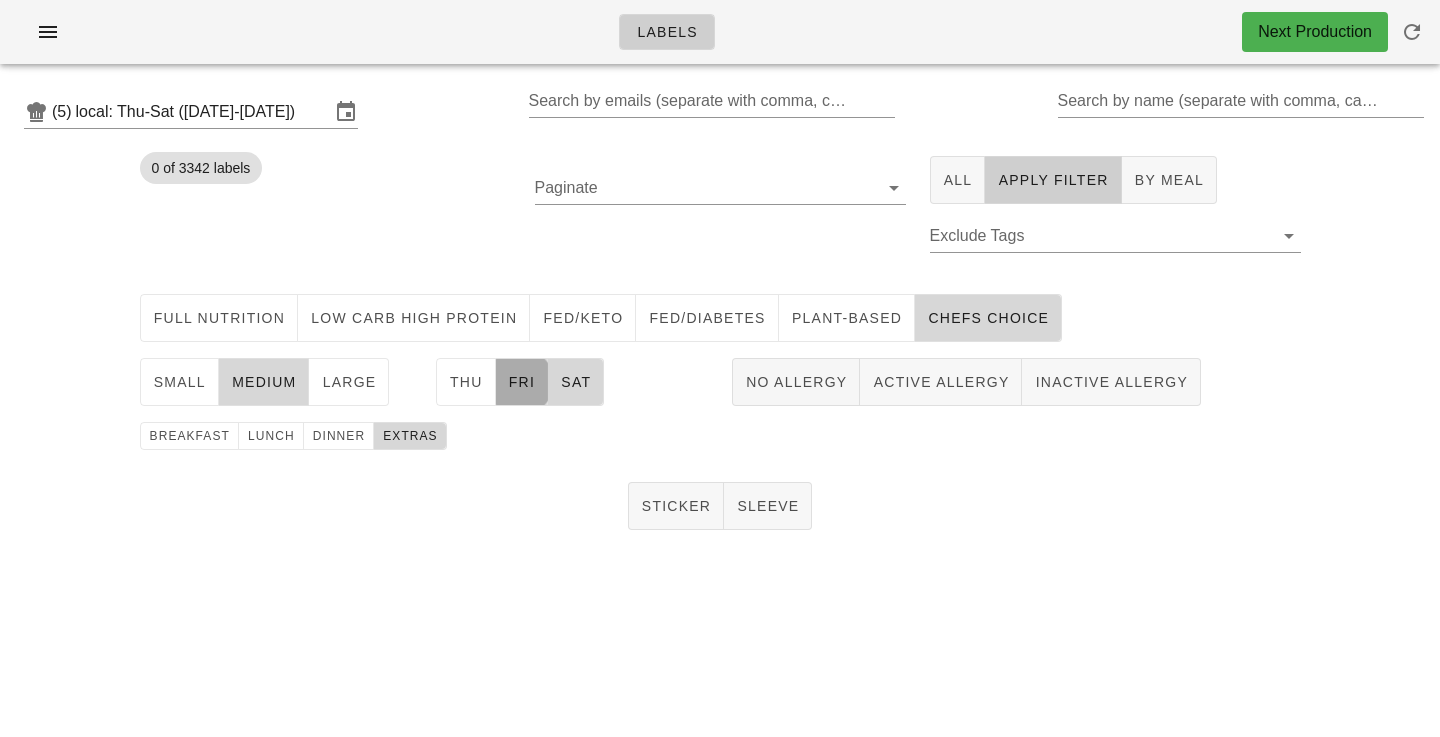 click on "Fri" at bounding box center (522, 382) 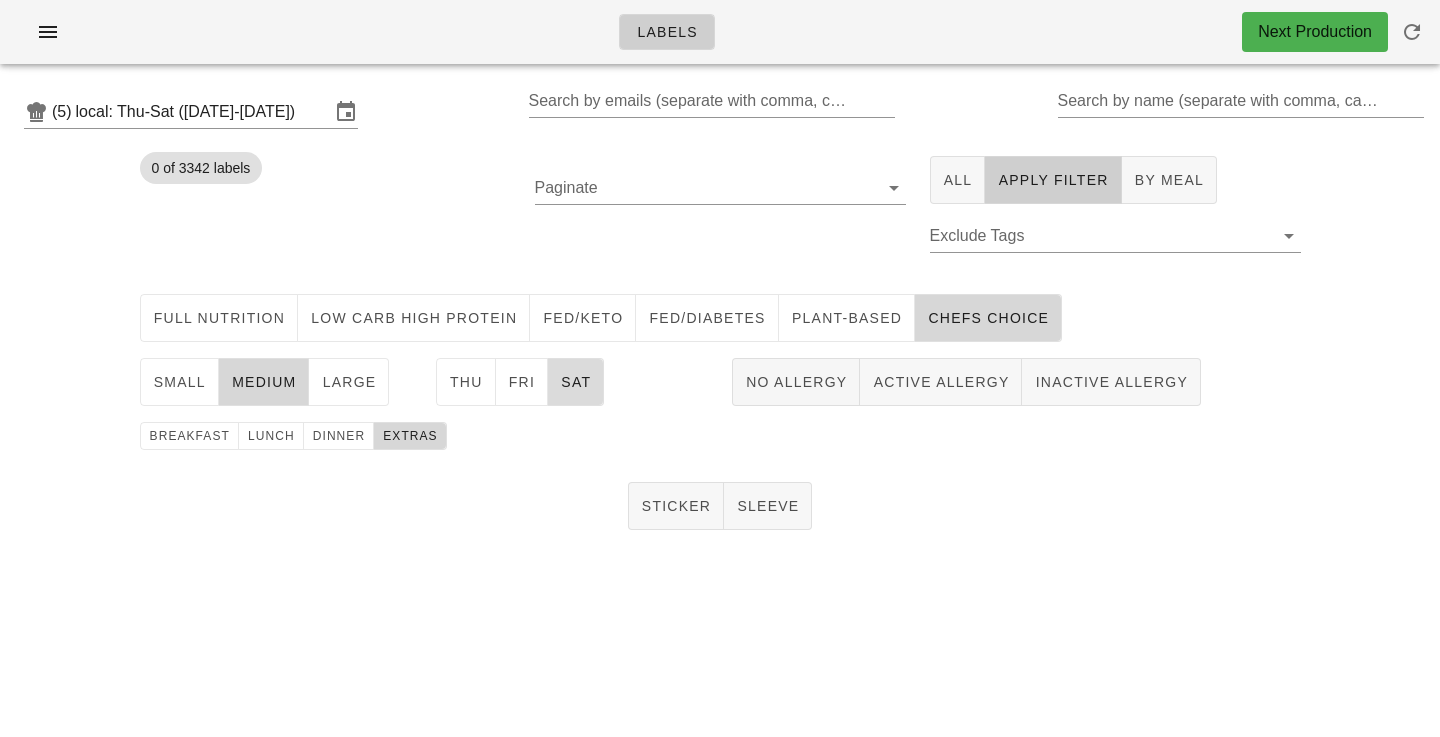 click on "Sat" at bounding box center (575, 382) 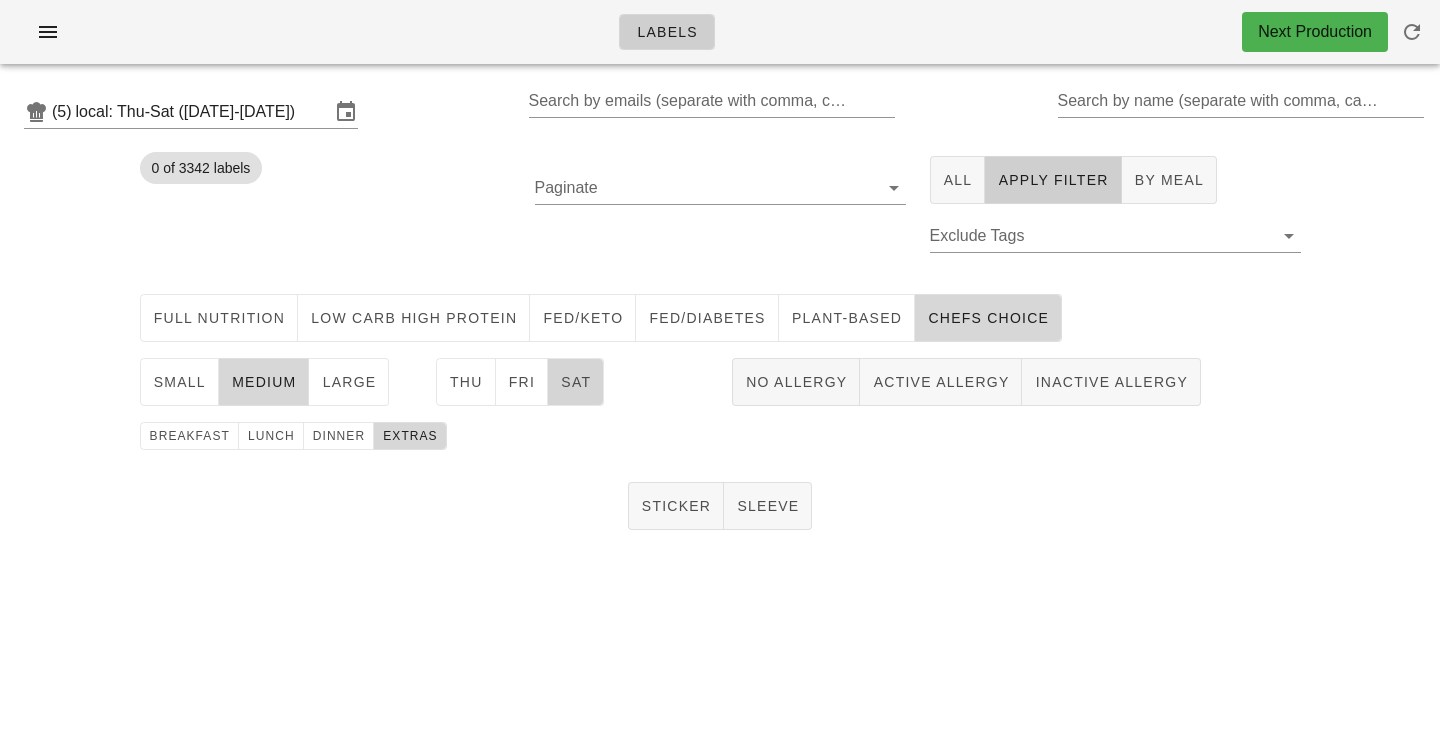 click on "Sat" at bounding box center (575, 382) 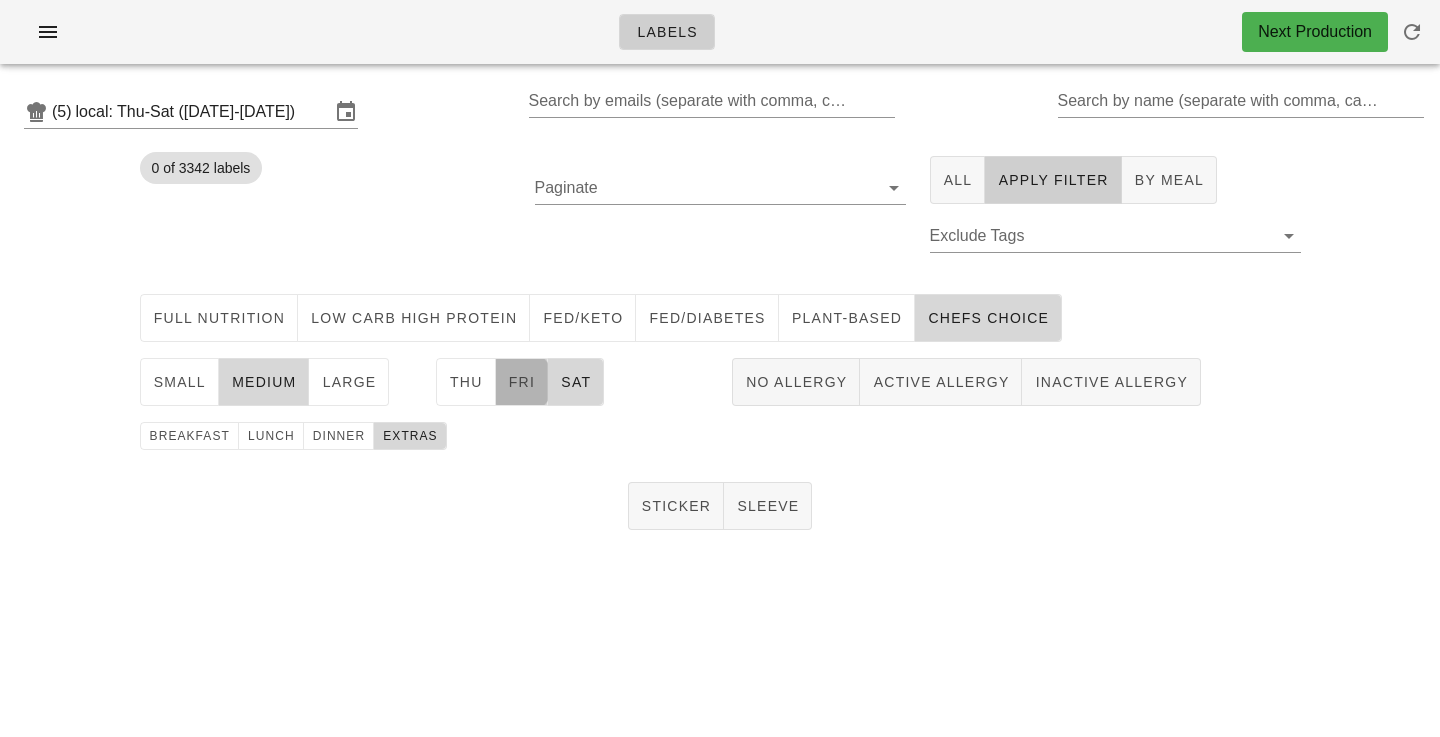 click on "Fri" at bounding box center (522, 382) 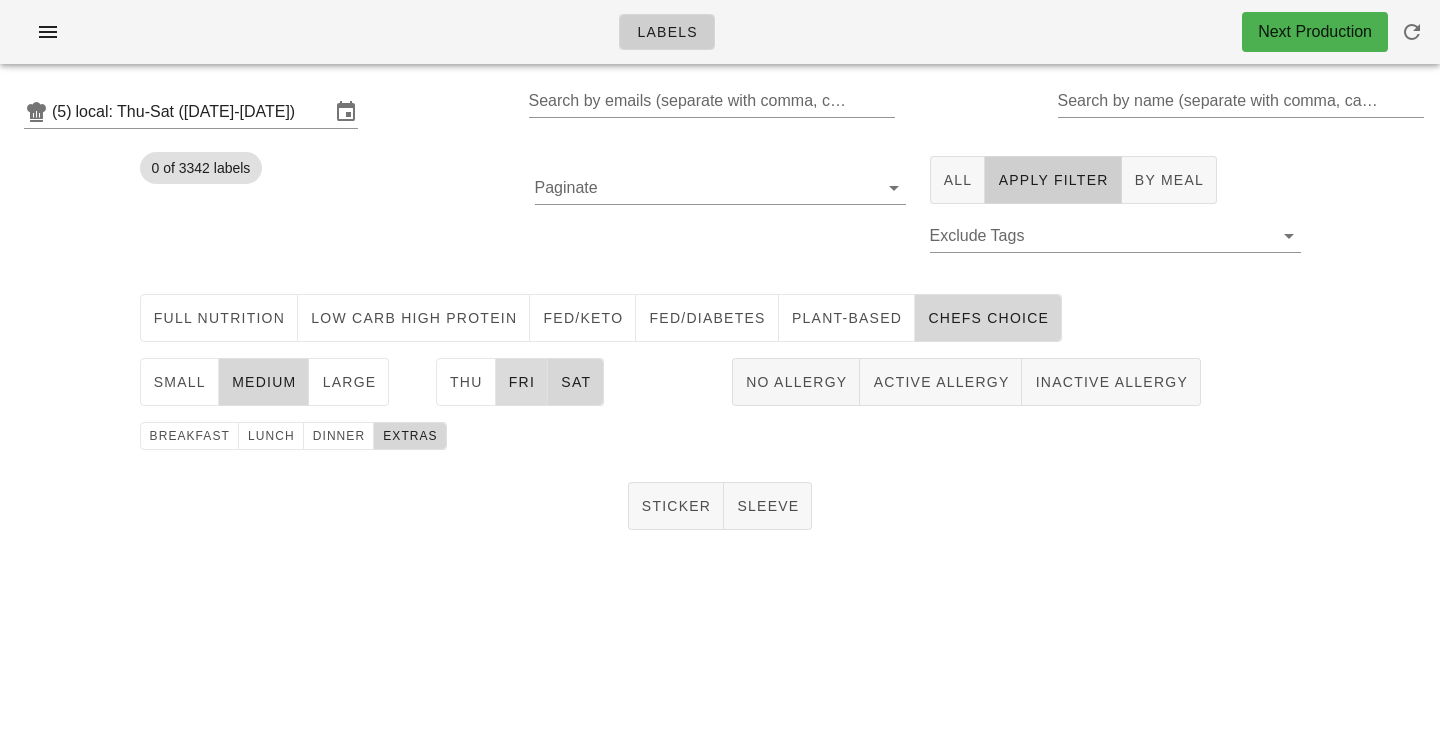 click on "Fri" at bounding box center (522, 382) 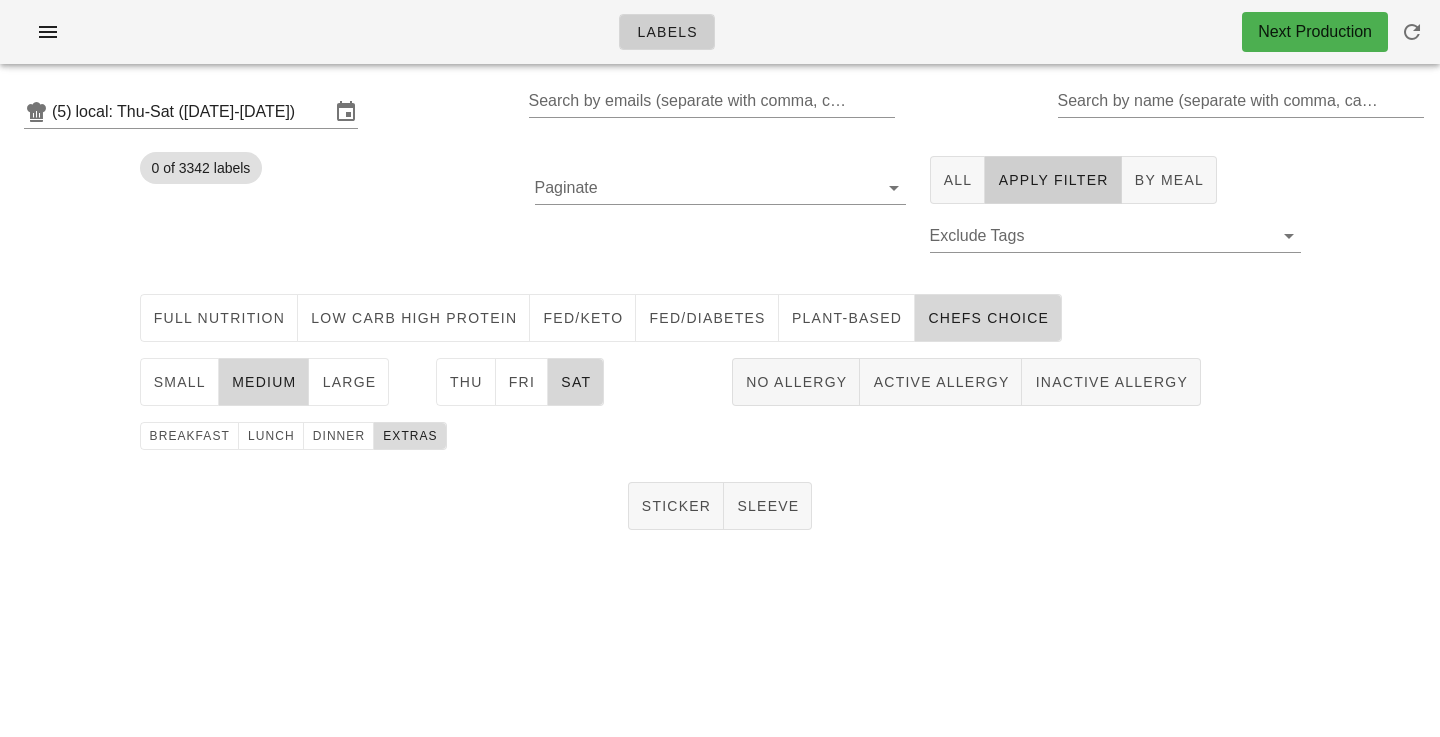 click on "extras" at bounding box center [410, 436] 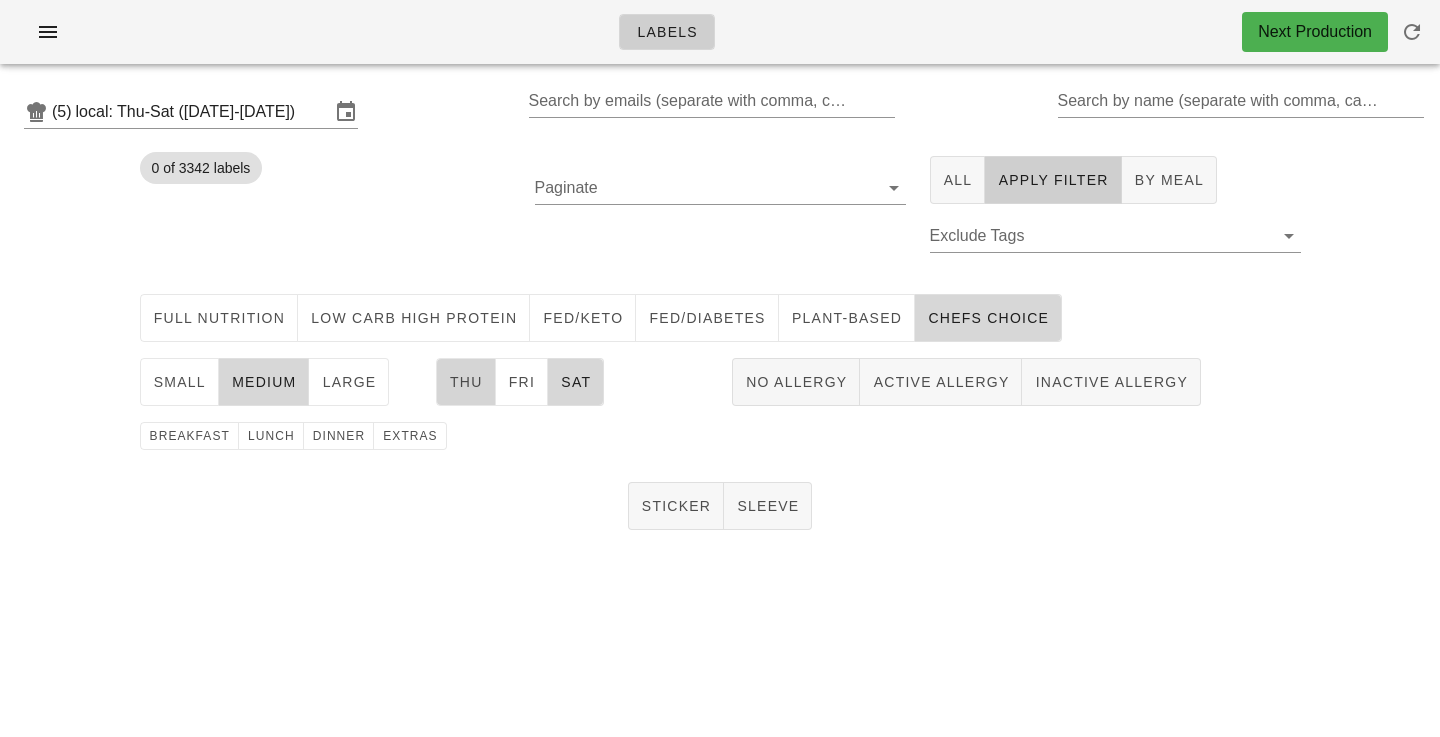 click on "Thu" at bounding box center [466, 382] 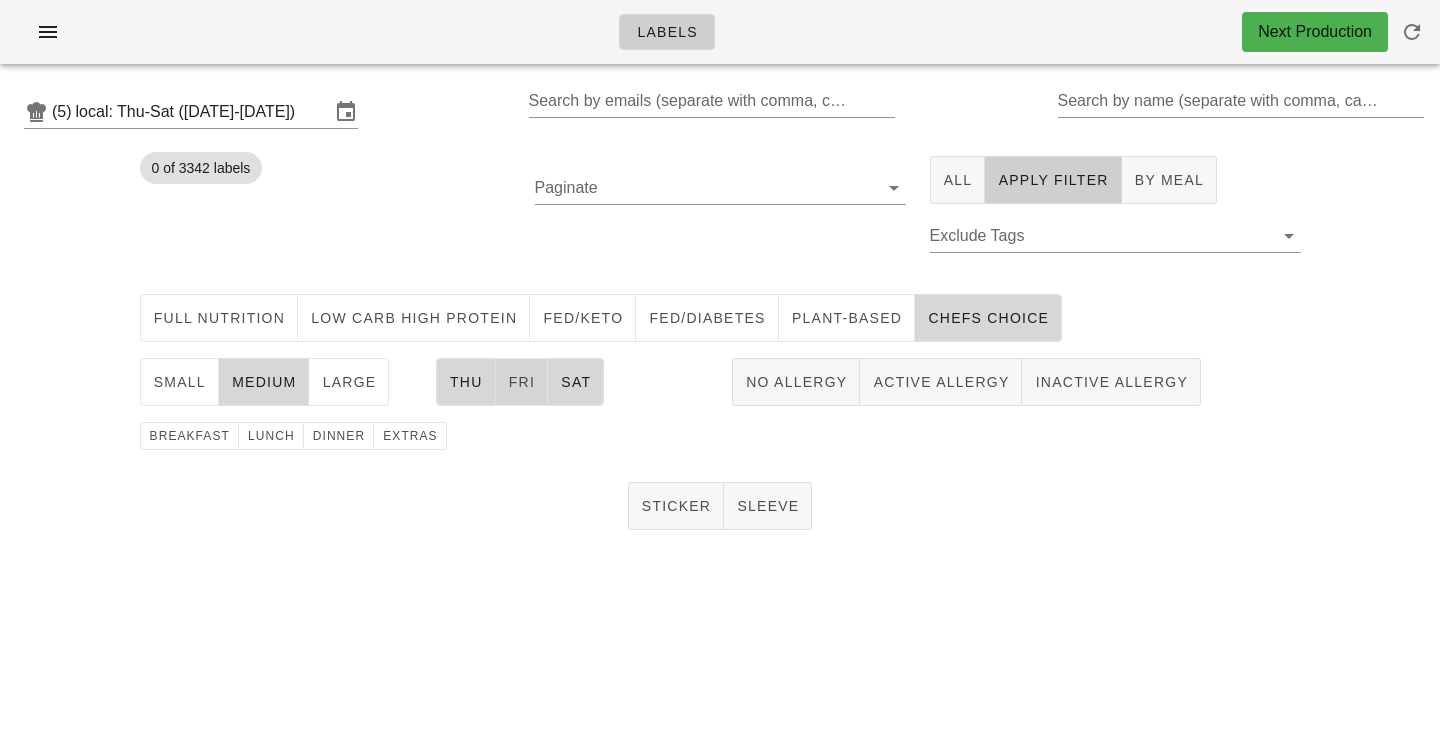 click on "Fri" at bounding box center [522, 382] 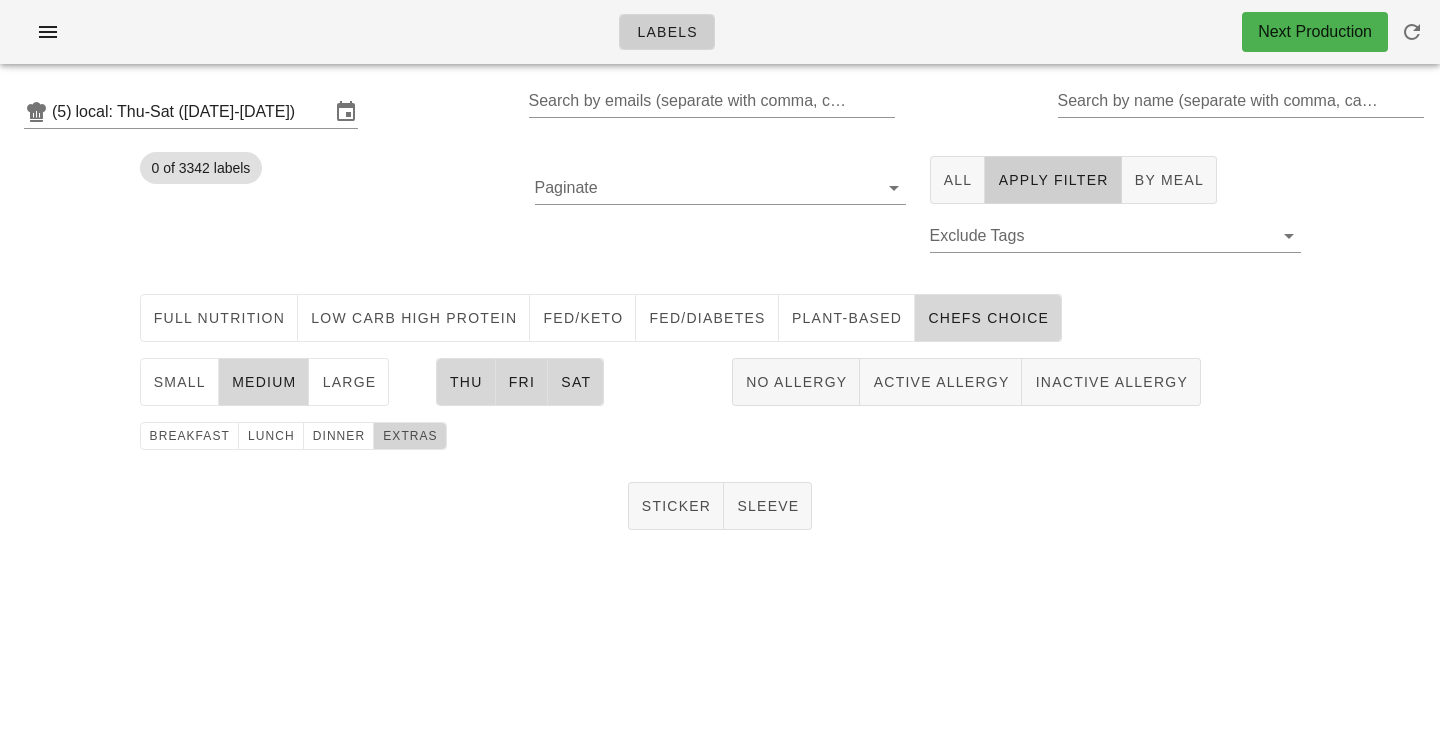 click on "extras" at bounding box center (410, 436) 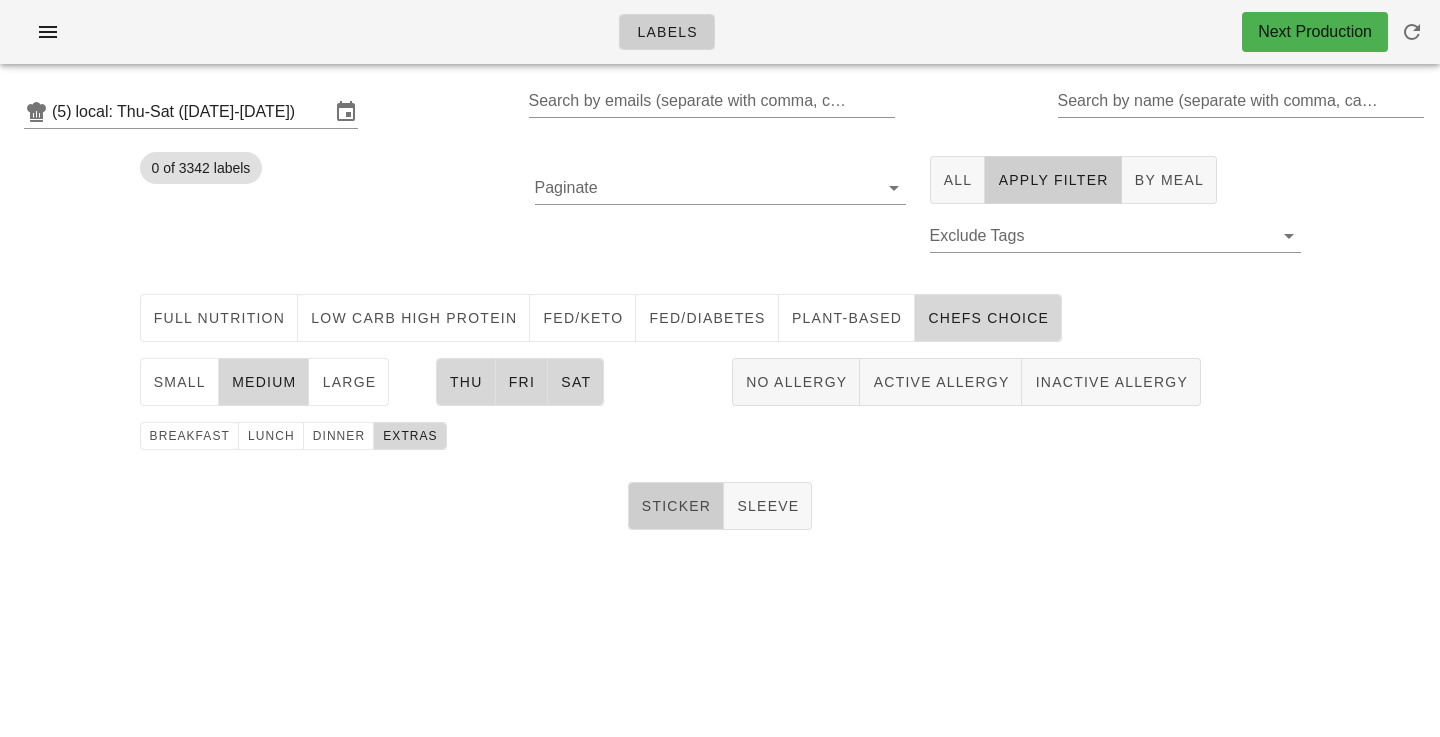 click on "Sticker" at bounding box center [676, 506] 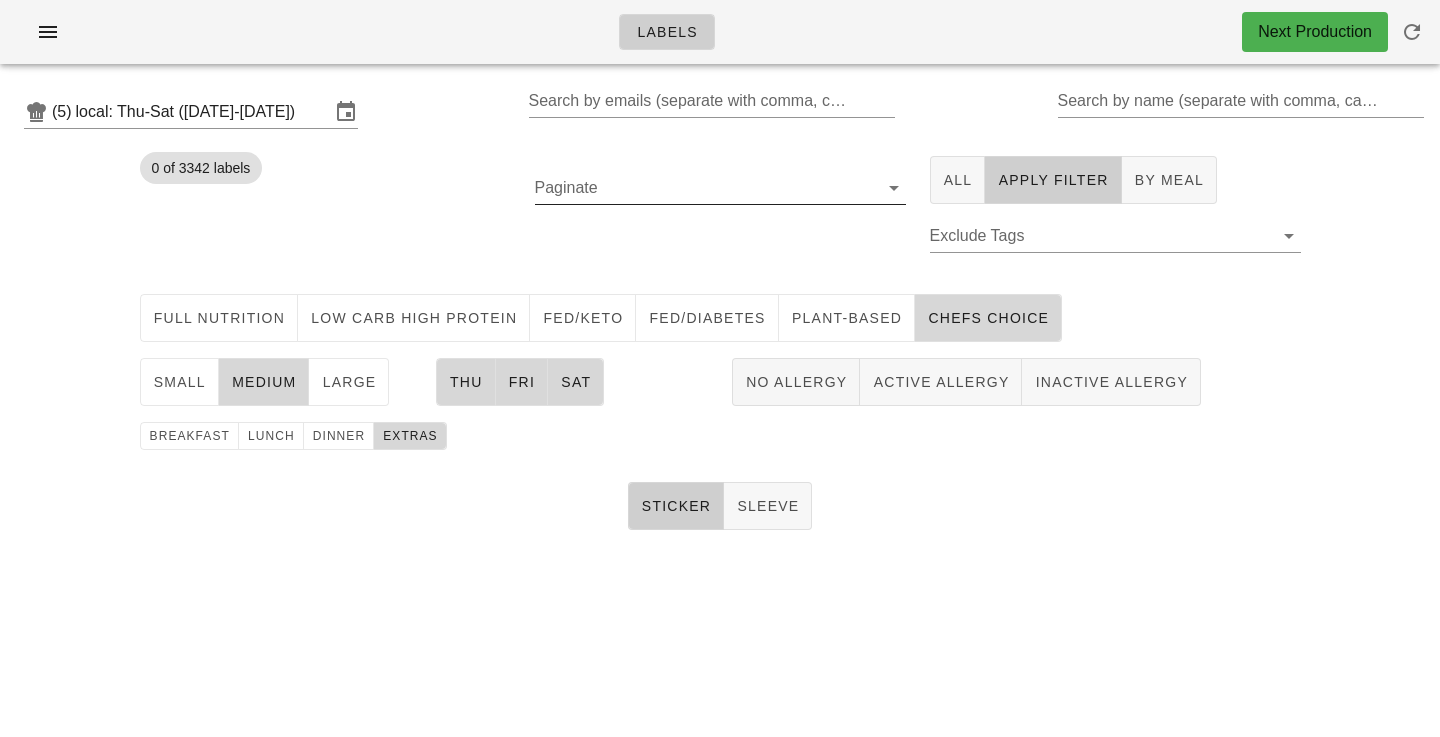 click on "Paginate" at bounding box center [704, 188] 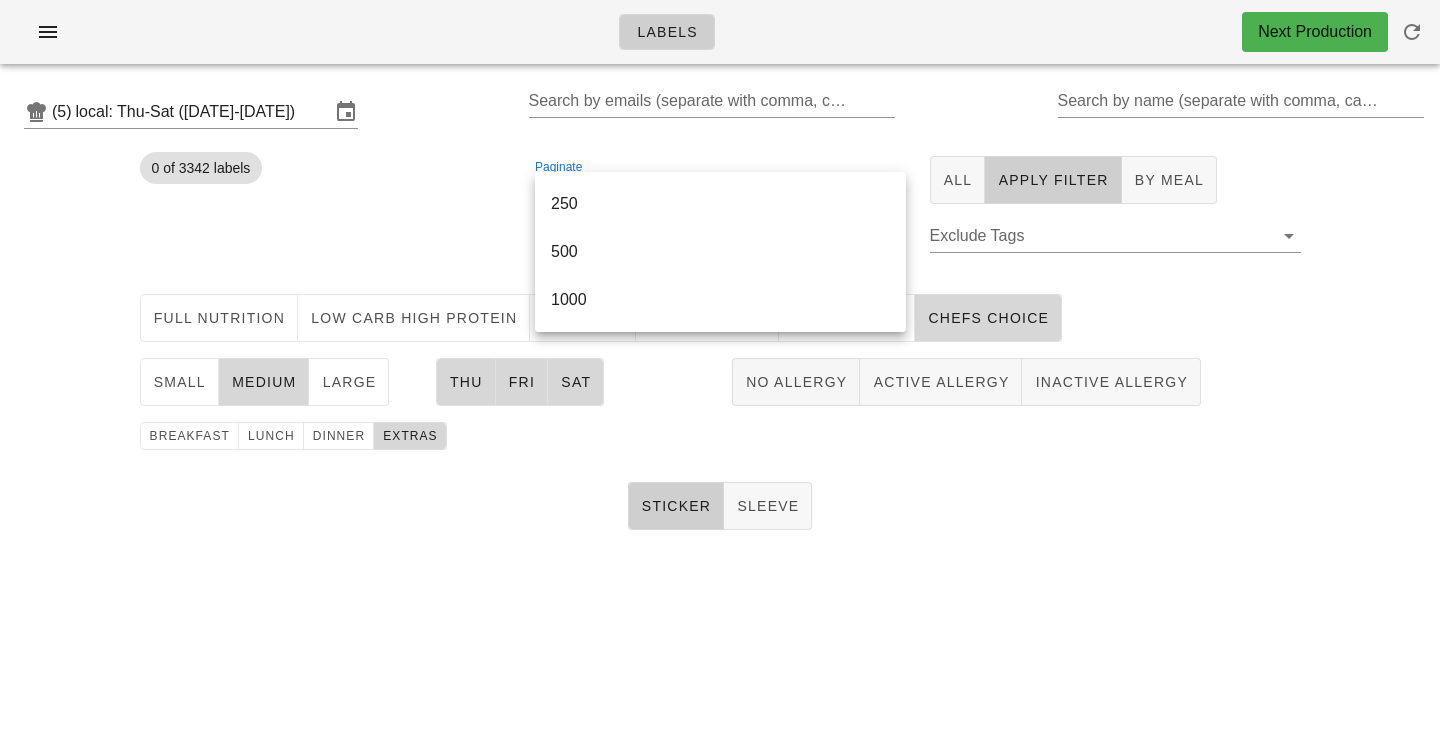 click on "500" at bounding box center [720, 251] 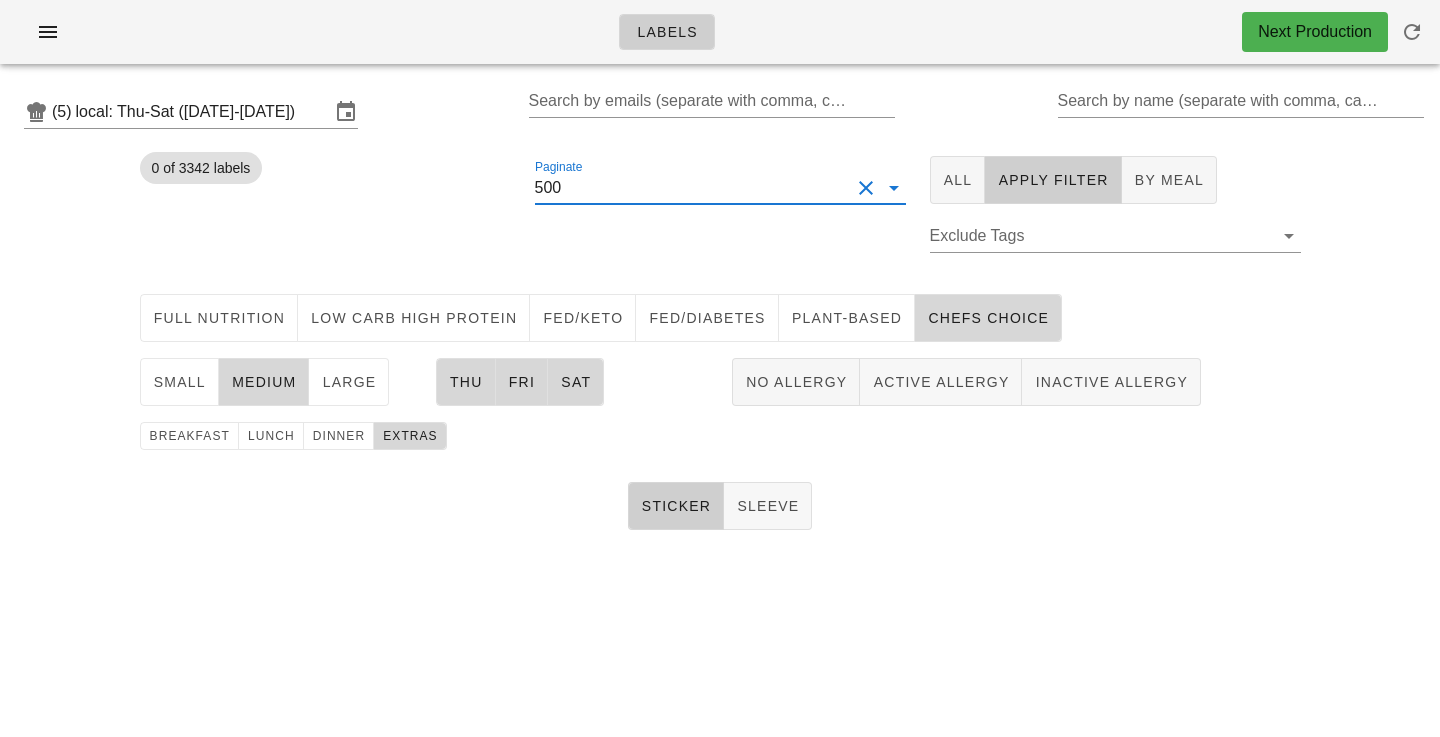 click on "Paginate 500" at bounding box center [720, 215] 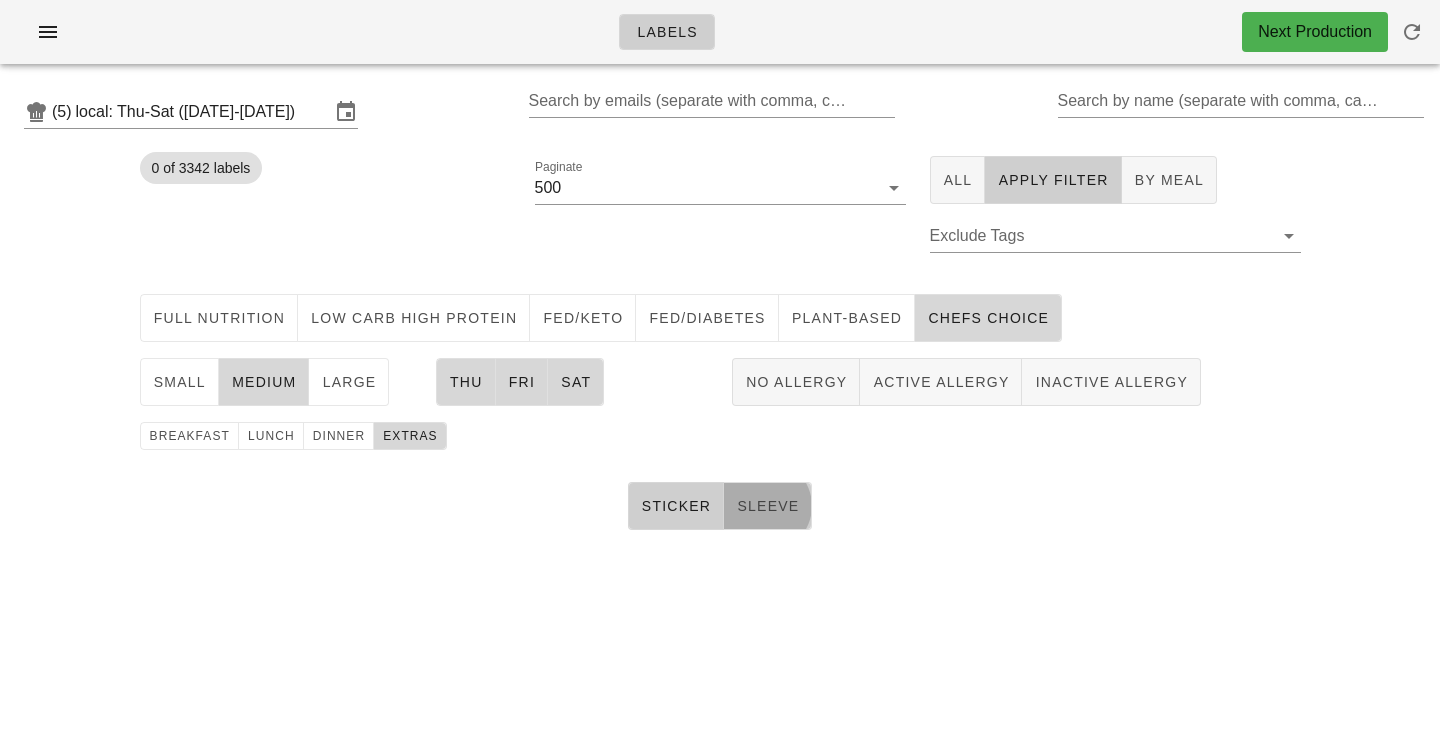 click on "Sleeve" at bounding box center (767, 506) 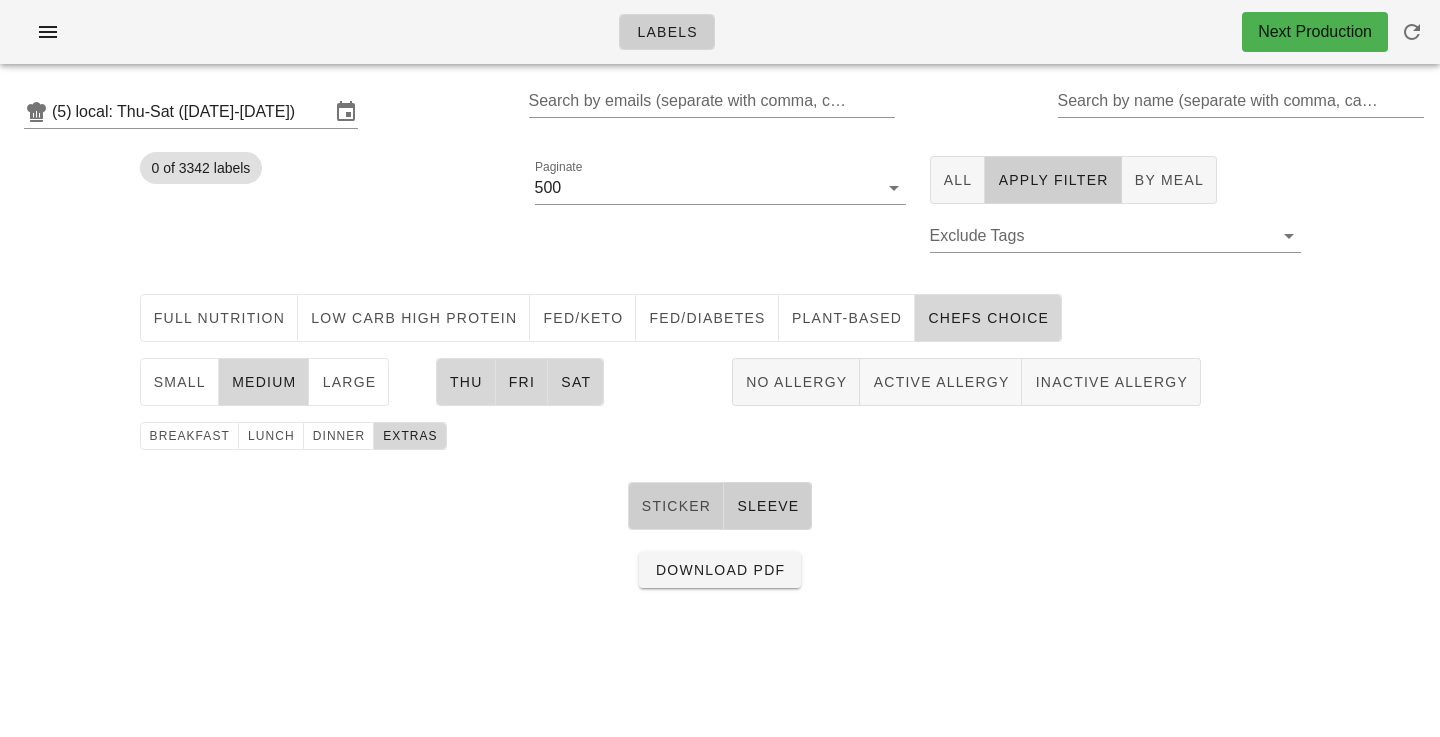 click on "Sticker" at bounding box center [676, 506] 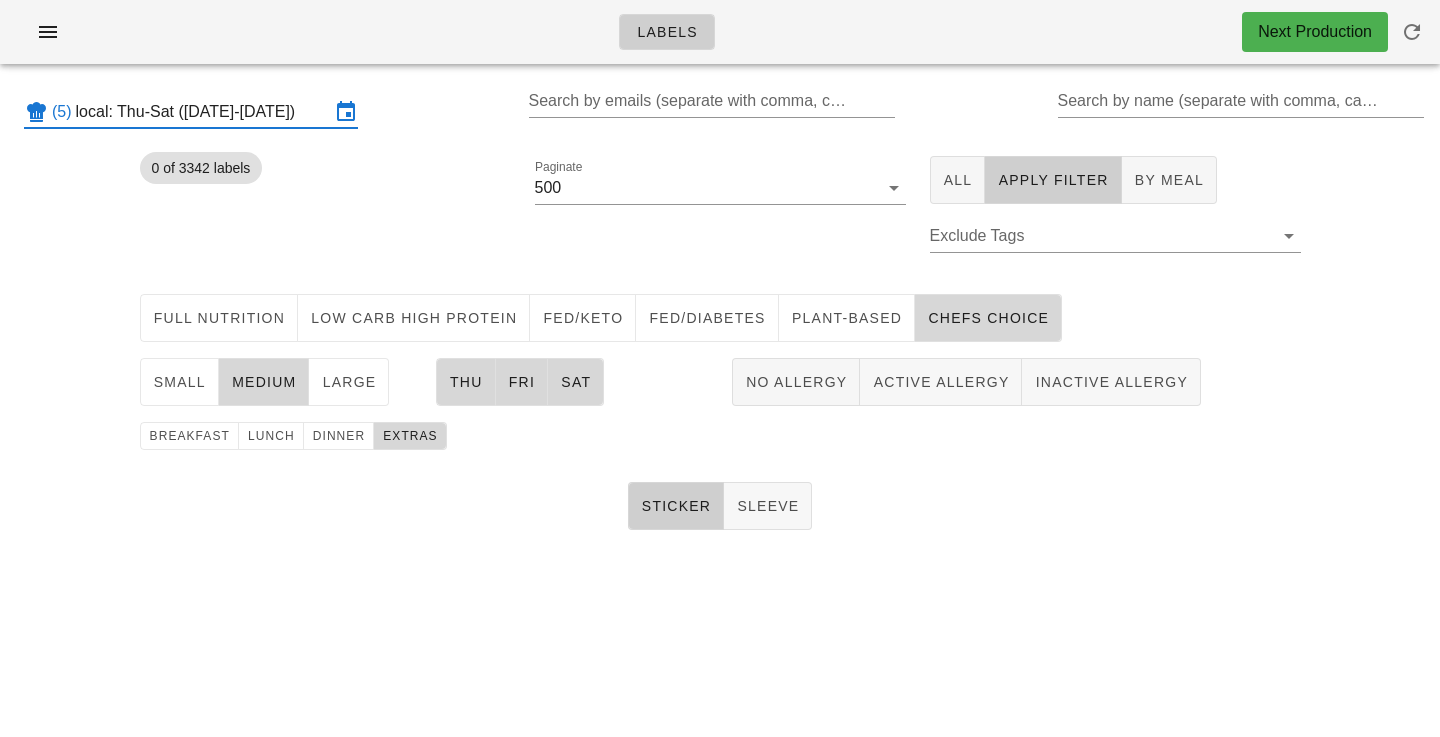click on "local: Thu-Sat ([DATE]-[DATE])" at bounding box center [203, 112] 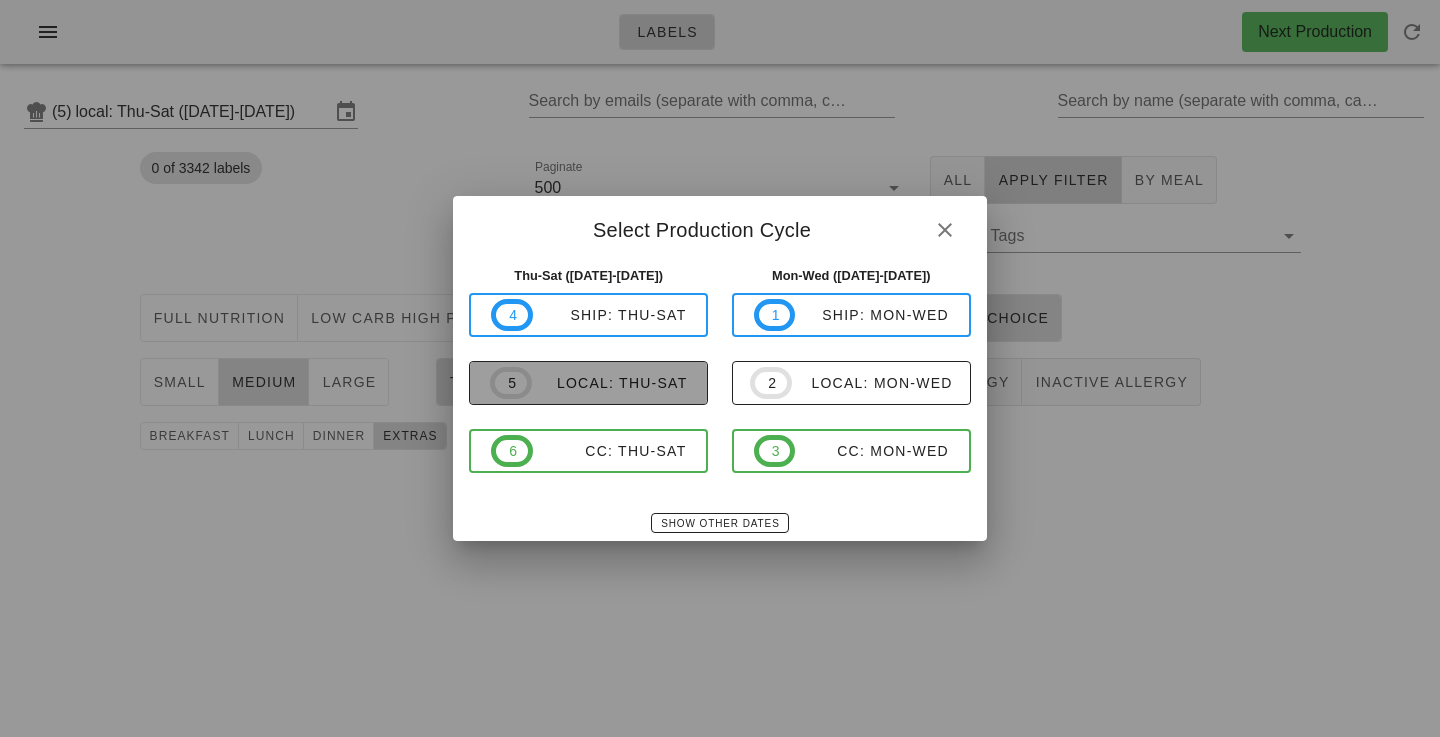 click on "local: Thu-Sat" at bounding box center [610, 383] 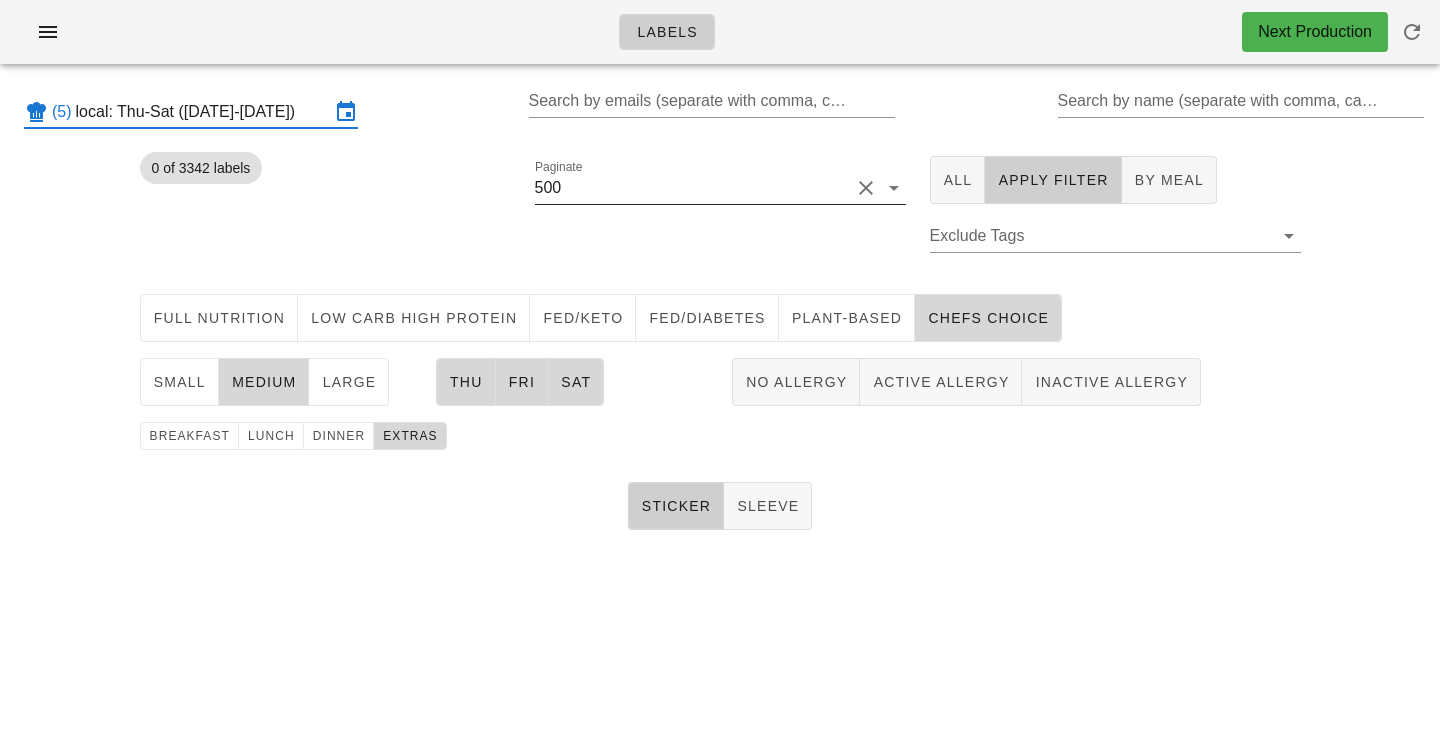 click on "Paginate 500" at bounding box center [720, 188] 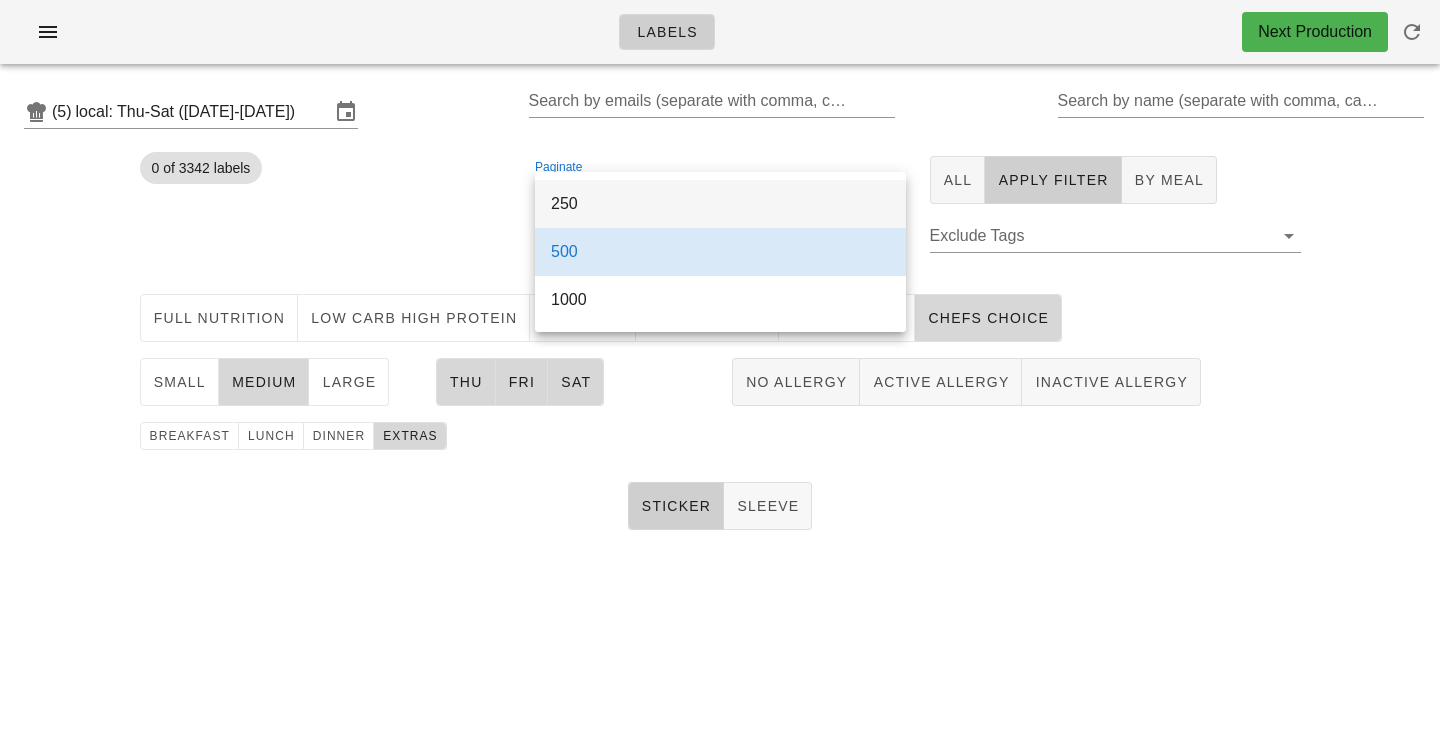 click on "250" at bounding box center [720, 203] 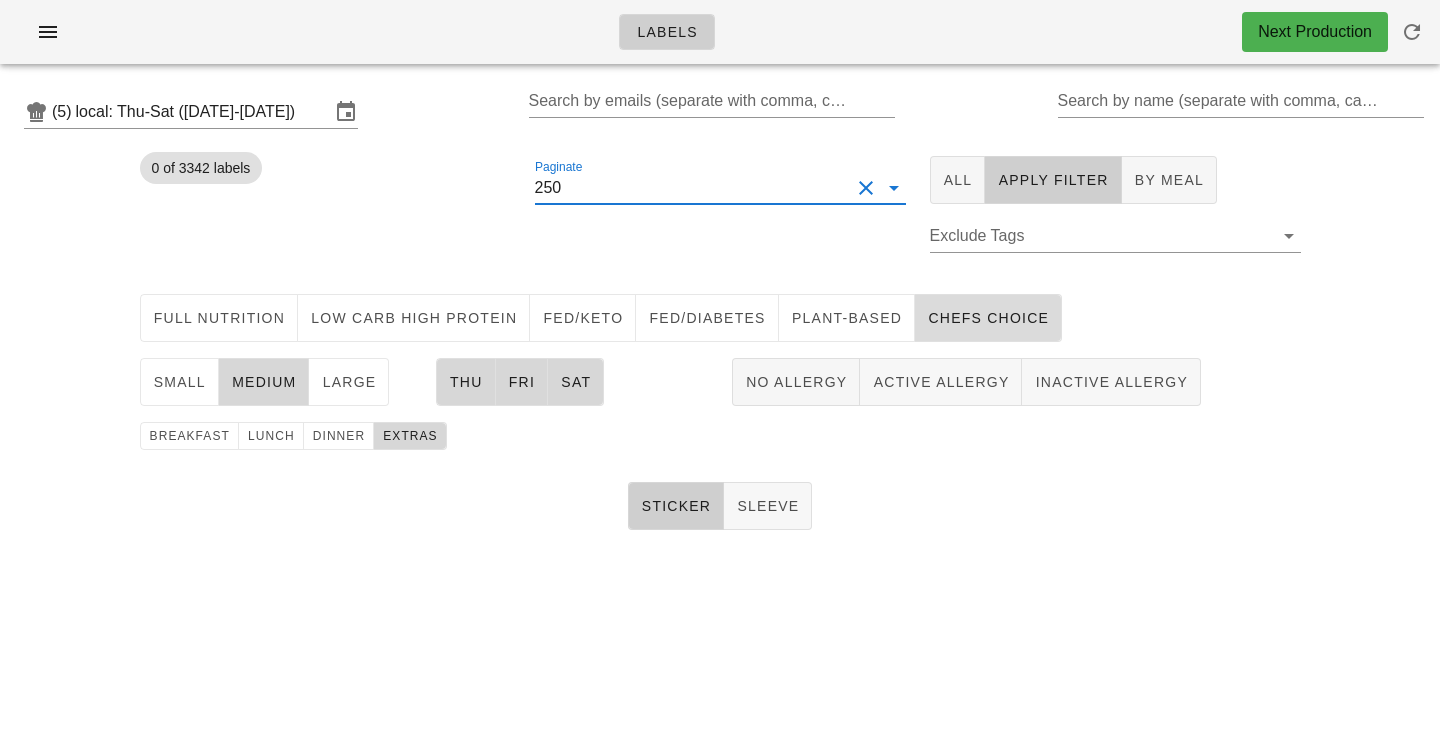 click on "chefs choice" at bounding box center [988, 318] 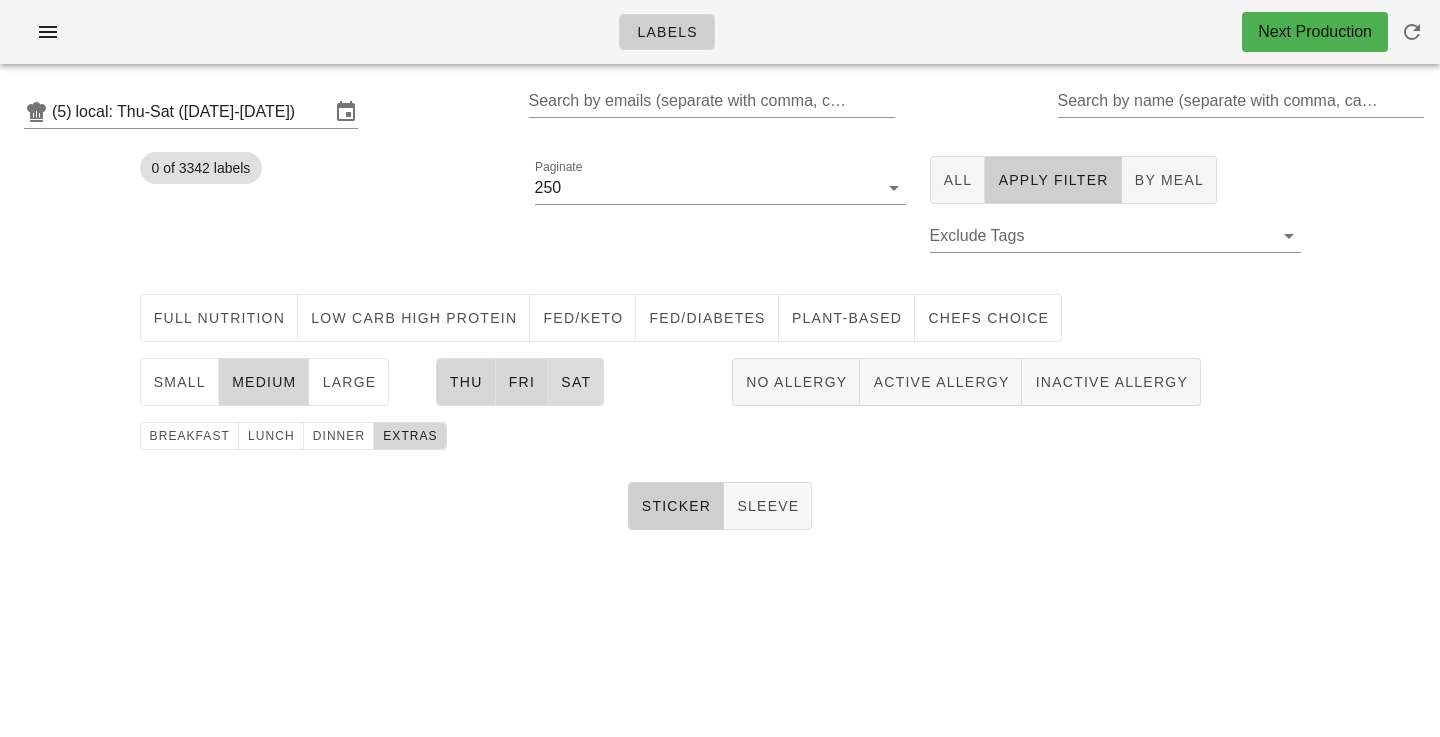 click on "Sat" at bounding box center [576, 382] 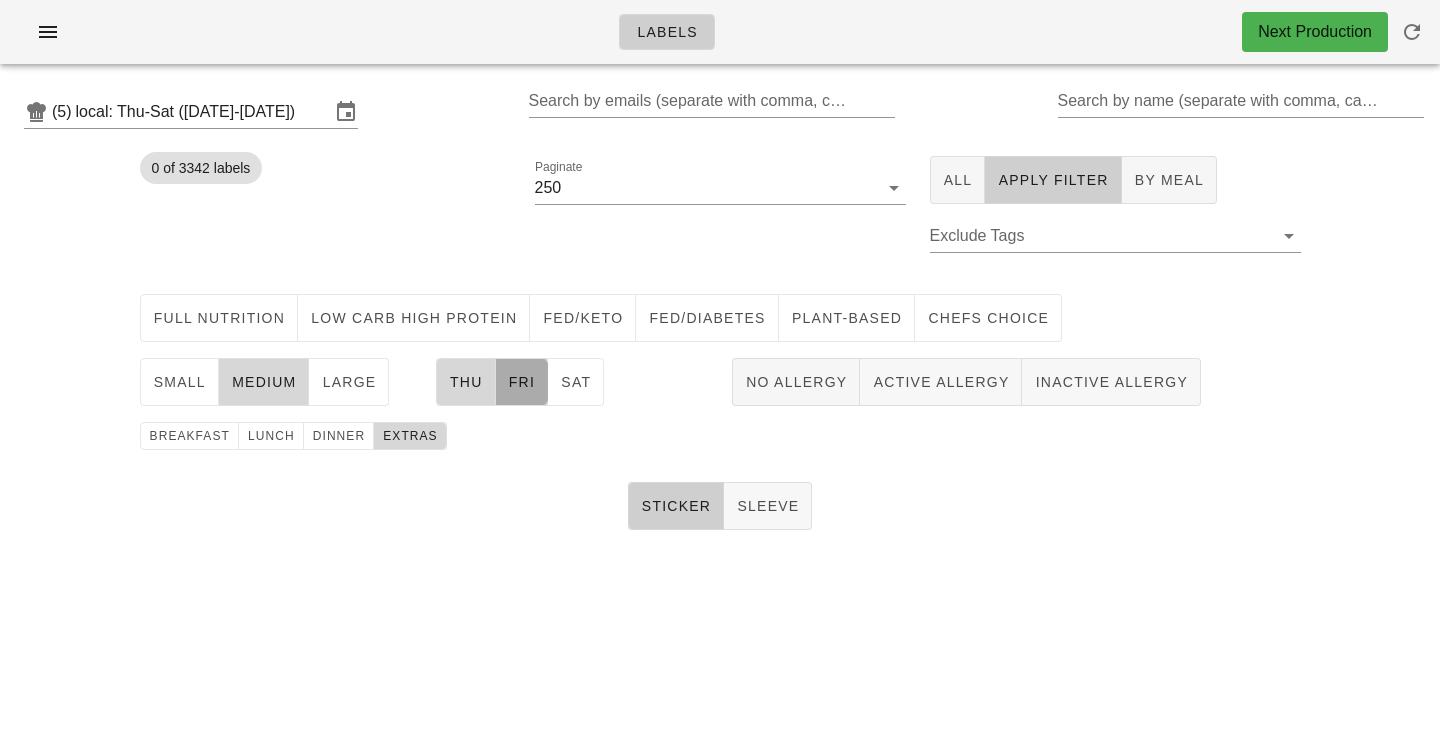 click on "Fri" at bounding box center [522, 382] 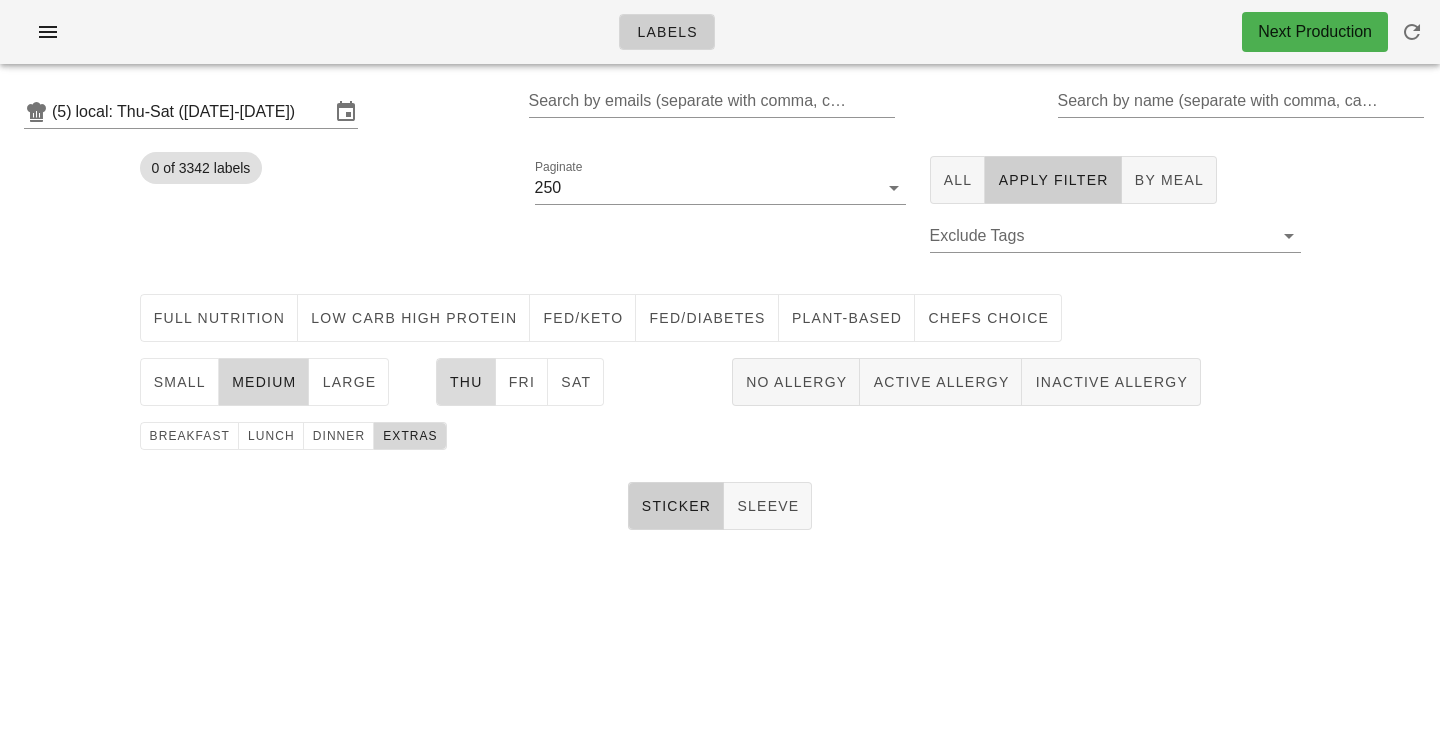 click on "Thu" at bounding box center (466, 382) 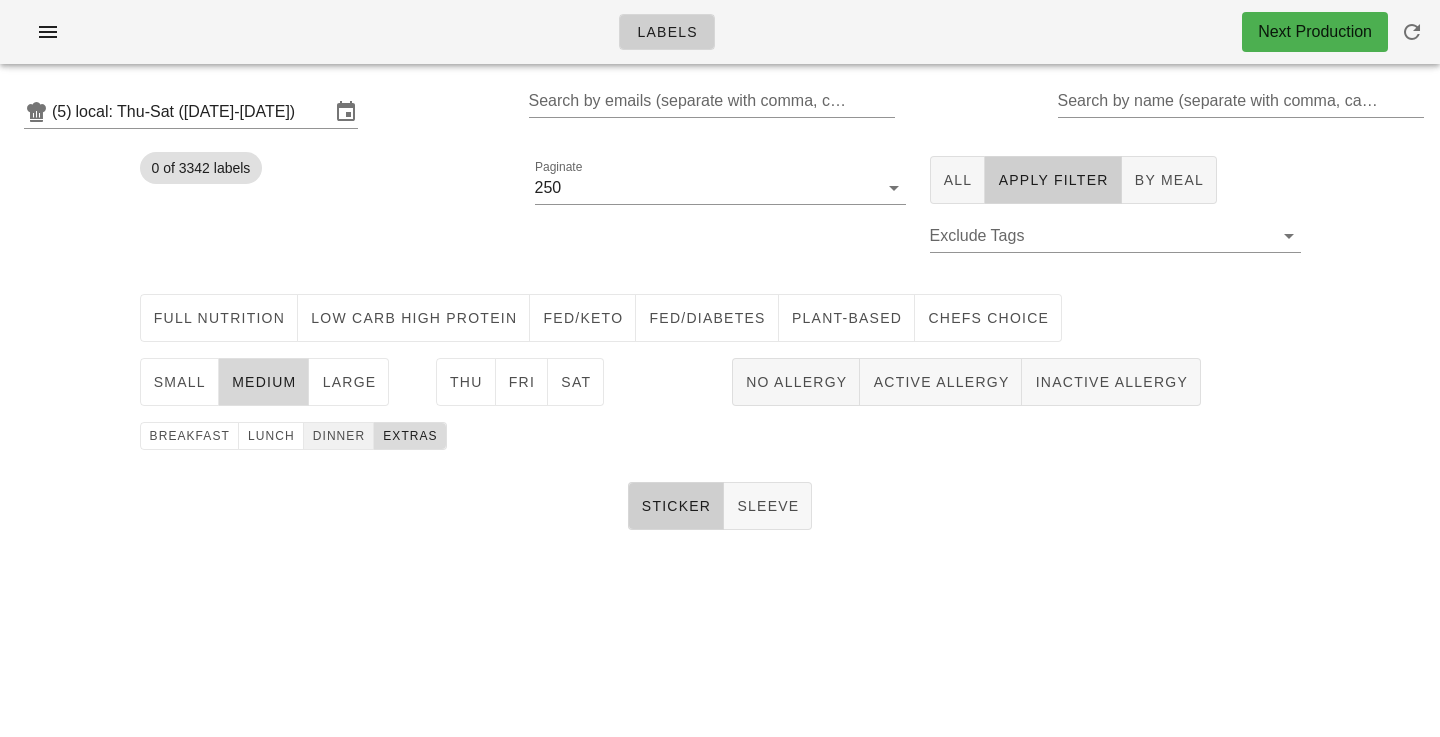 drag, startPoint x: 407, startPoint y: 432, endPoint x: 366, endPoint y: 433, distance: 41.01219 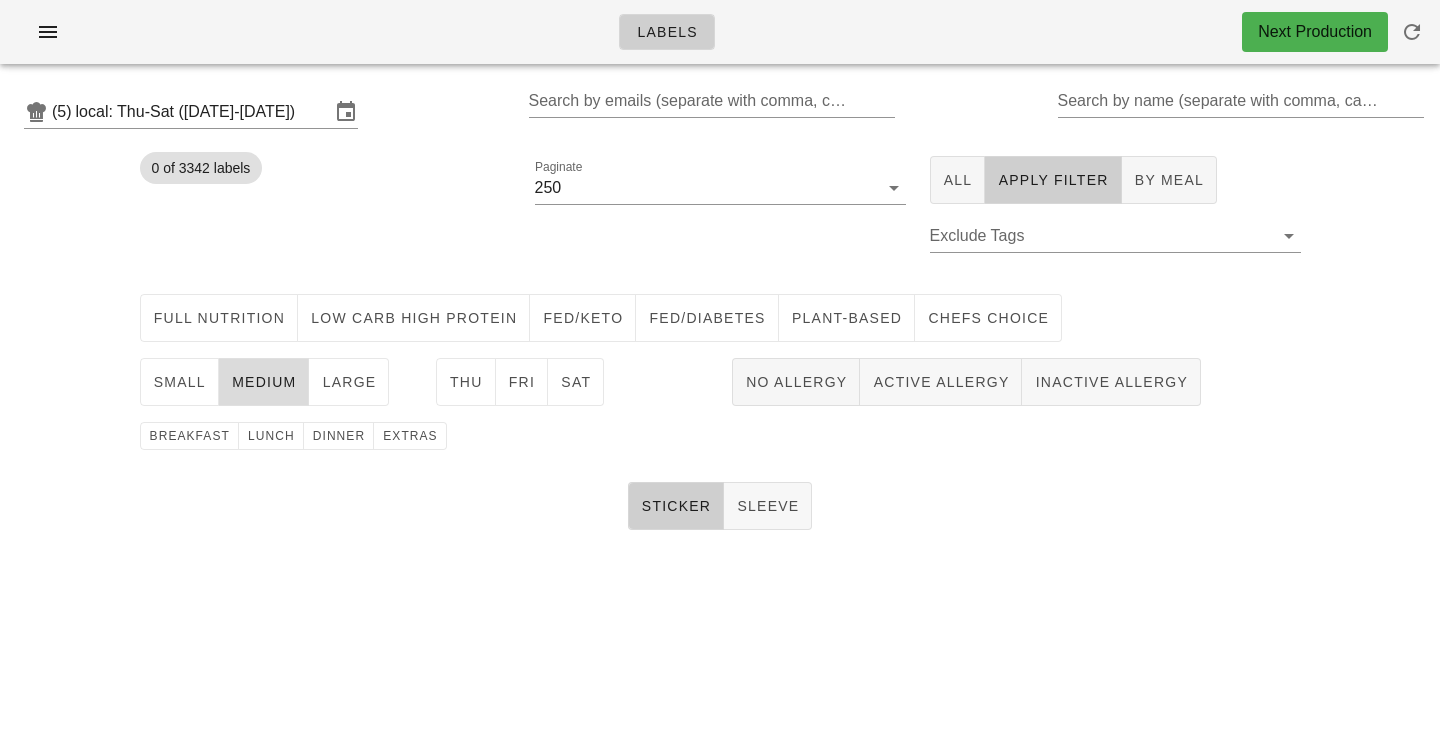 click on "medium" at bounding box center (264, 382) 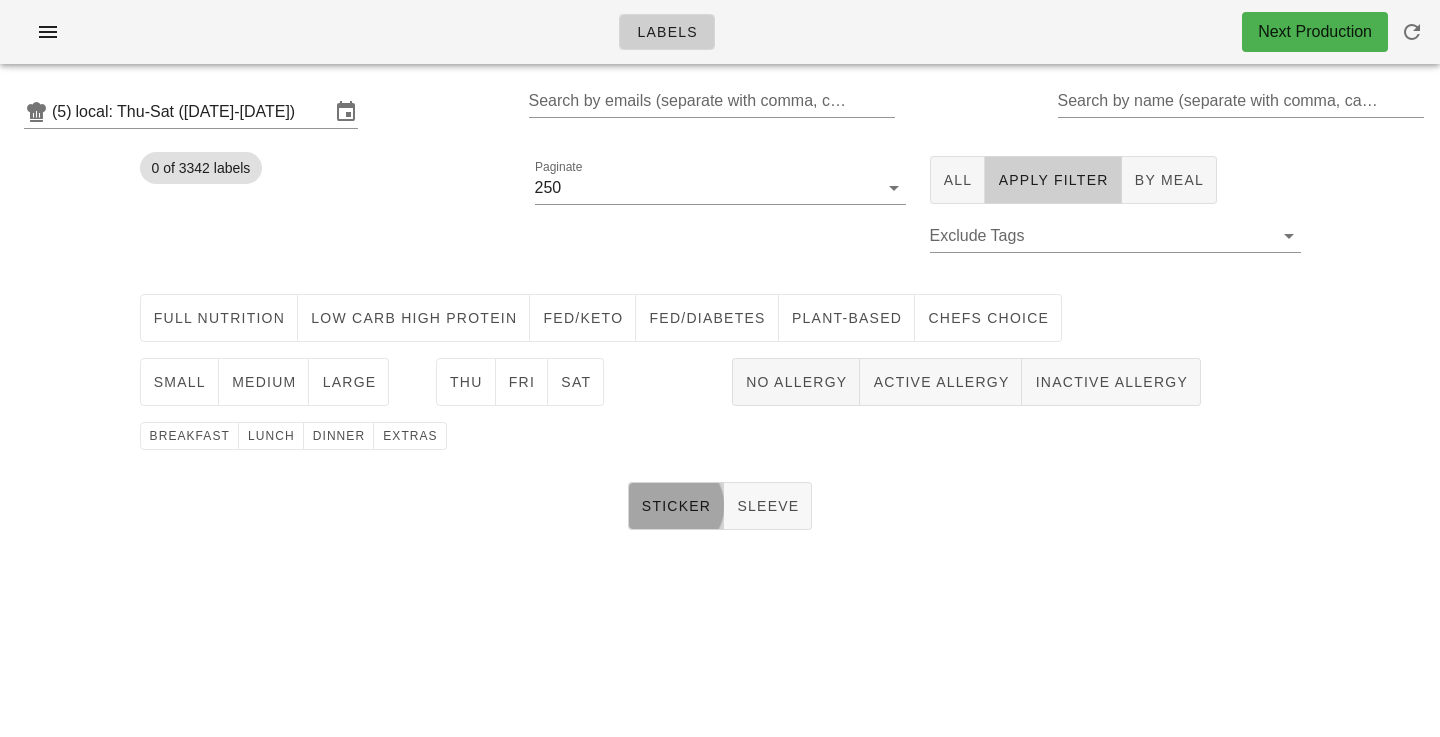 click on "Sticker" at bounding box center (676, 506) 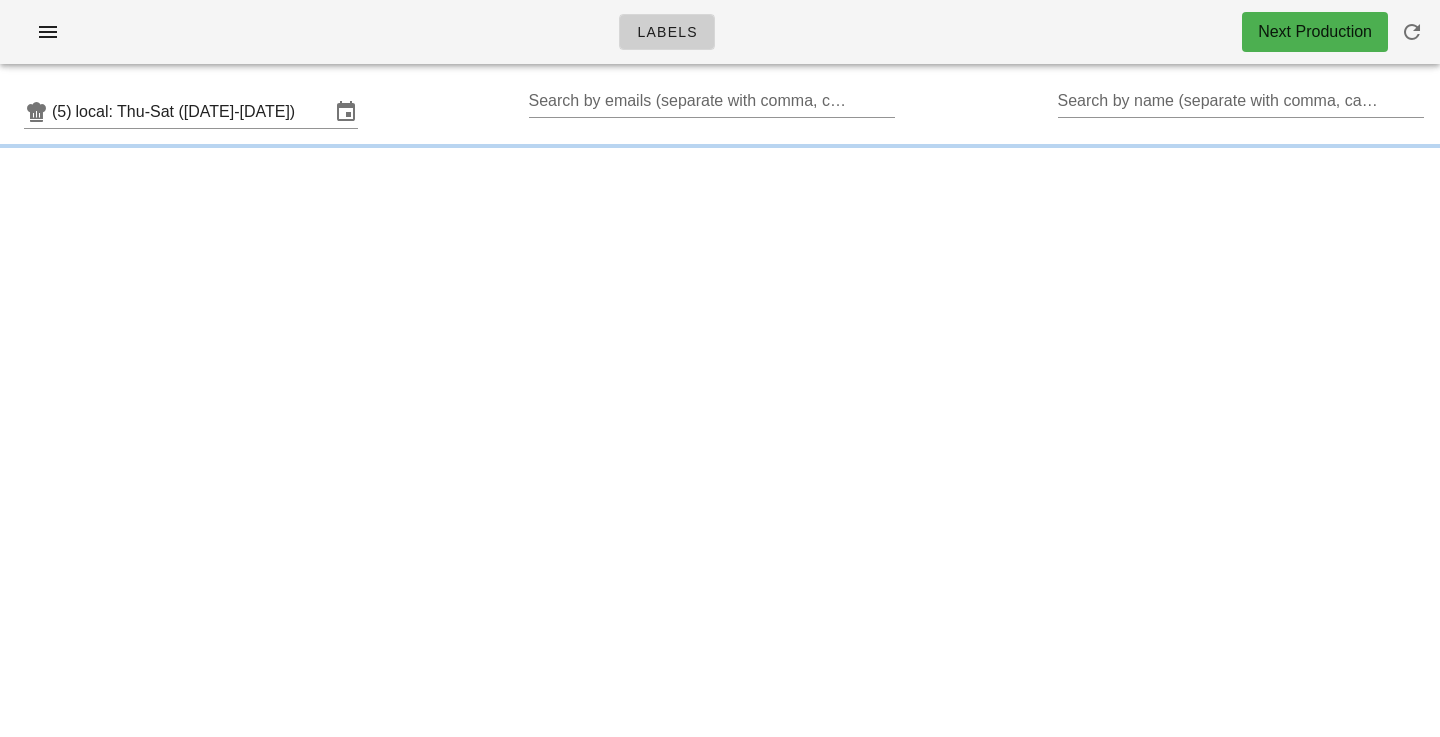 scroll, scrollTop: 0, scrollLeft: 0, axis: both 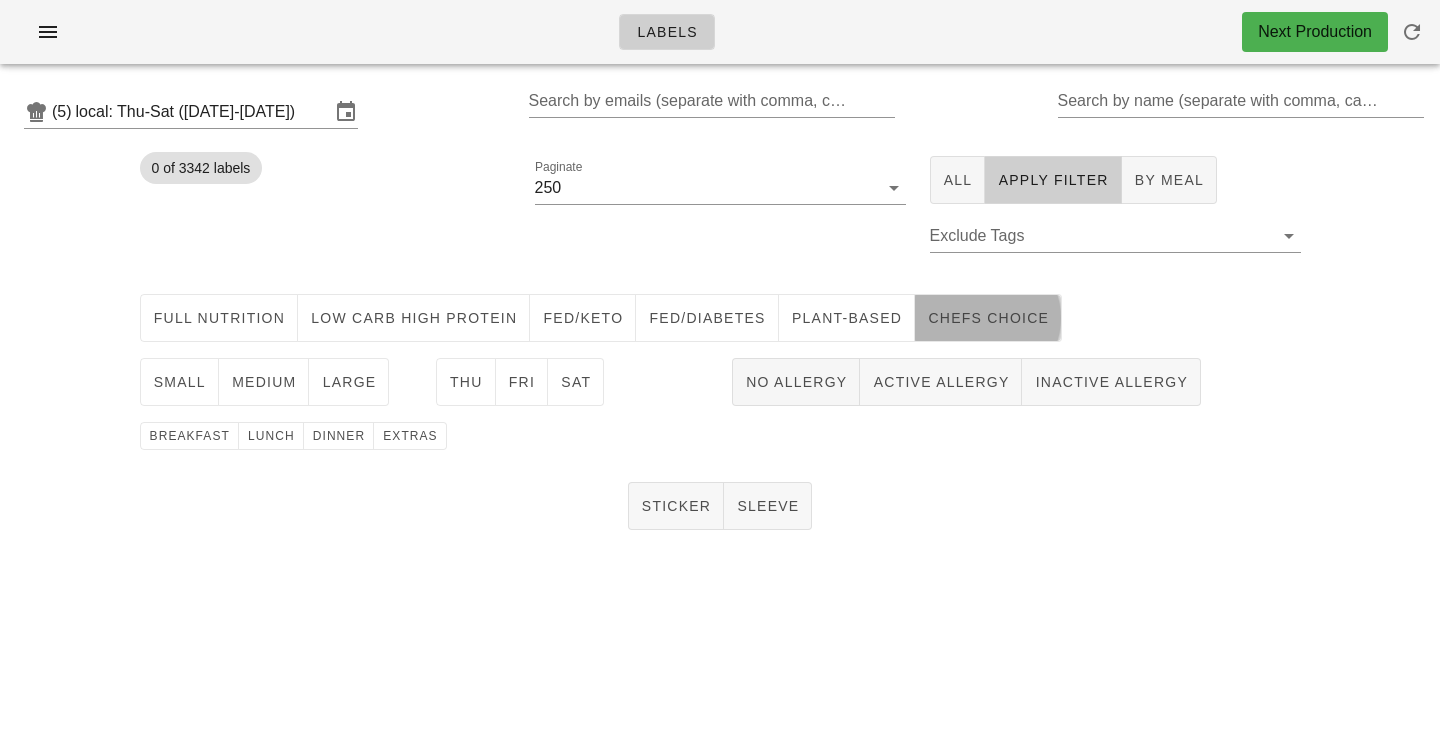 click on "chefs choice" at bounding box center (988, 318) 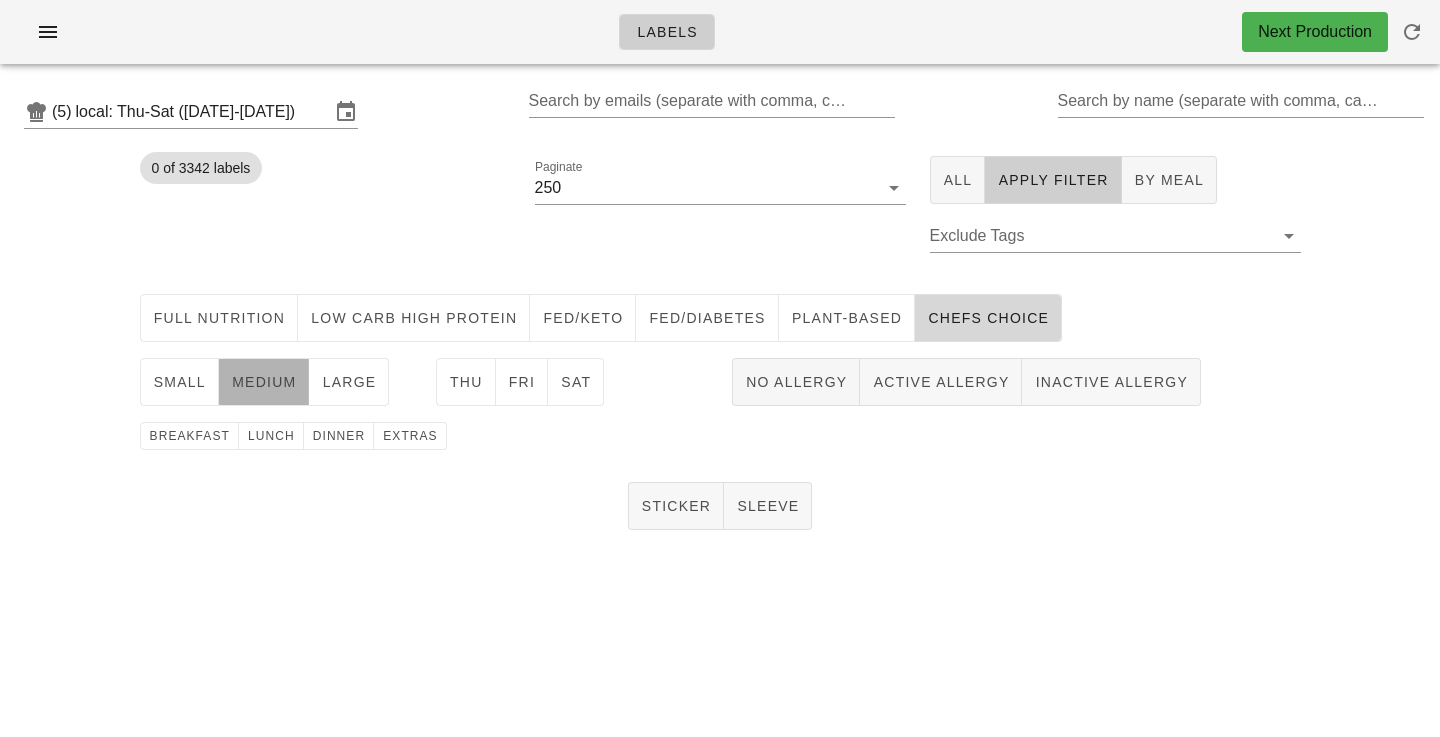 click on "medium" at bounding box center [264, 382] 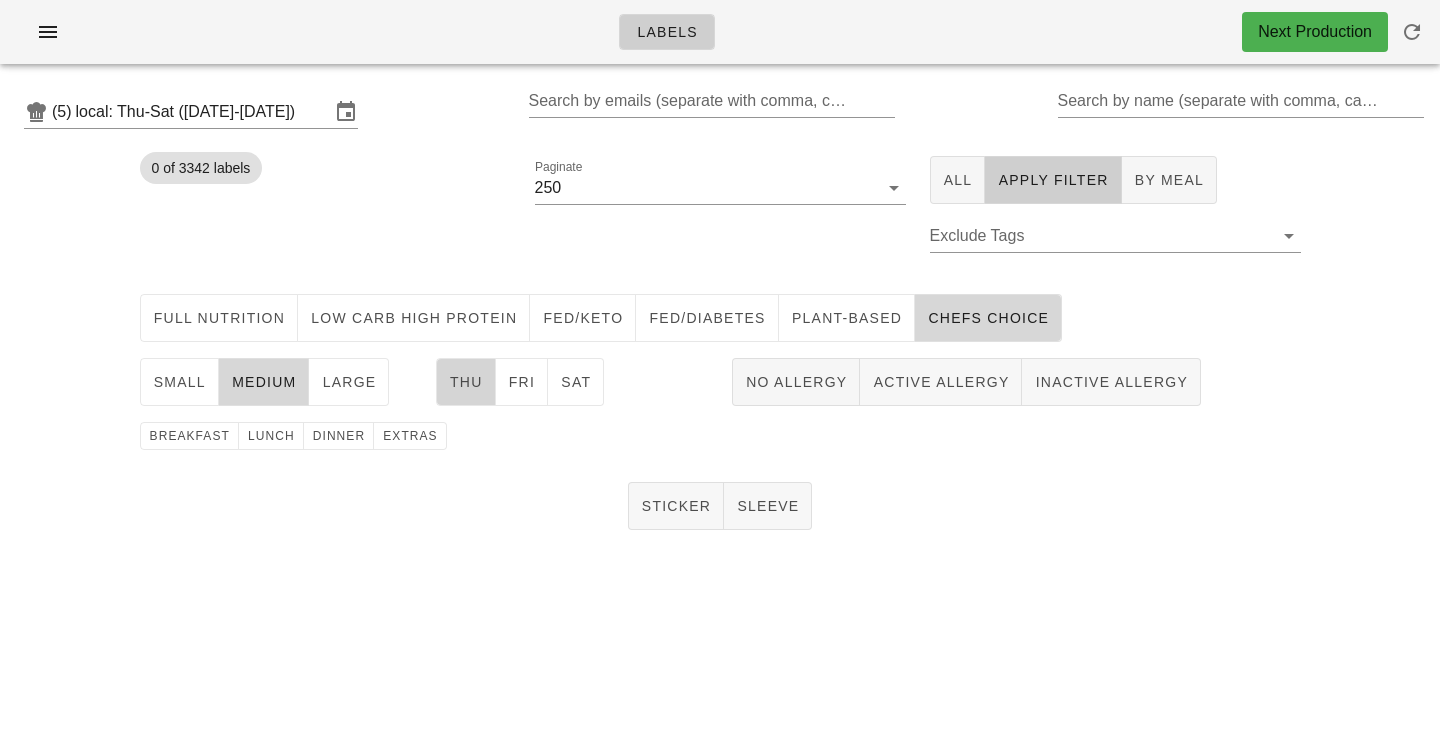 click on "Thu" at bounding box center [466, 382] 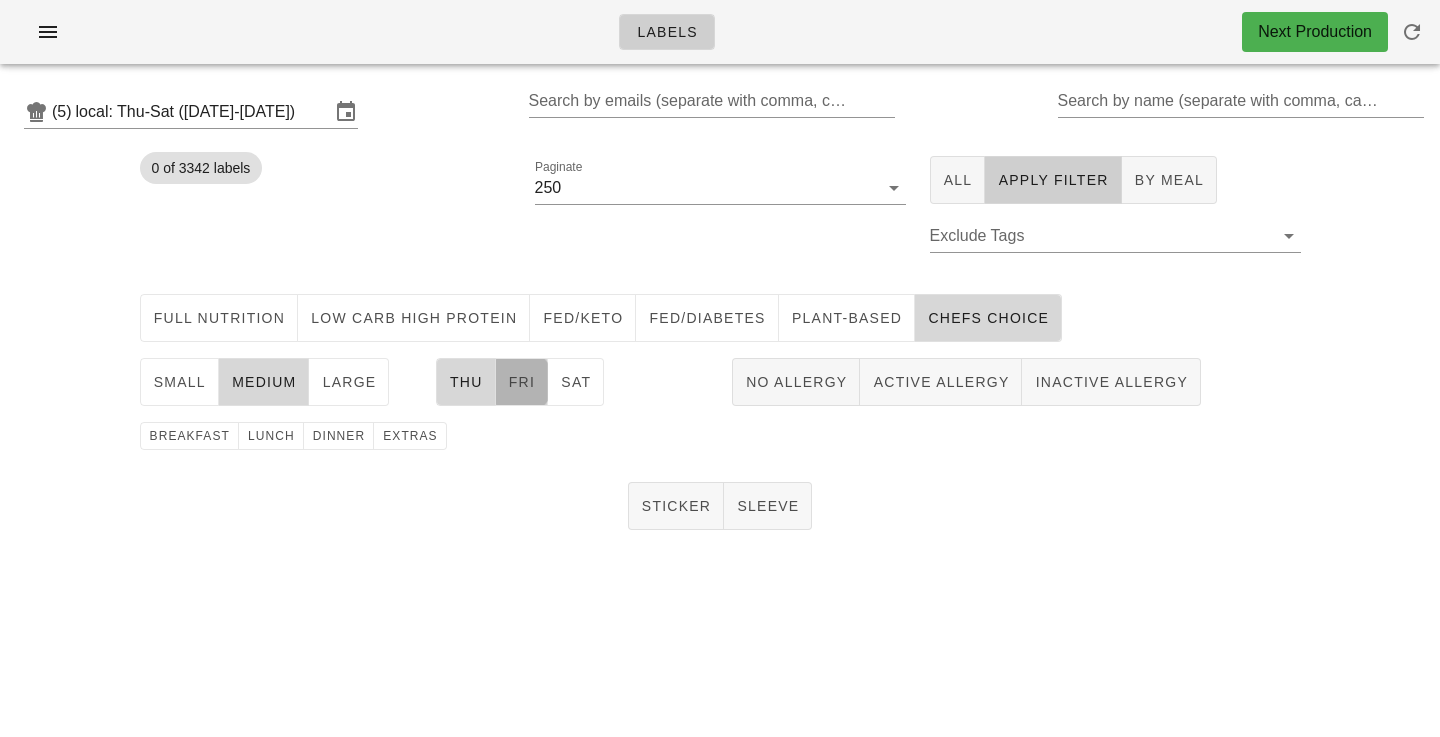 click on "Fri" at bounding box center (522, 382) 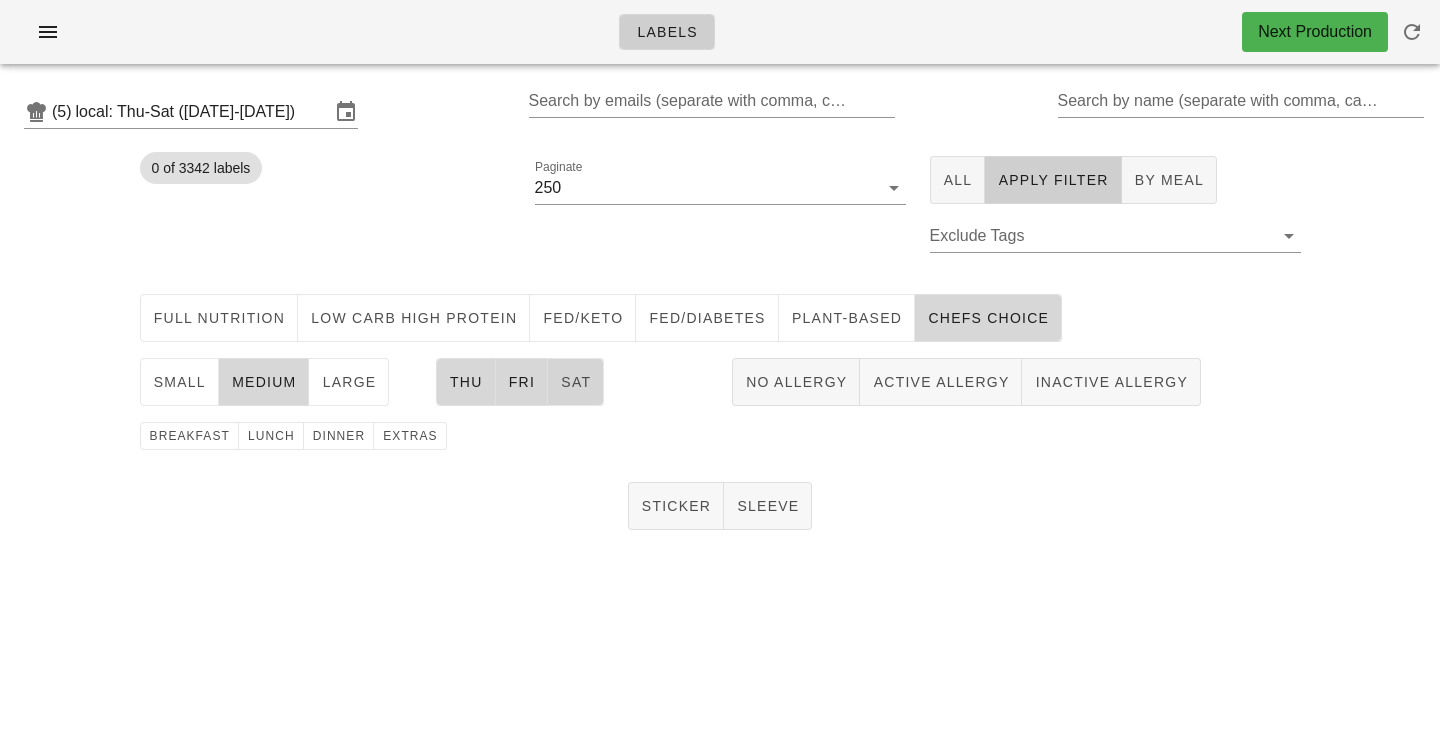 drag, startPoint x: 571, startPoint y: 395, endPoint x: 395, endPoint y: 397, distance: 176.01137 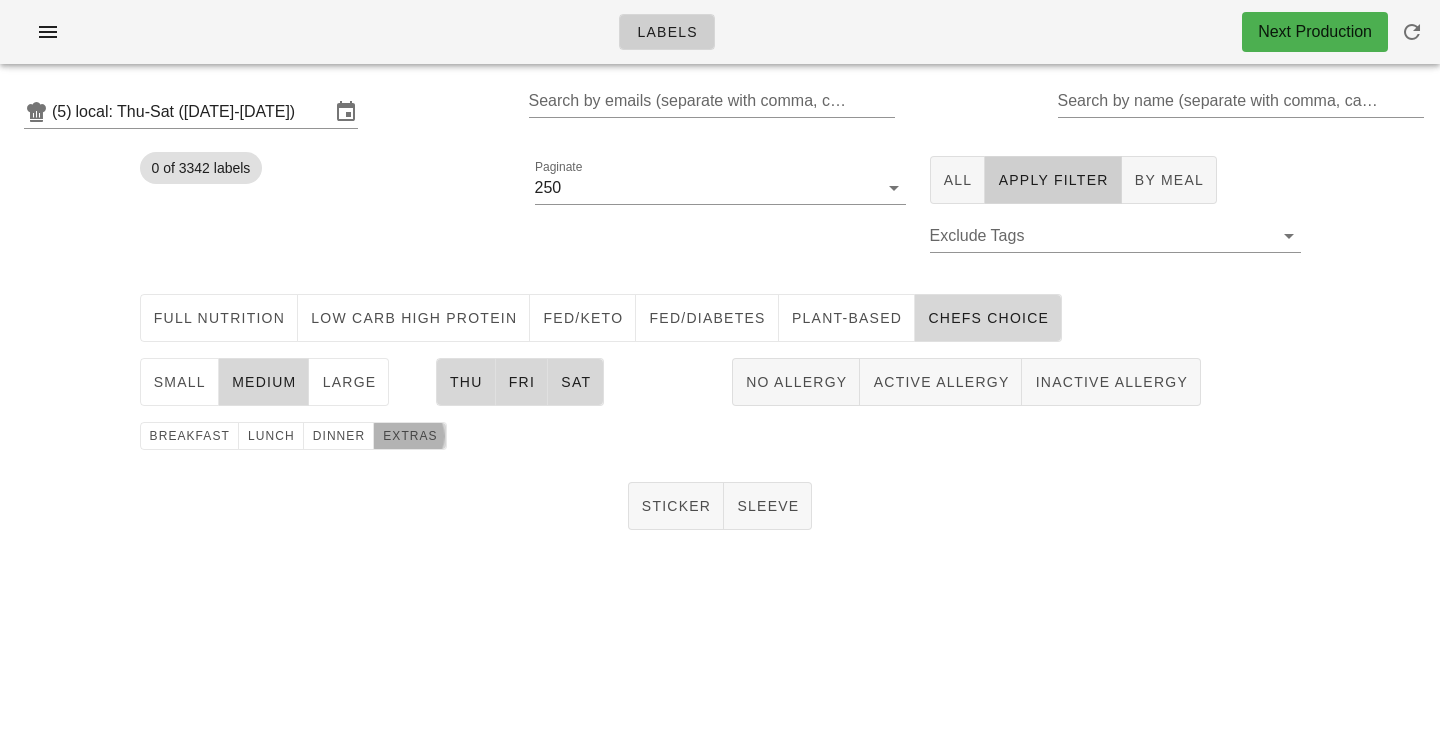 click on "extras" at bounding box center (410, 436) 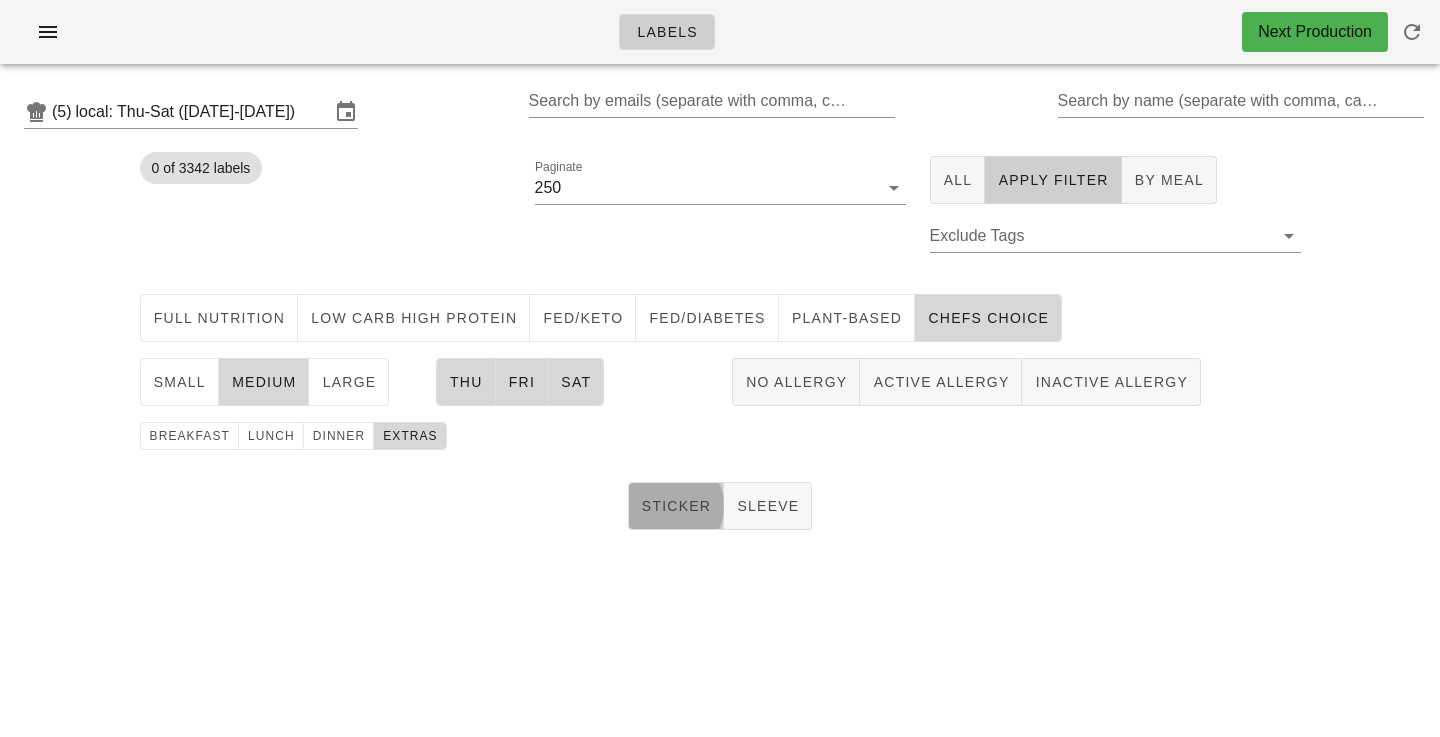 click on "Sticker" at bounding box center [676, 506] 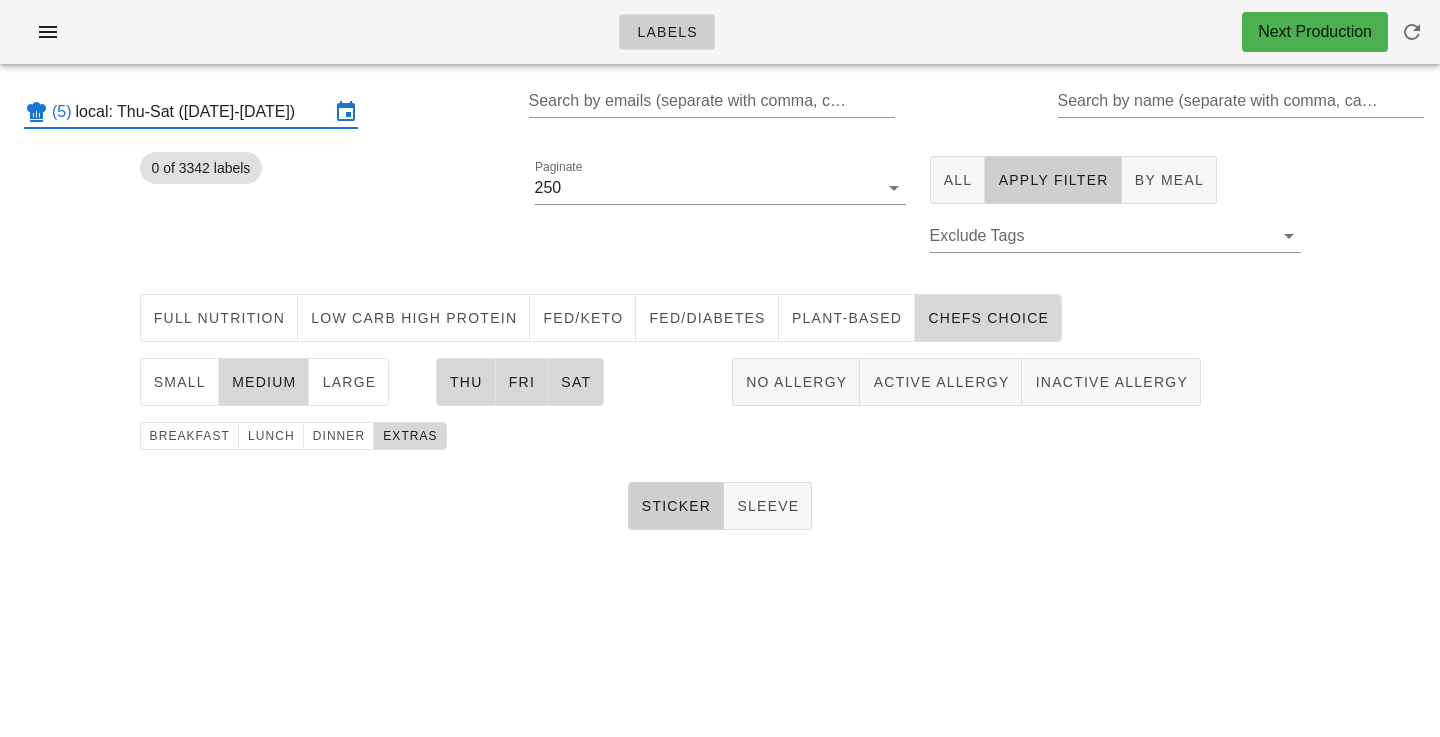 click on "local: Thu-Sat ([DATE]-[DATE])" at bounding box center (203, 112) 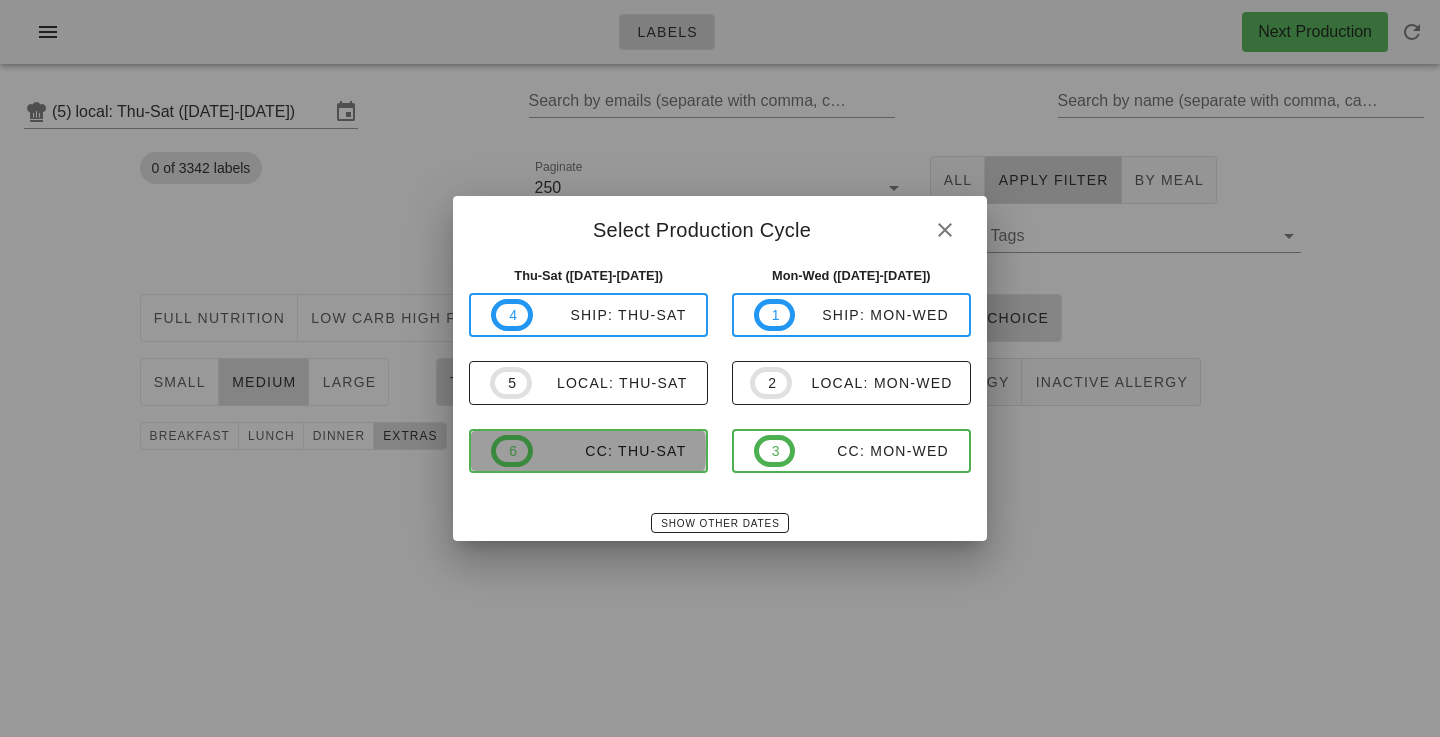 click on "CC: Thu-Sat" at bounding box center (610, 451) 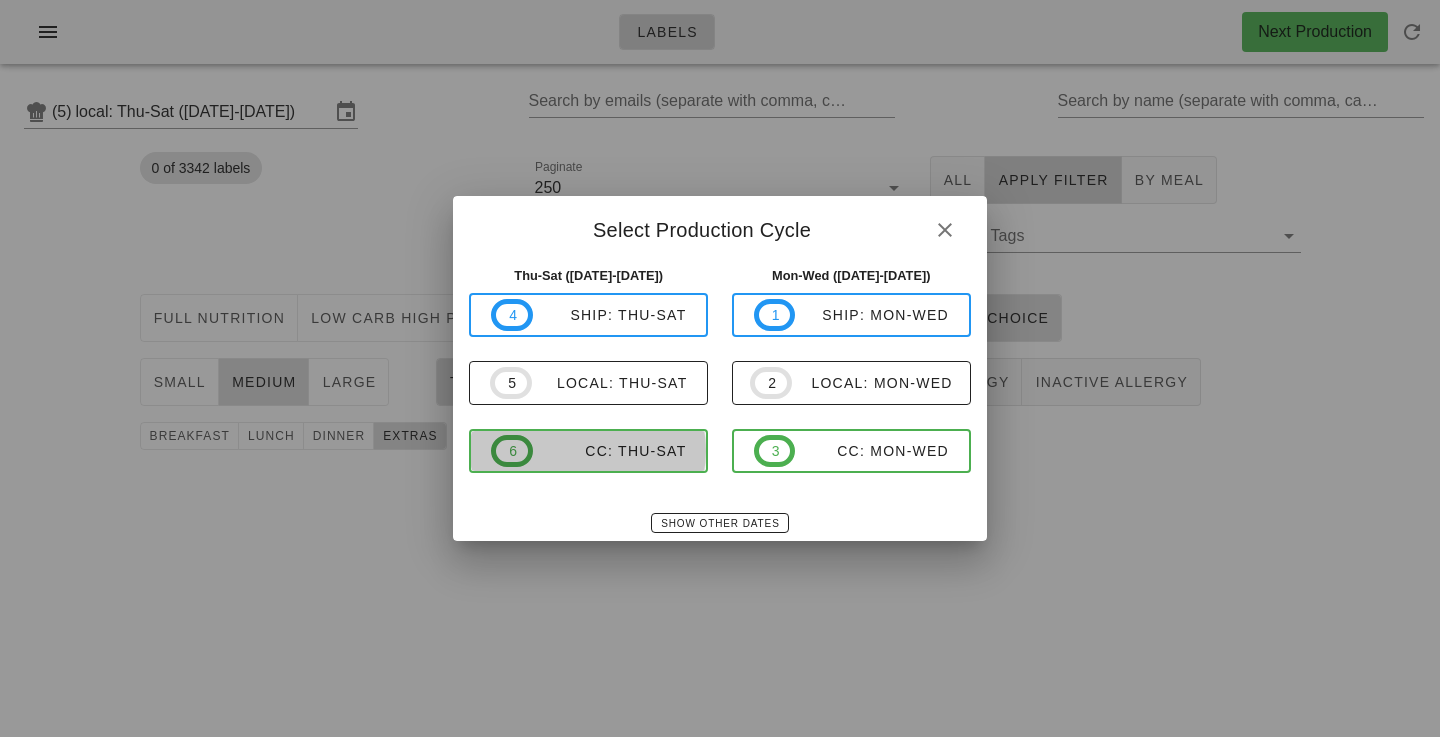 type on "CC: Thu-Sat ([DATE]-[DATE])" 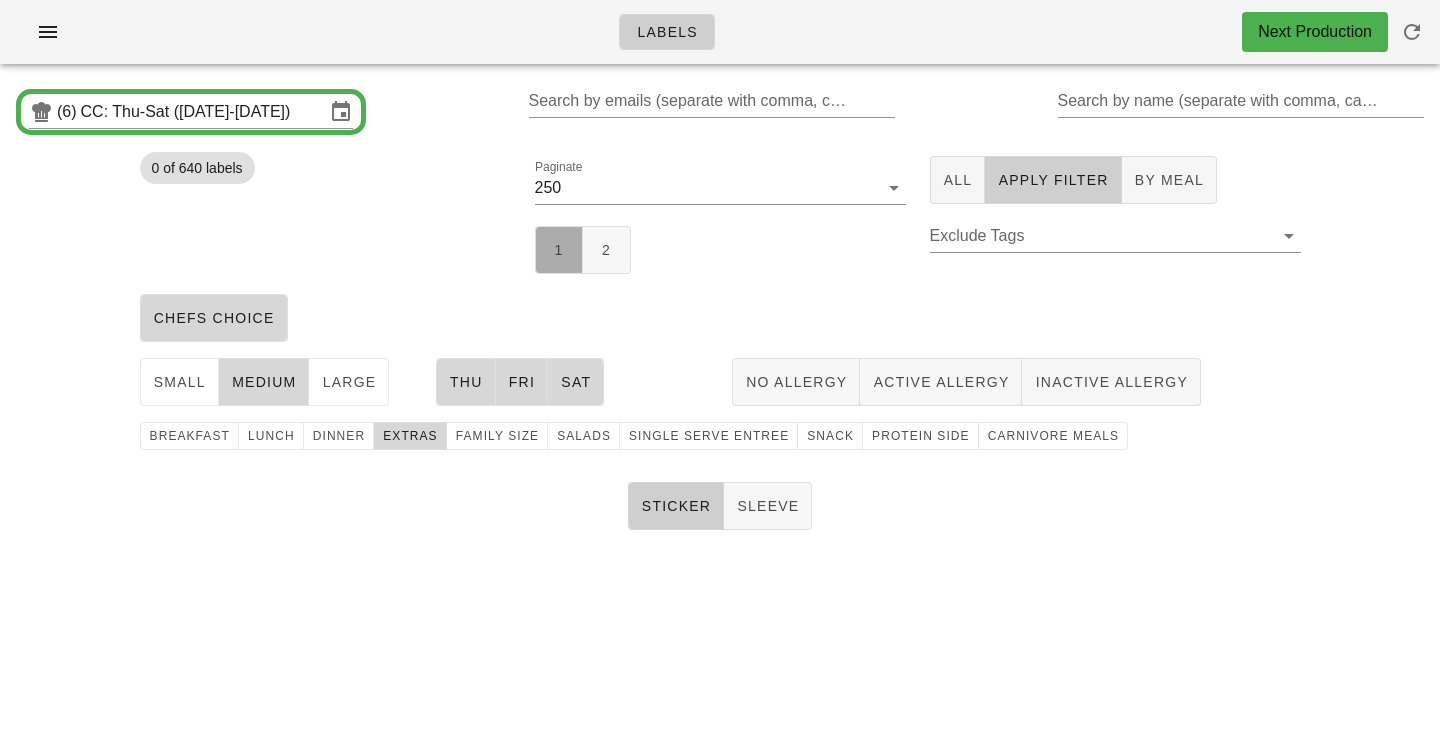 click on "1" at bounding box center [559, 250] 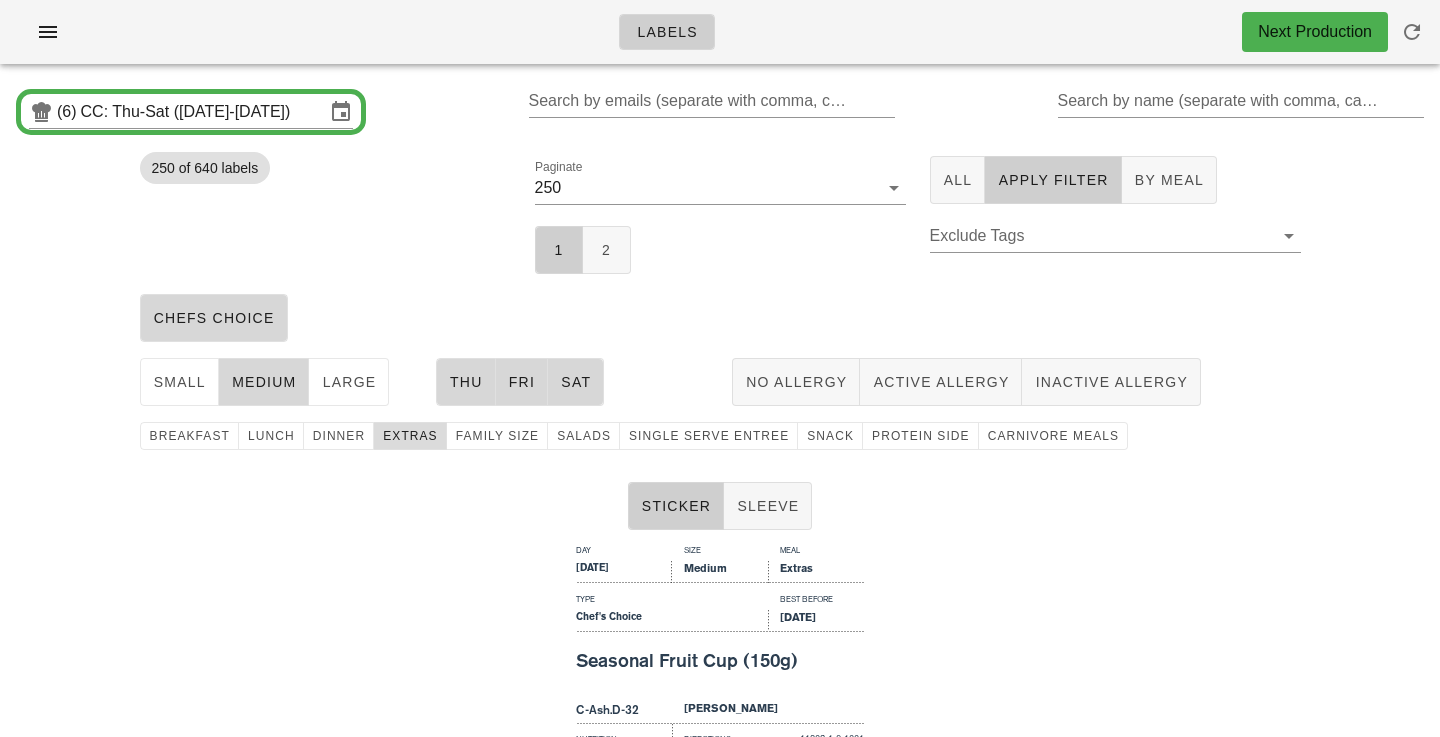 click on "extras" at bounding box center (410, 436) 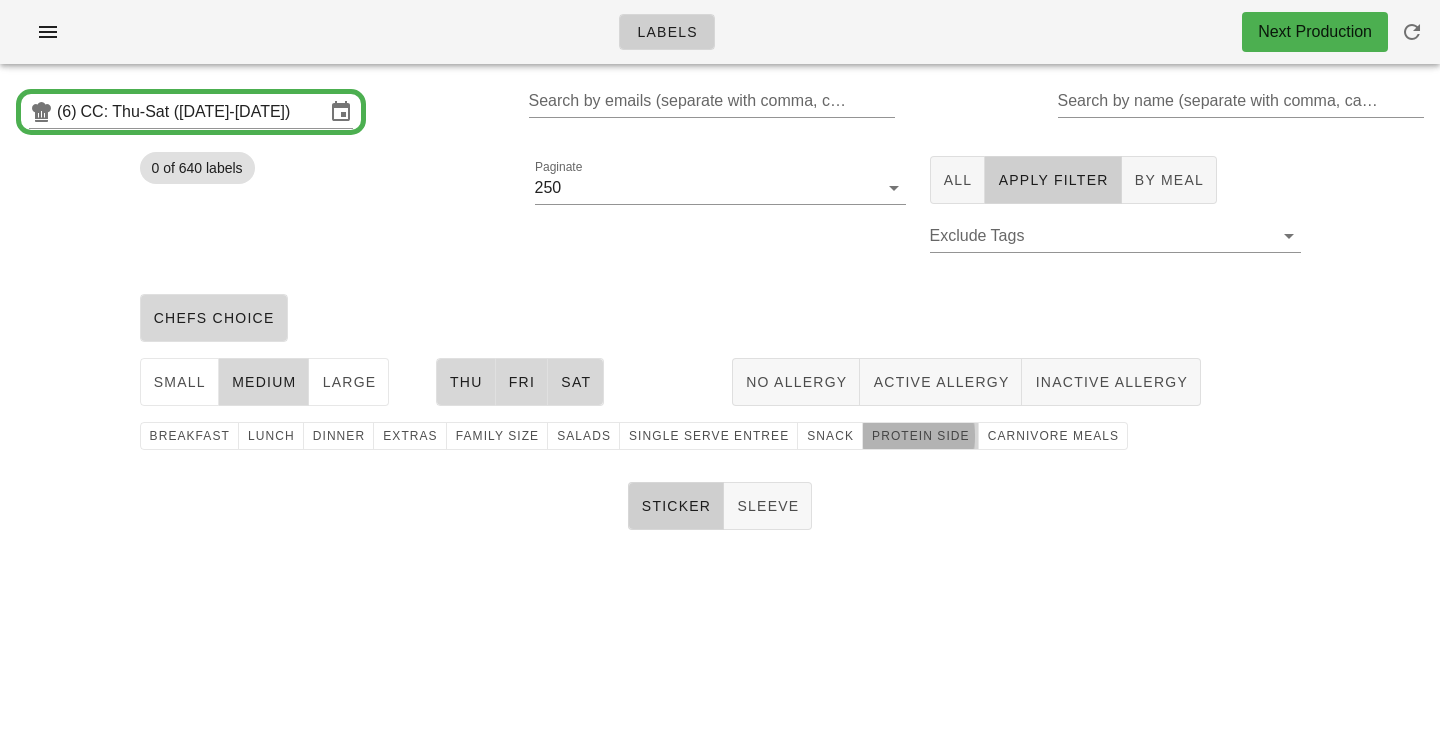 click on "protein side" at bounding box center [920, 436] 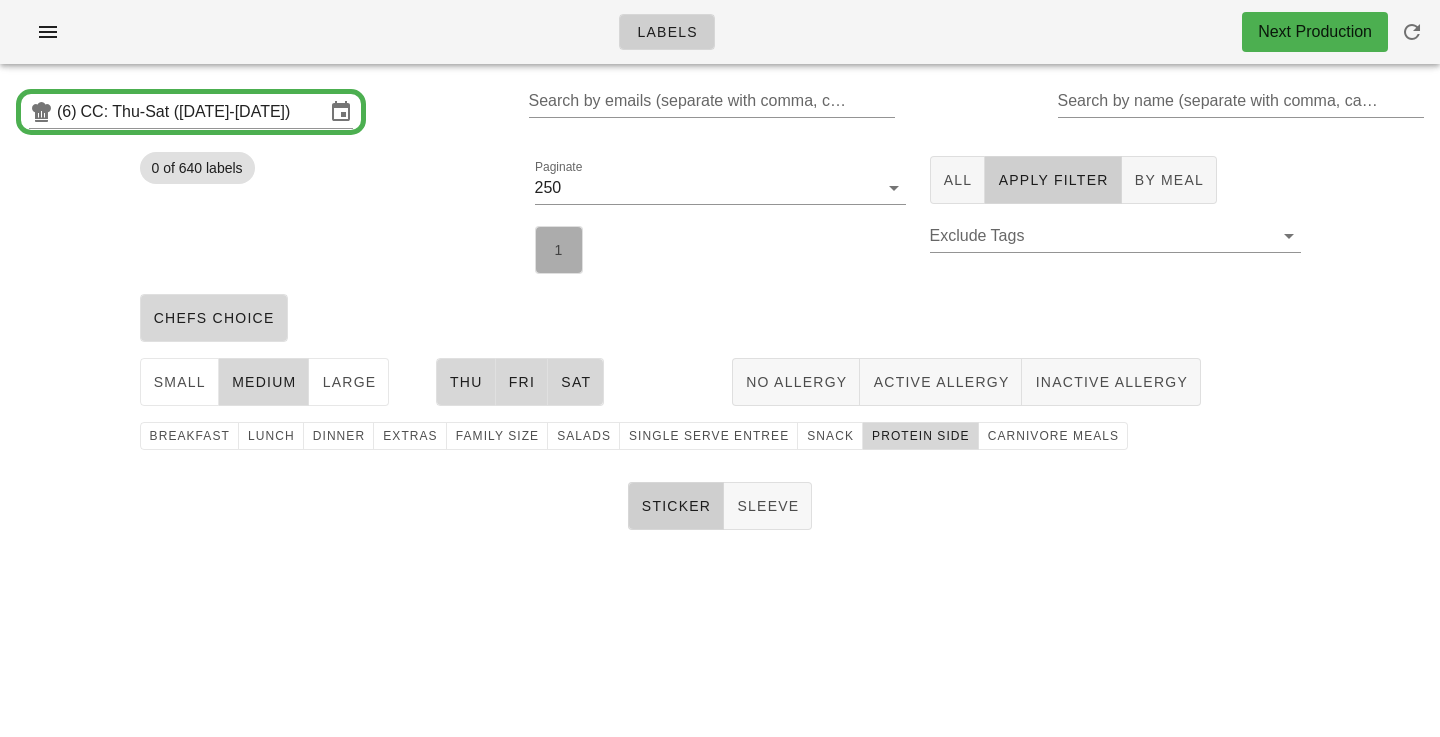 click on "1" at bounding box center (559, 250) 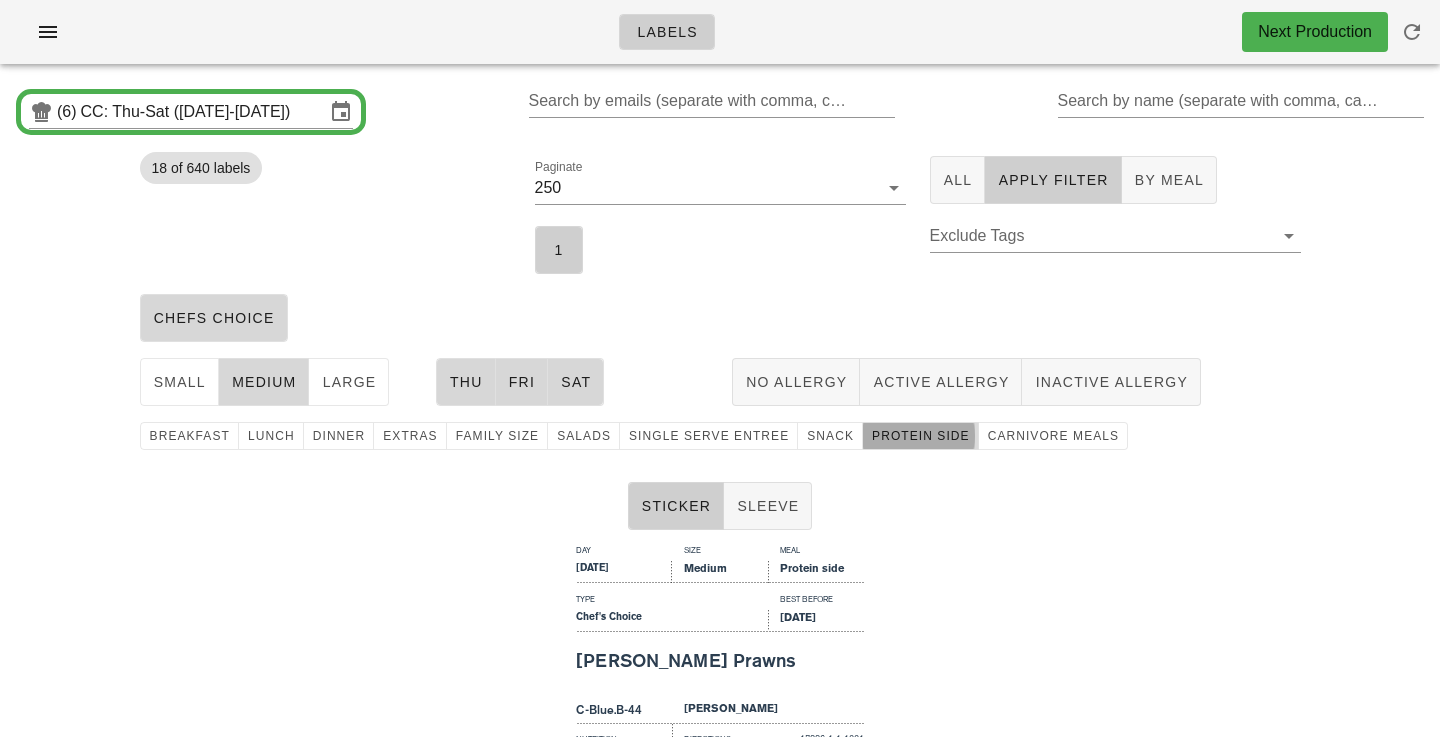 click on "protein side" at bounding box center [920, 436] 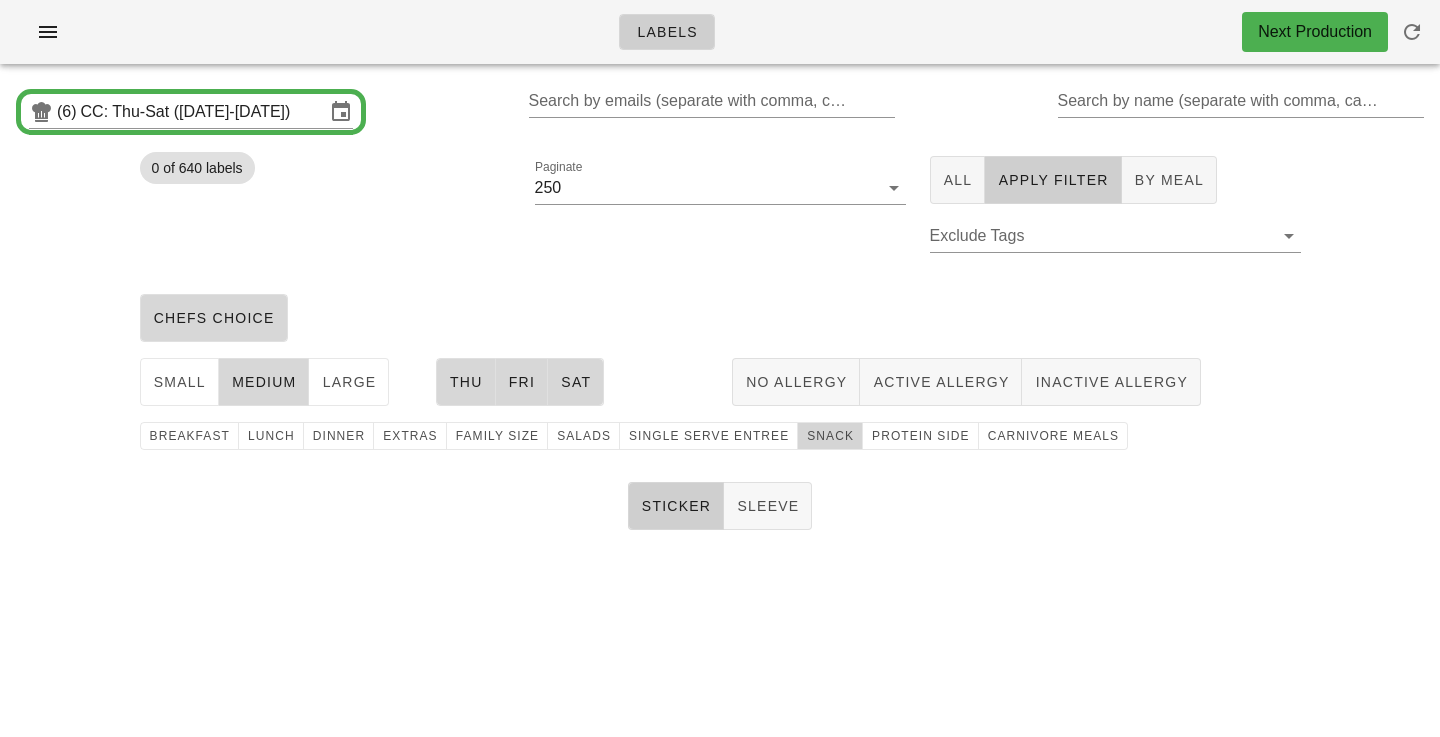 click on "snack" at bounding box center (830, 436) 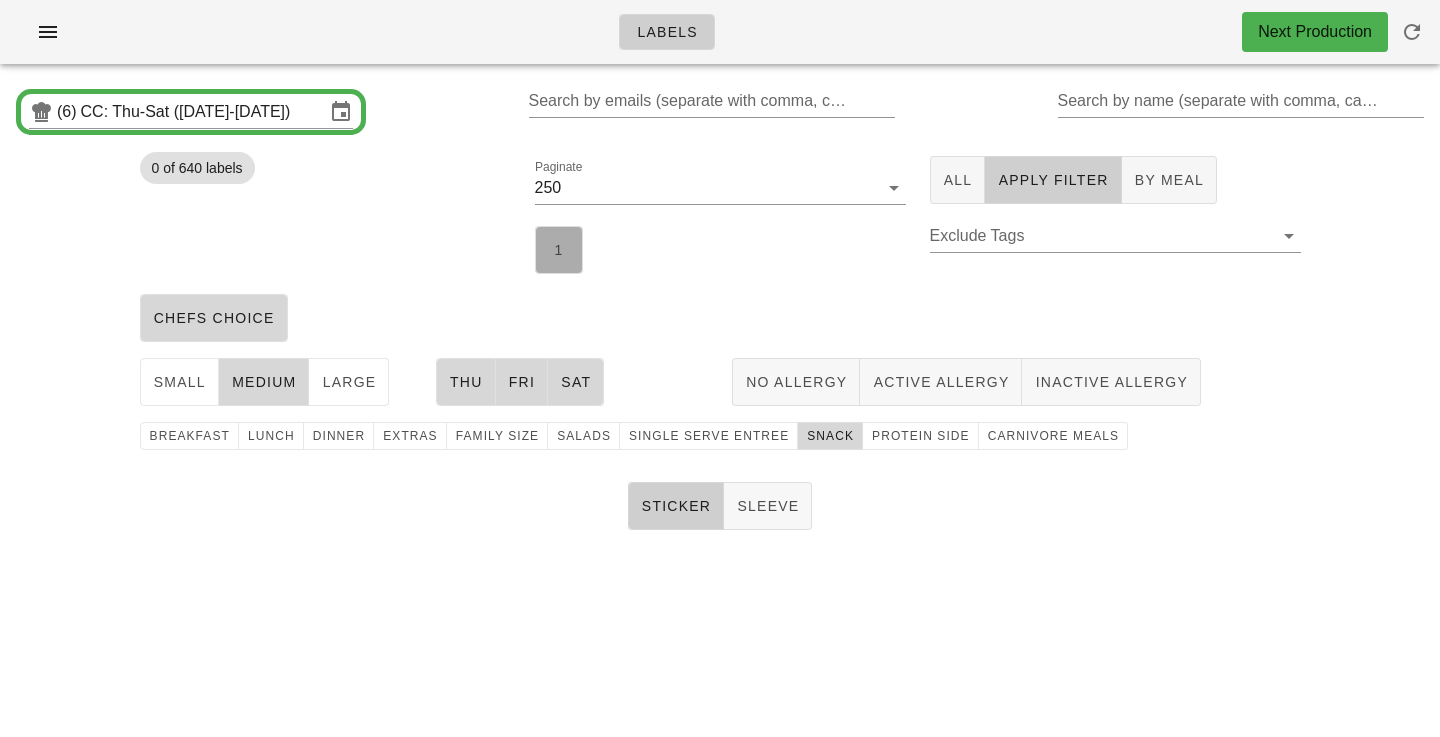 click on "1" at bounding box center (559, 250) 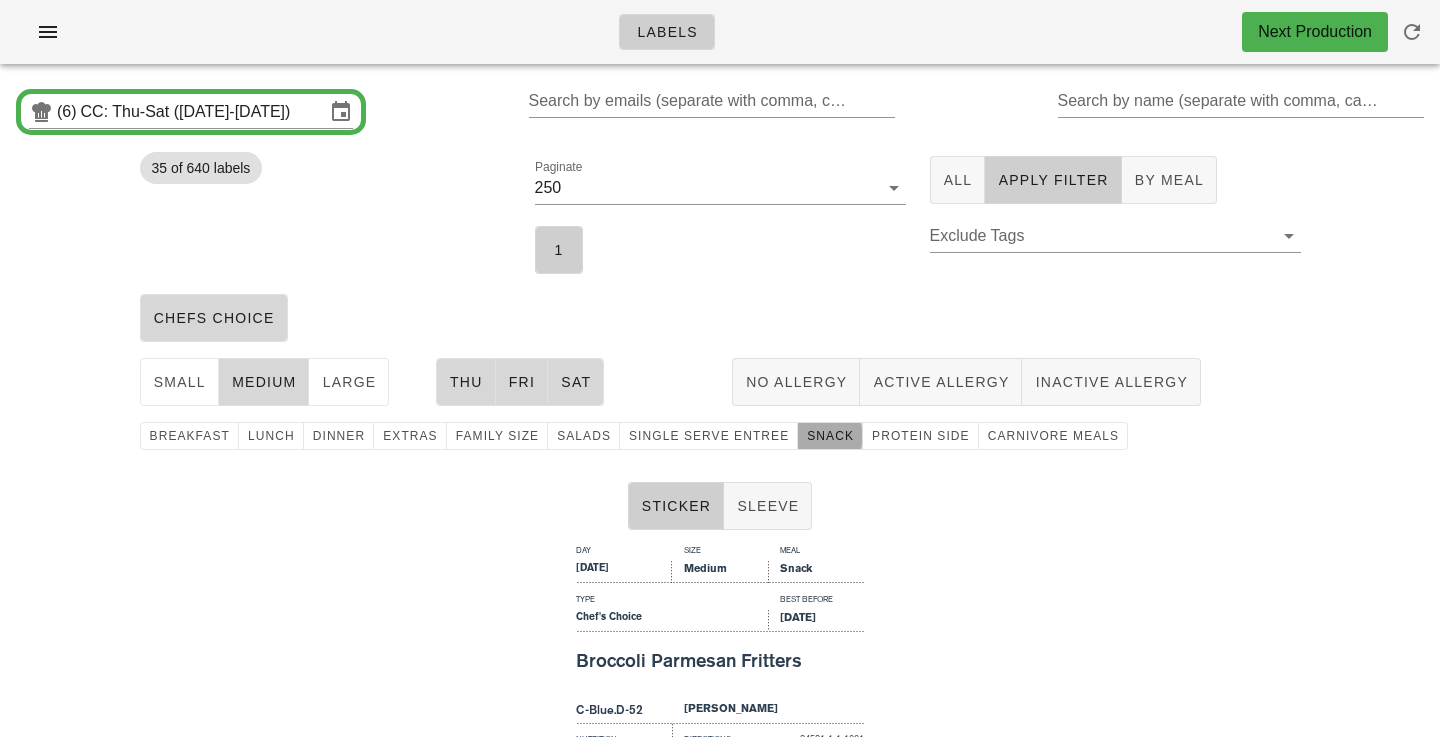 click on "snack" at bounding box center (830, 436) 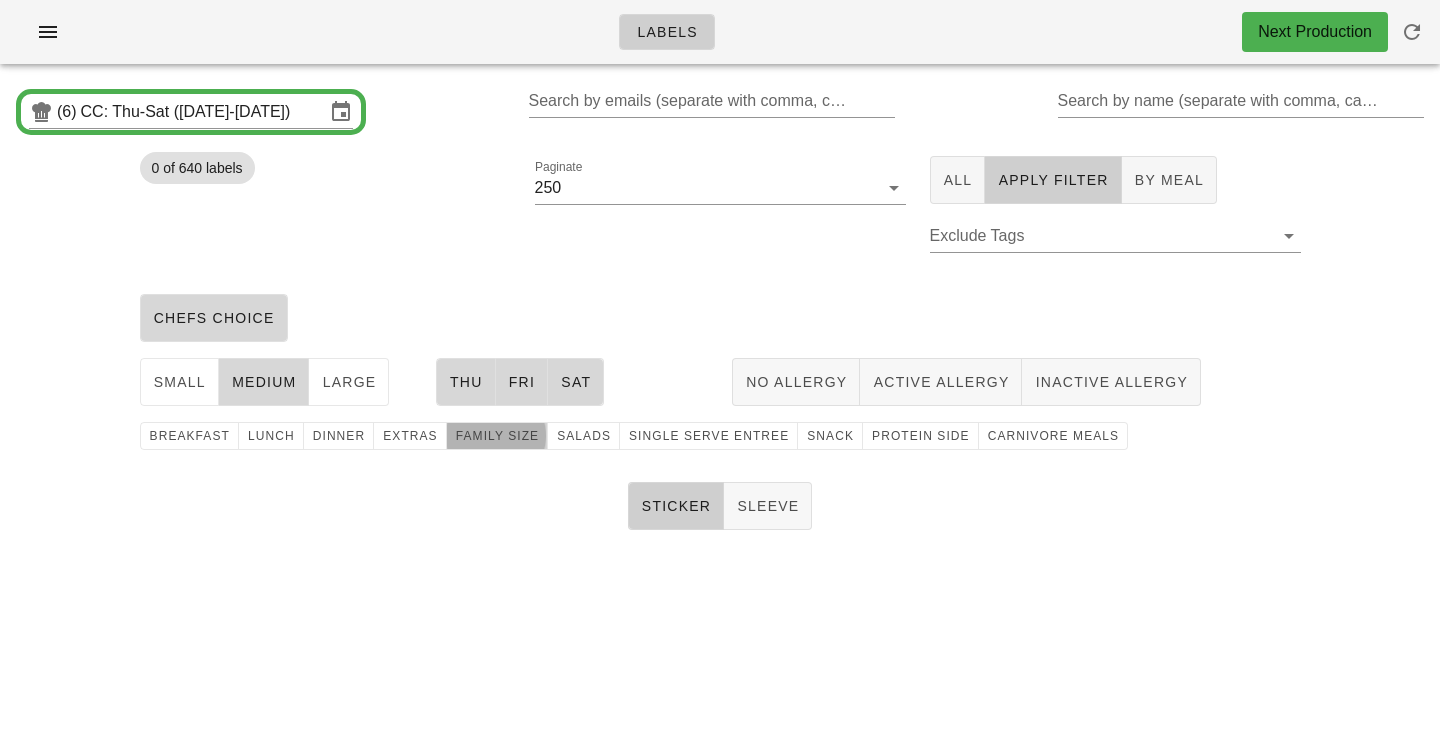 click on "family size" at bounding box center (497, 436) 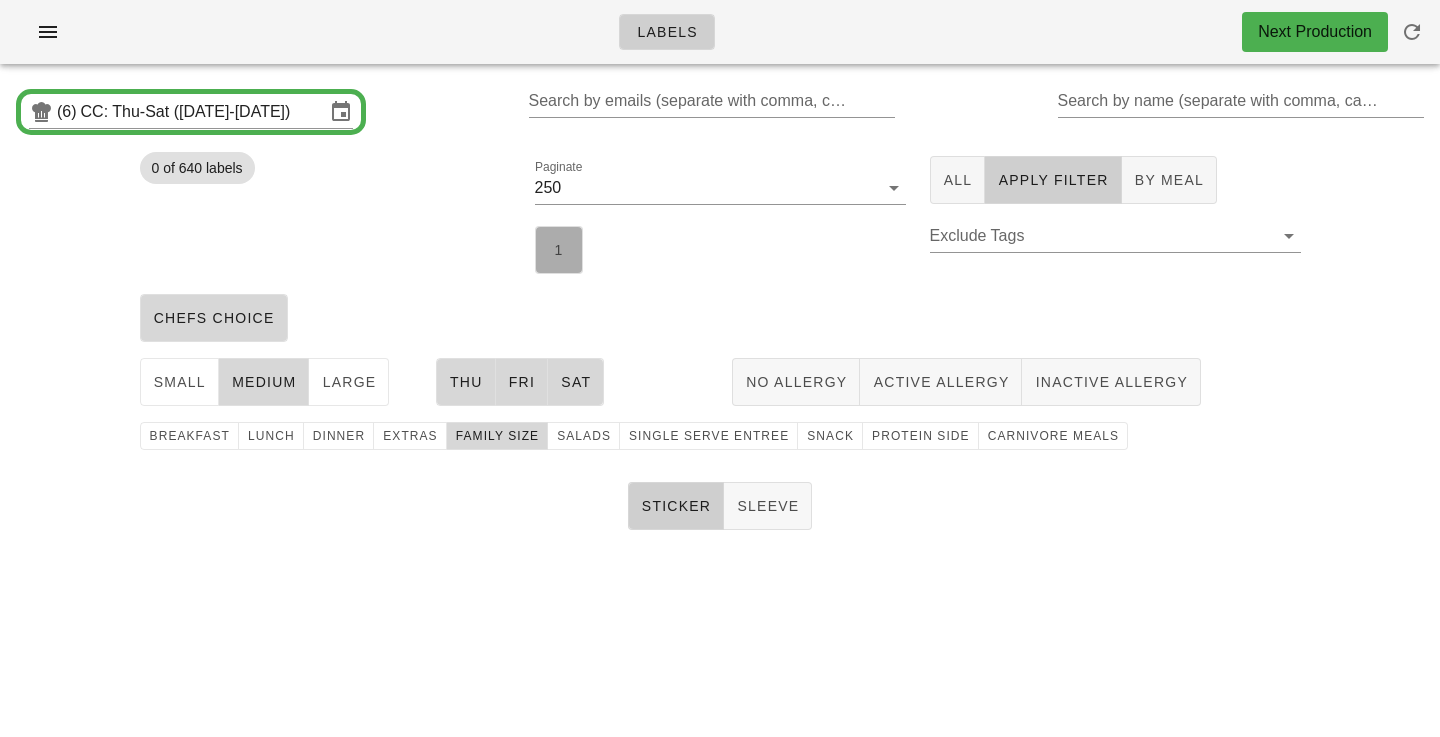 click on "1" at bounding box center (559, 250) 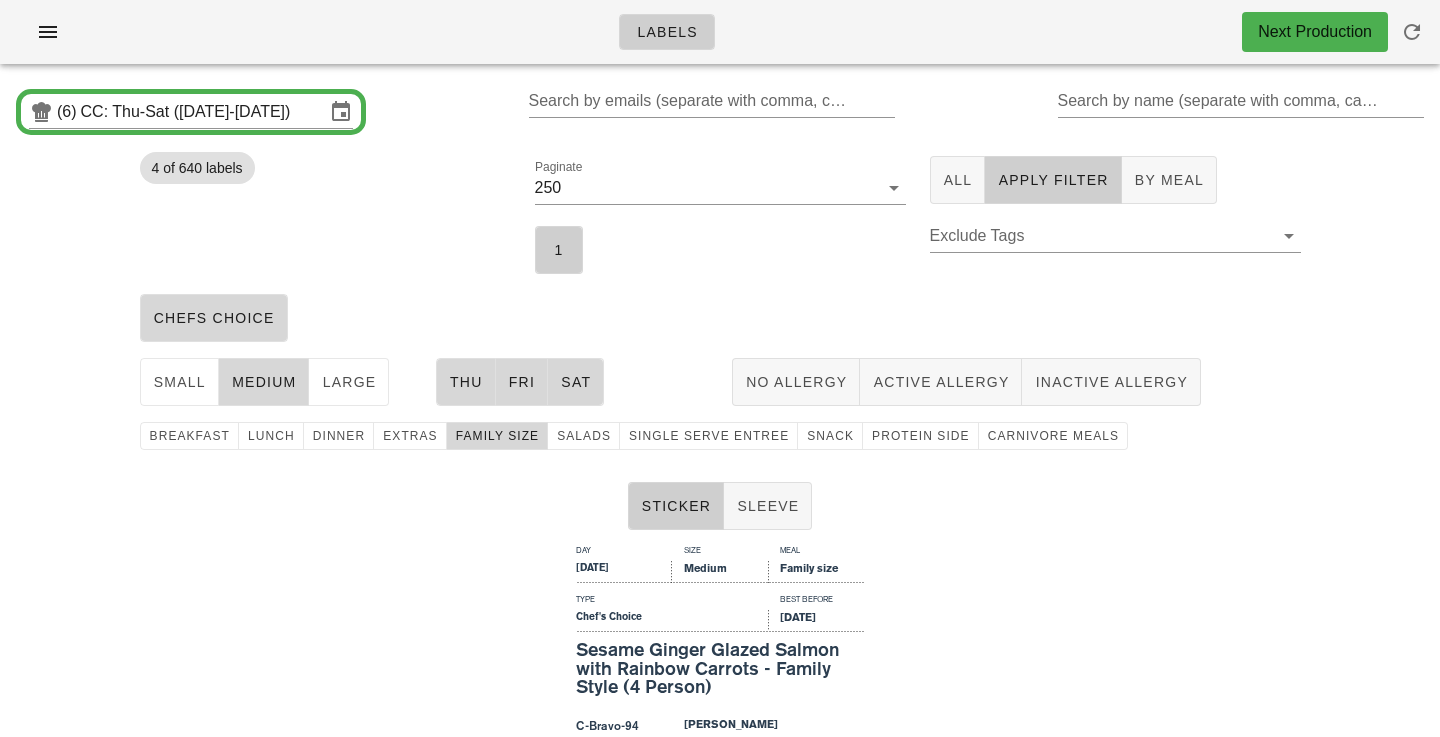 click on "Paginate 250 1" at bounding box center [720, 215] 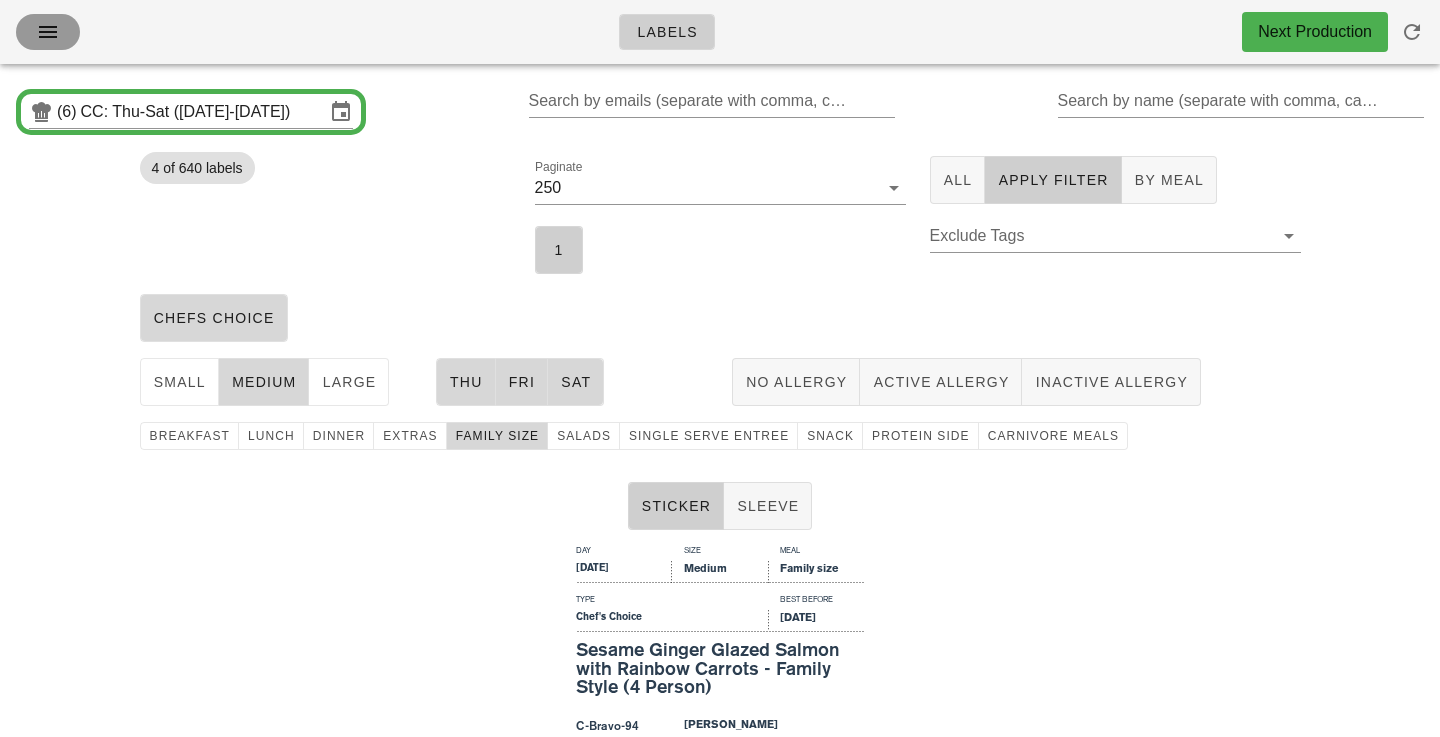 click at bounding box center (48, 32) 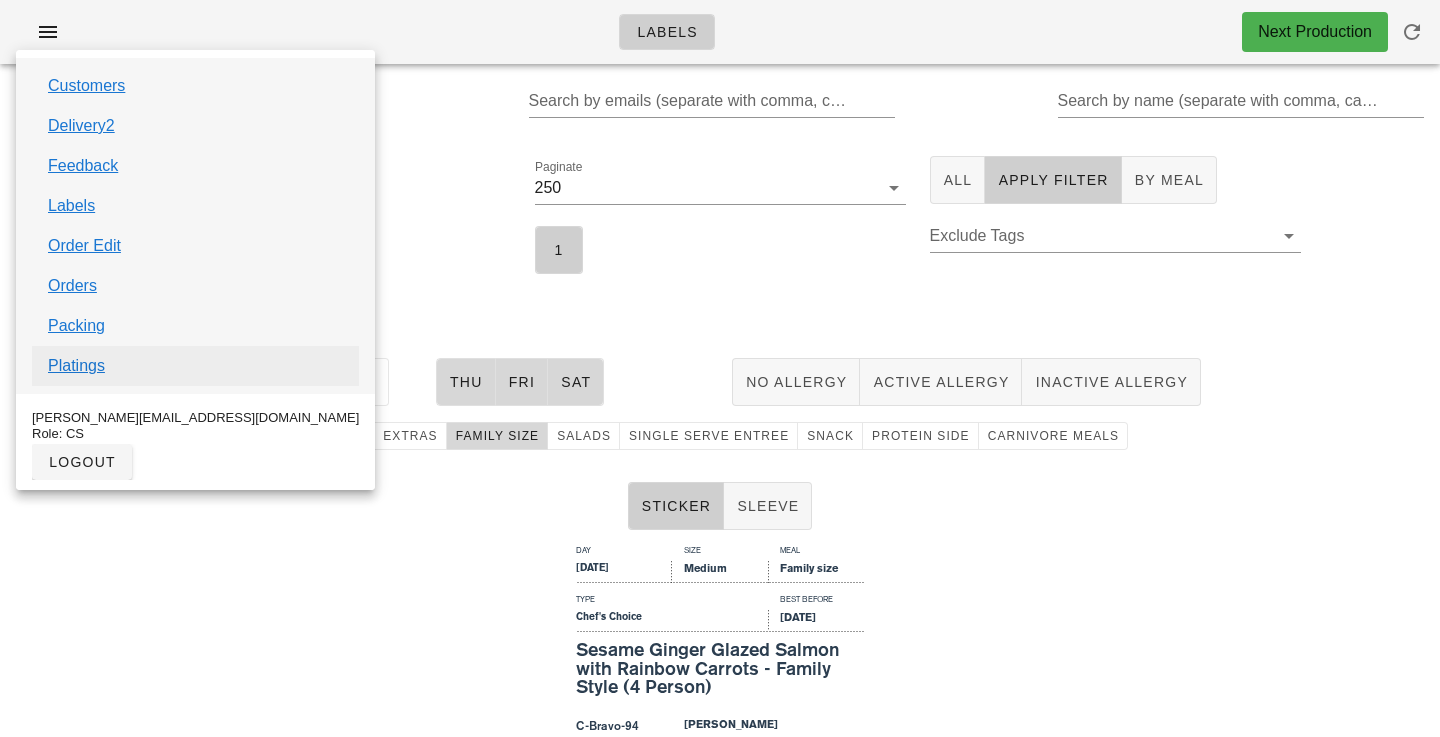 click on "Platings" at bounding box center (76, 366) 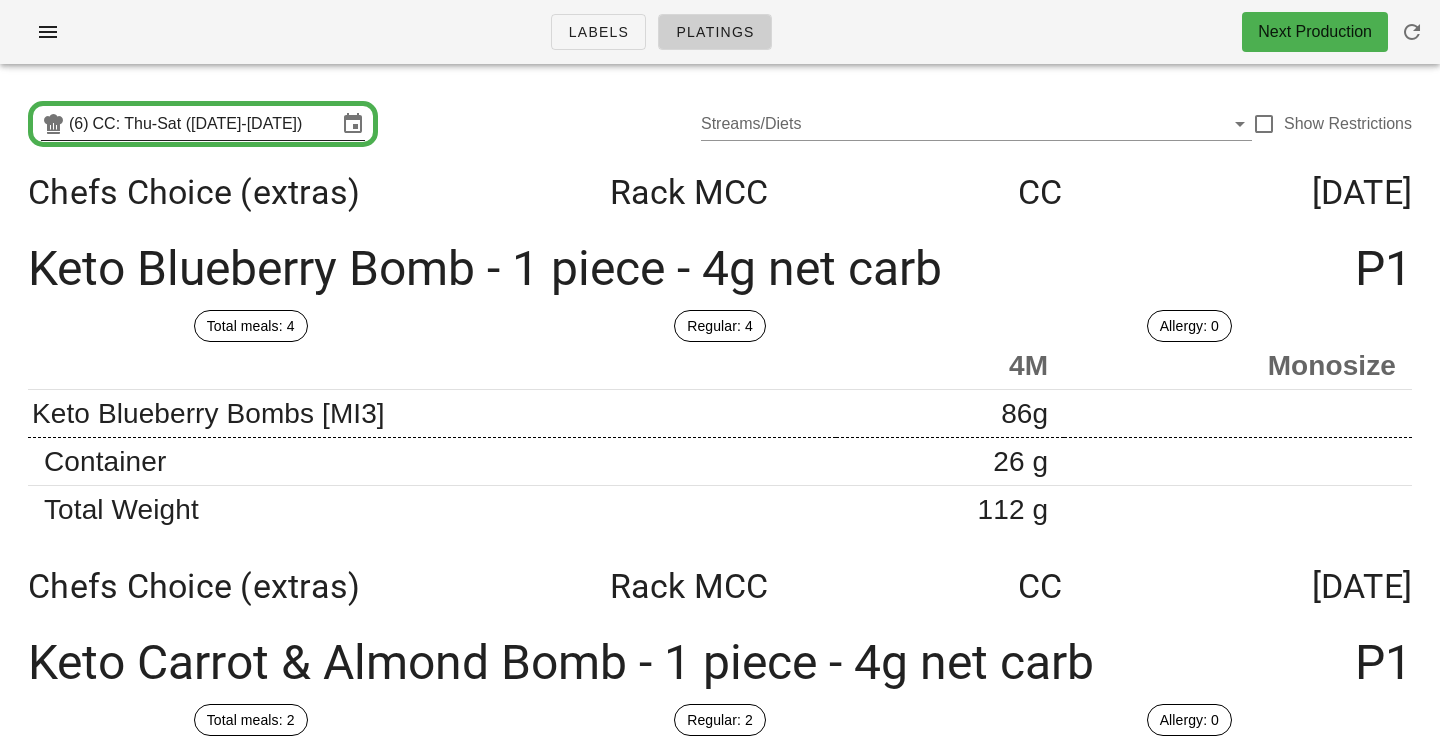 click on "CC: Thu-Sat ([DATE]-[DATE])" at bounding box center (215, 124) 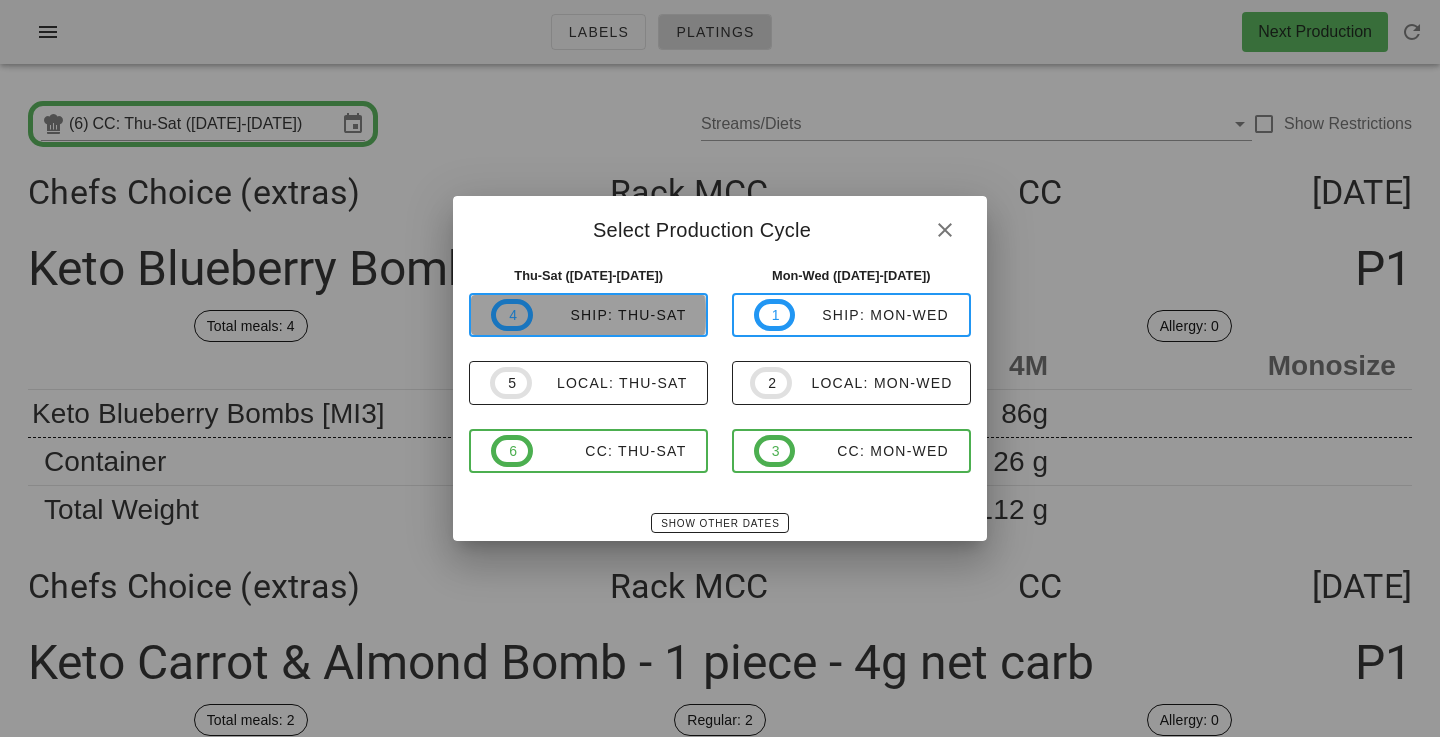 click on "ship: Thu-Sat" at bounding box center (610, 315) 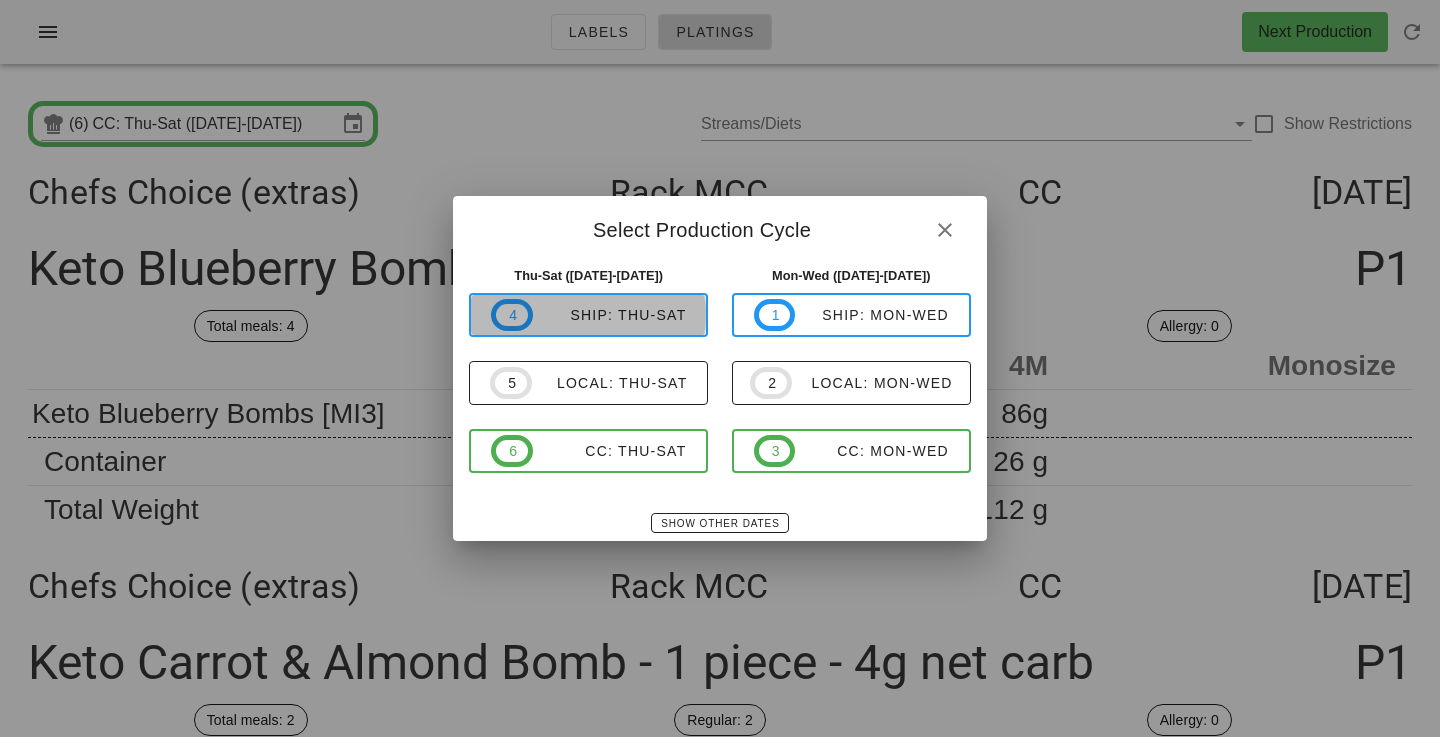 type on "ship: Thu-Sat ([DATE]-[DATE])" 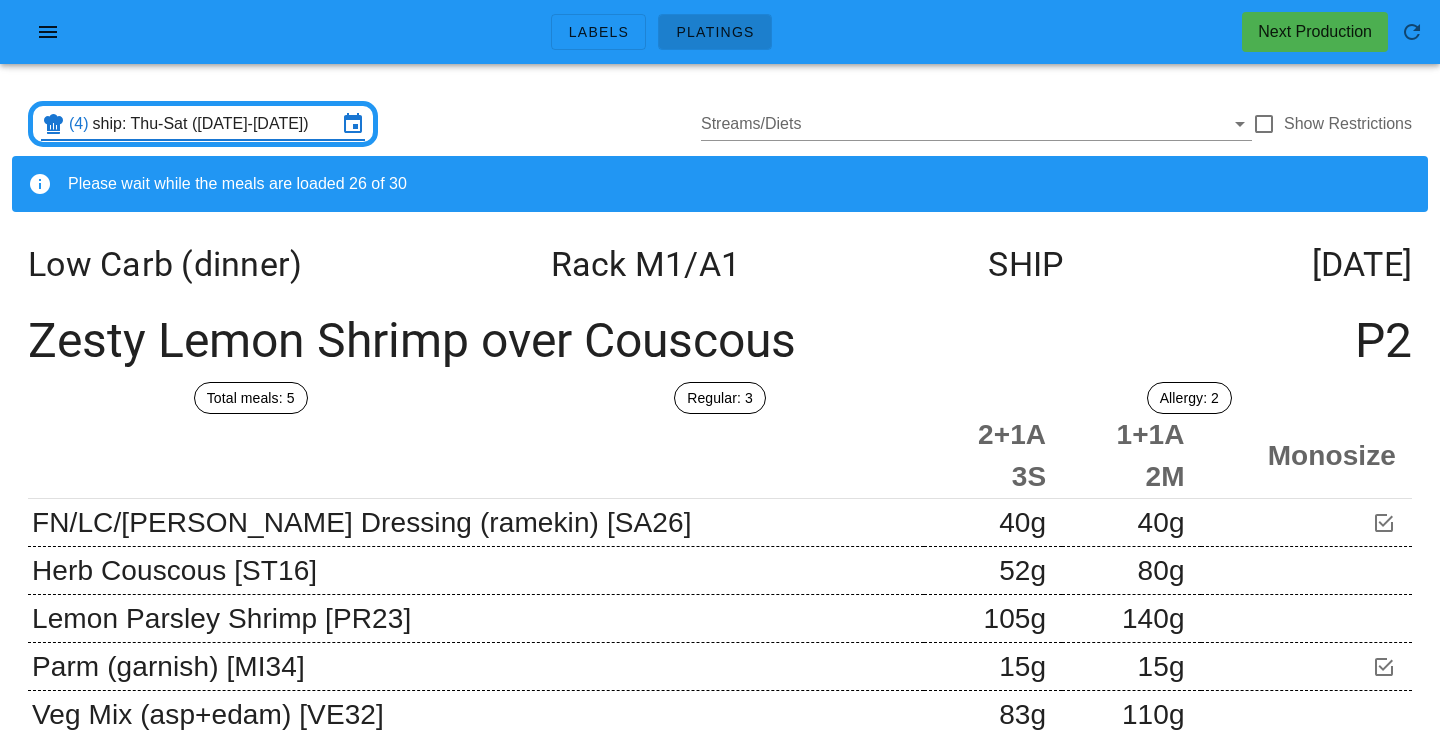 click on "ship: Thu-Sat ([DATE]-[DATE])" at bounding box center [215, 124] 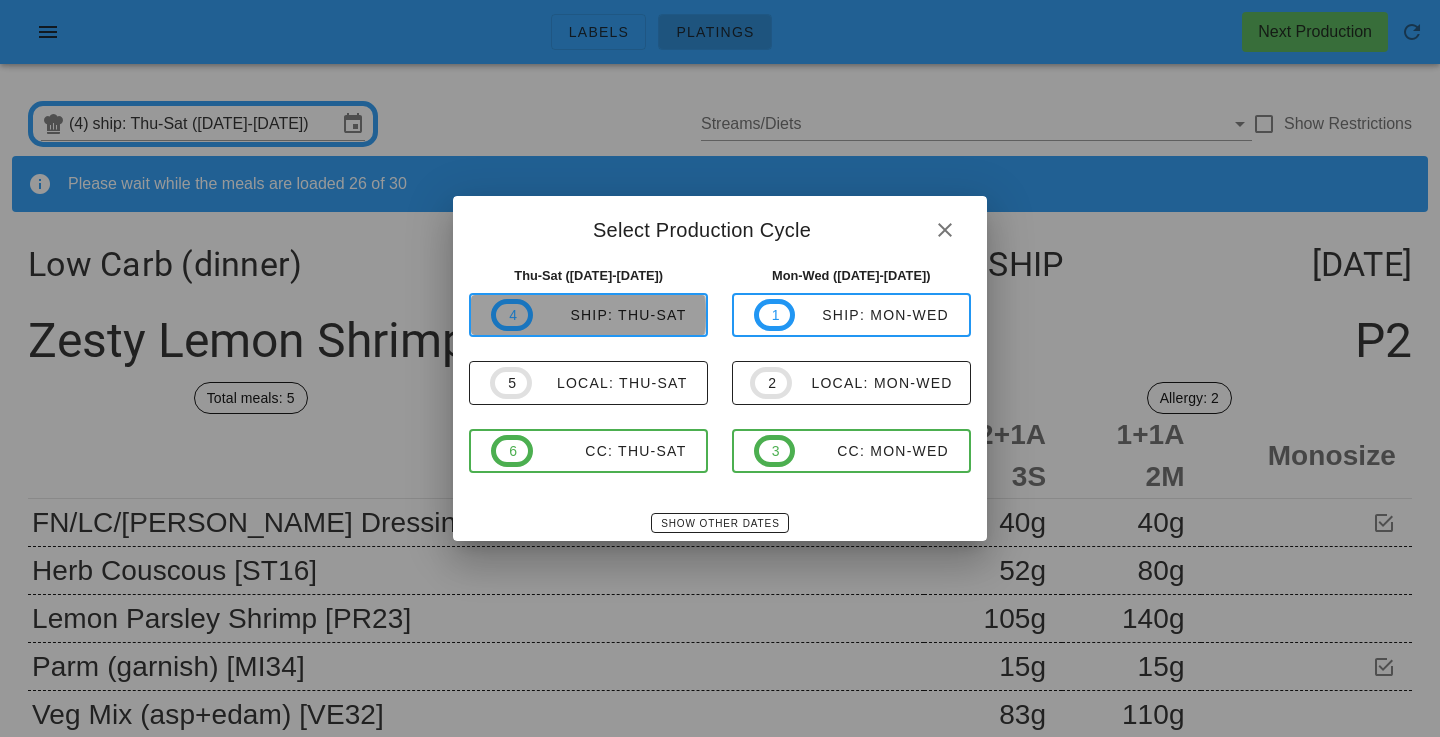 click on "ship: Thu-Sat" at bounding box center (610, 315) 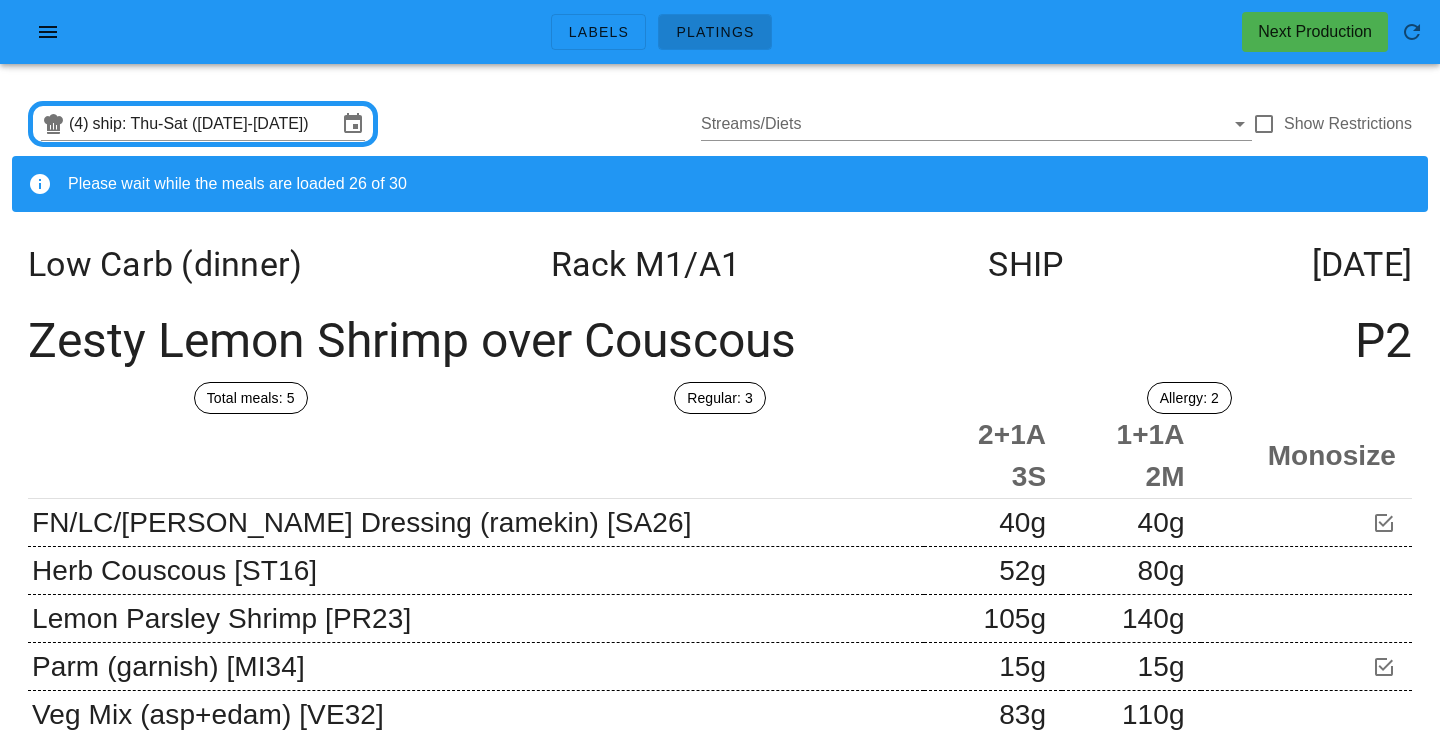 click on "Please wait while the meals are loaded 26 of 30" at bounding box center [237, 183] 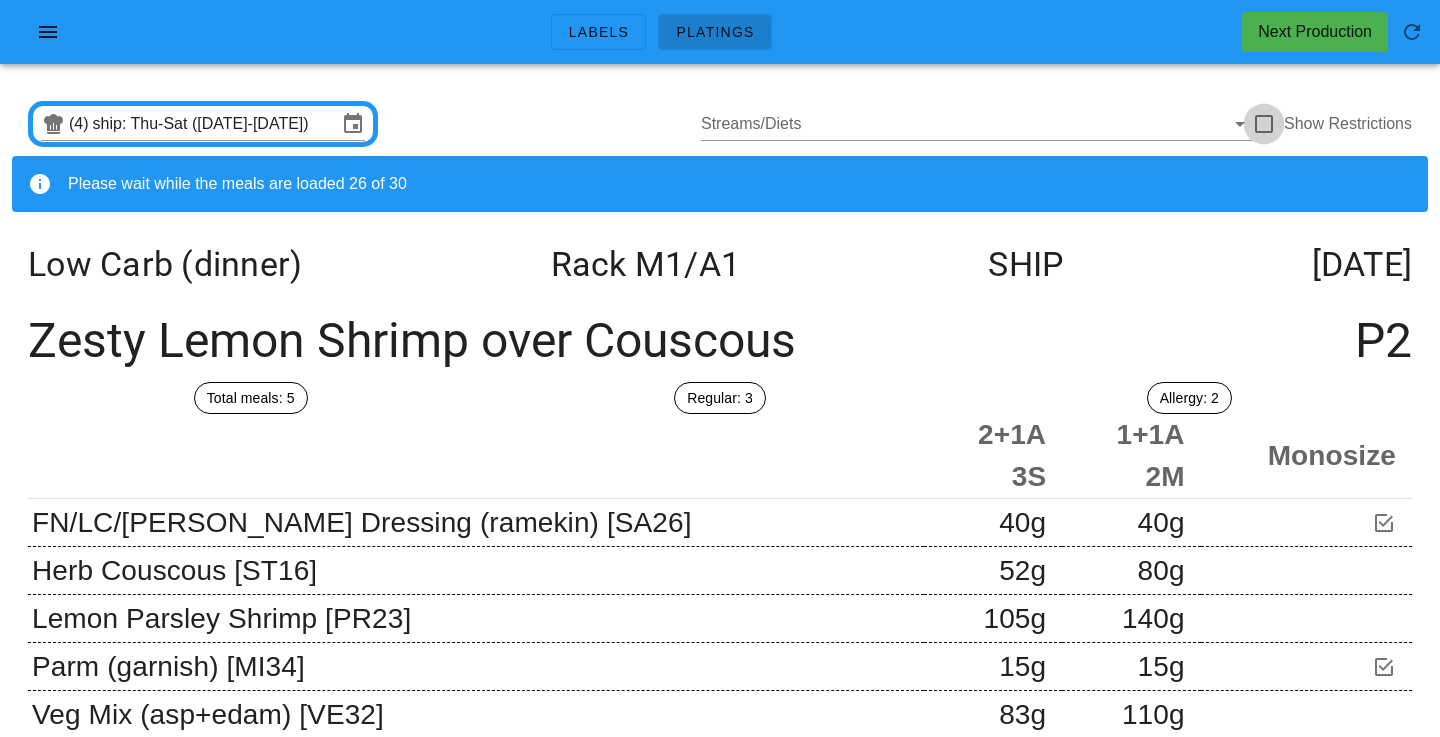 click at bounding box center (1264, 124) 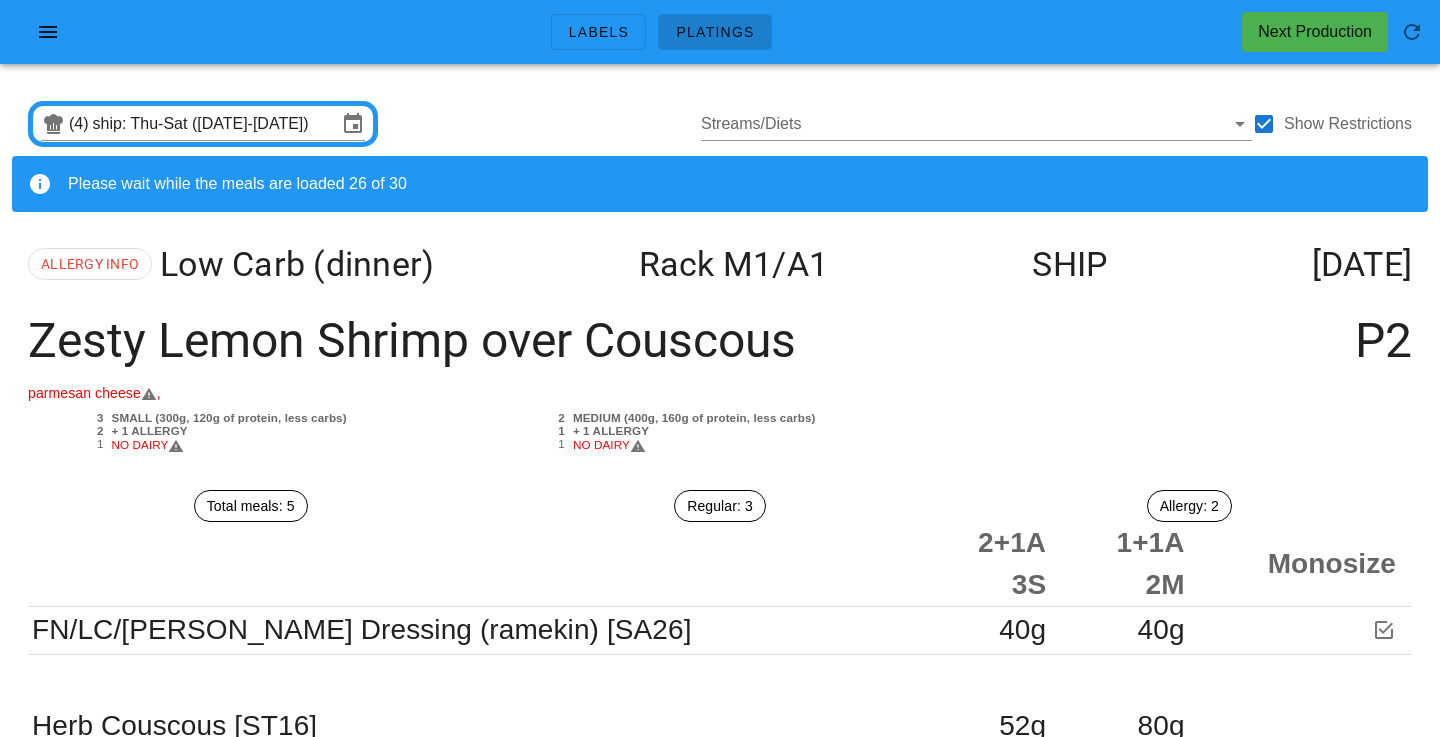 click on "(4) ship: Thu-Sat ([DATE]-[DATE]) Streams/Diets Show Restrictions" at bounding box center [720, 124] 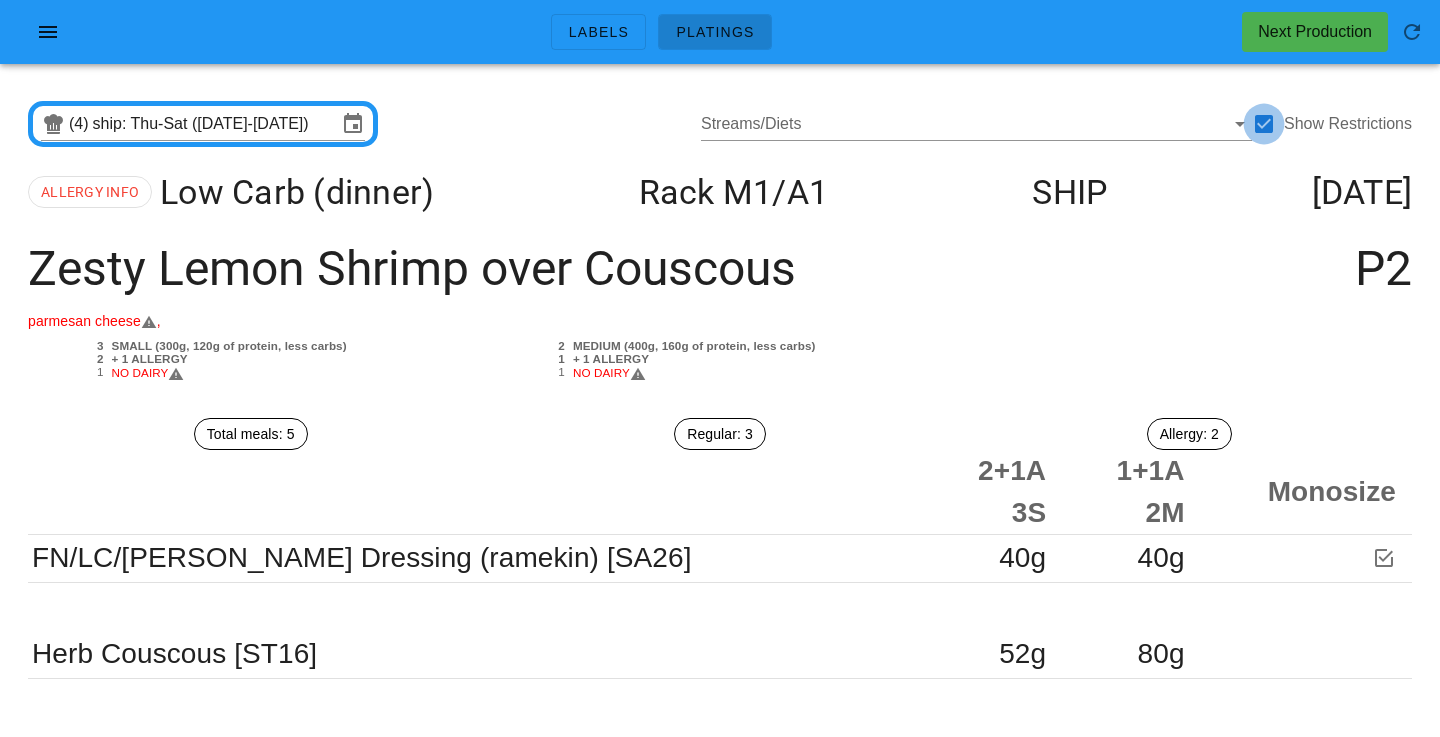 click at bounding box center [1264, 124] 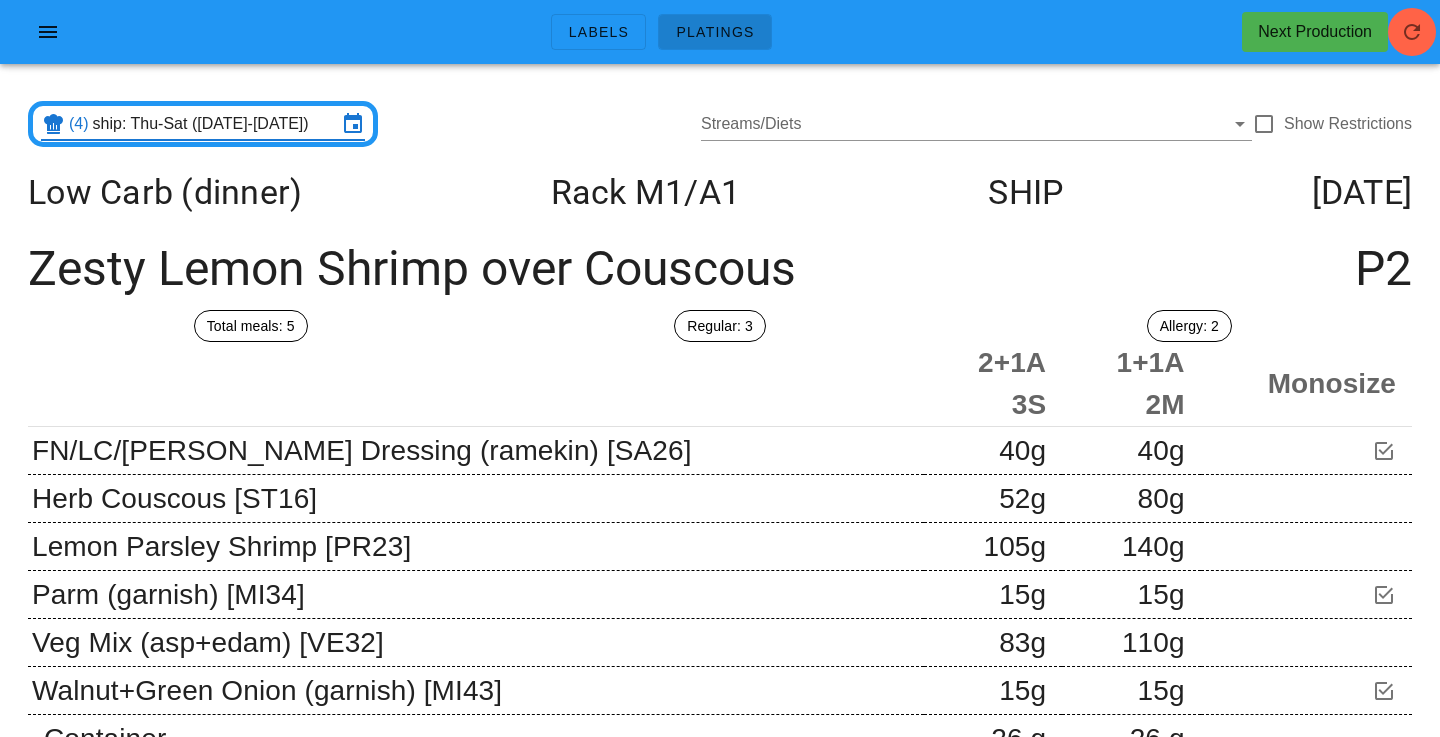 click on "ship: Thu-Sat ([DATE]-[DATE])" at bounding box center (215, 124) 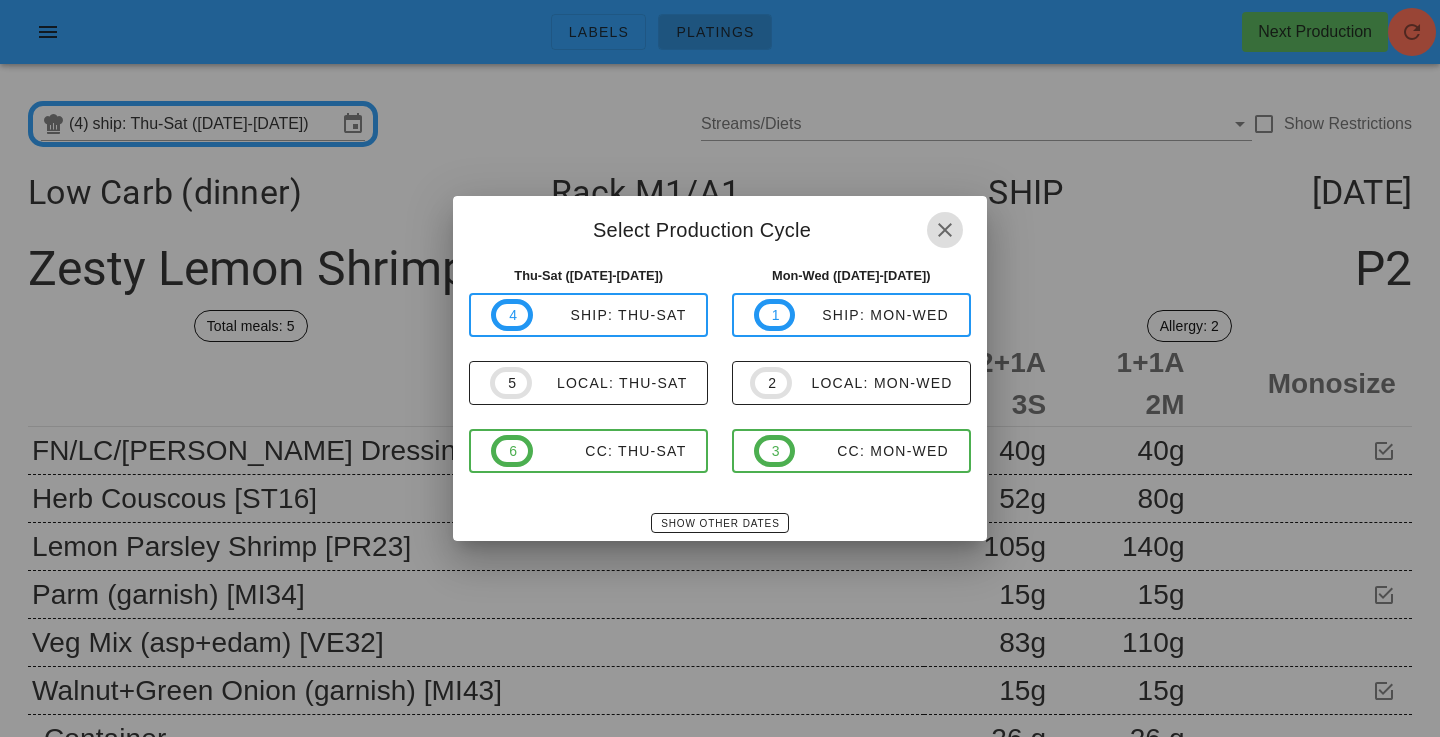 click at bounding box center [945, 230] 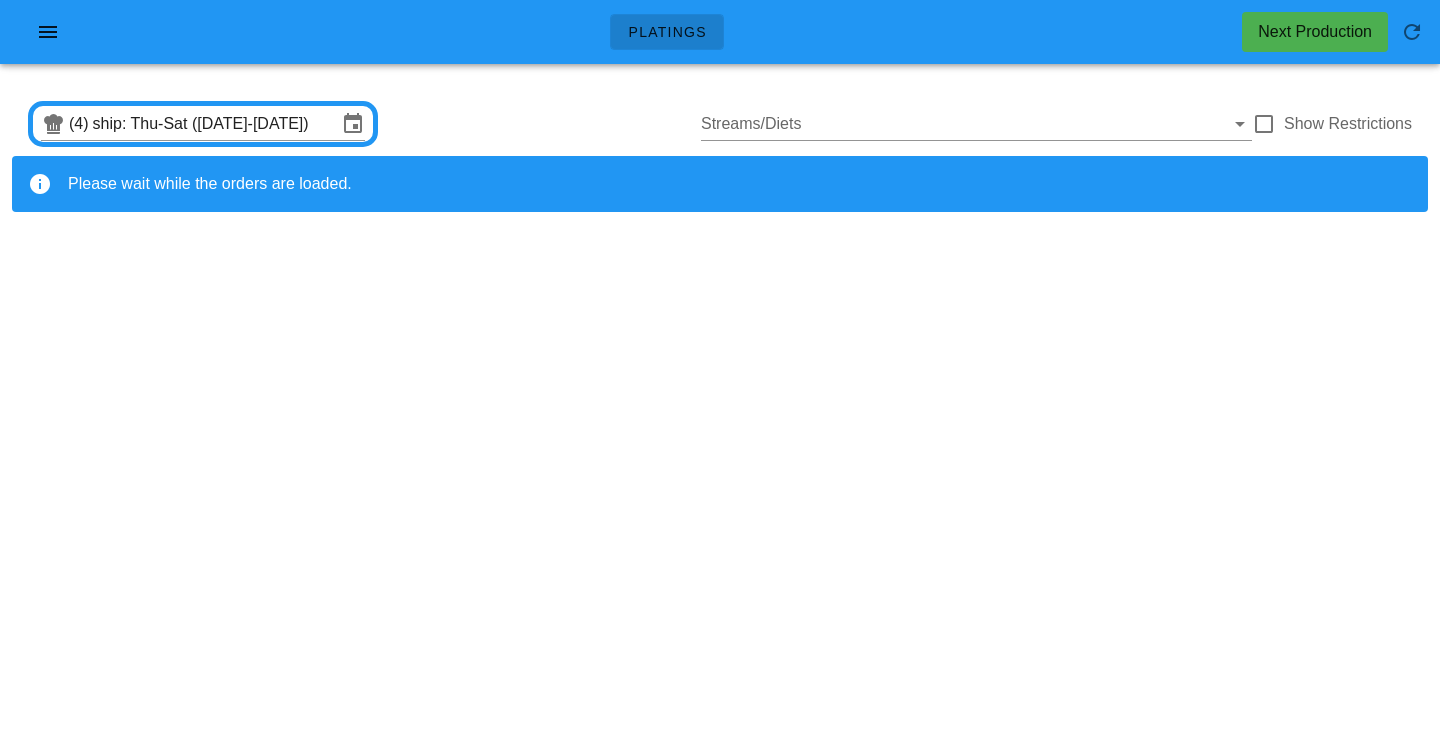 scroll, scrollTop: 0, scrollLeft: 0, axis: both 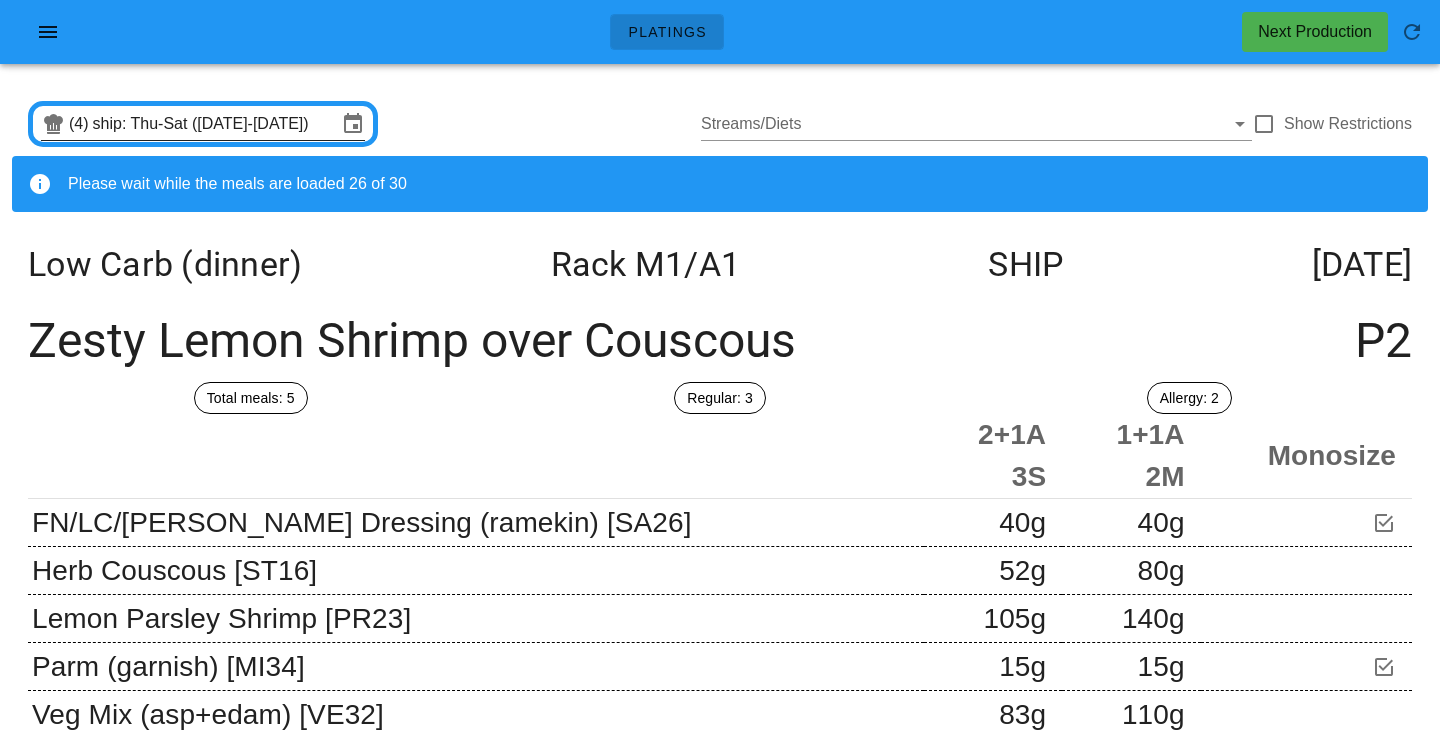 click on "(4) ship: Thu-Sat (Jul 17-Jul 19)" at bounding box center (203, 124) 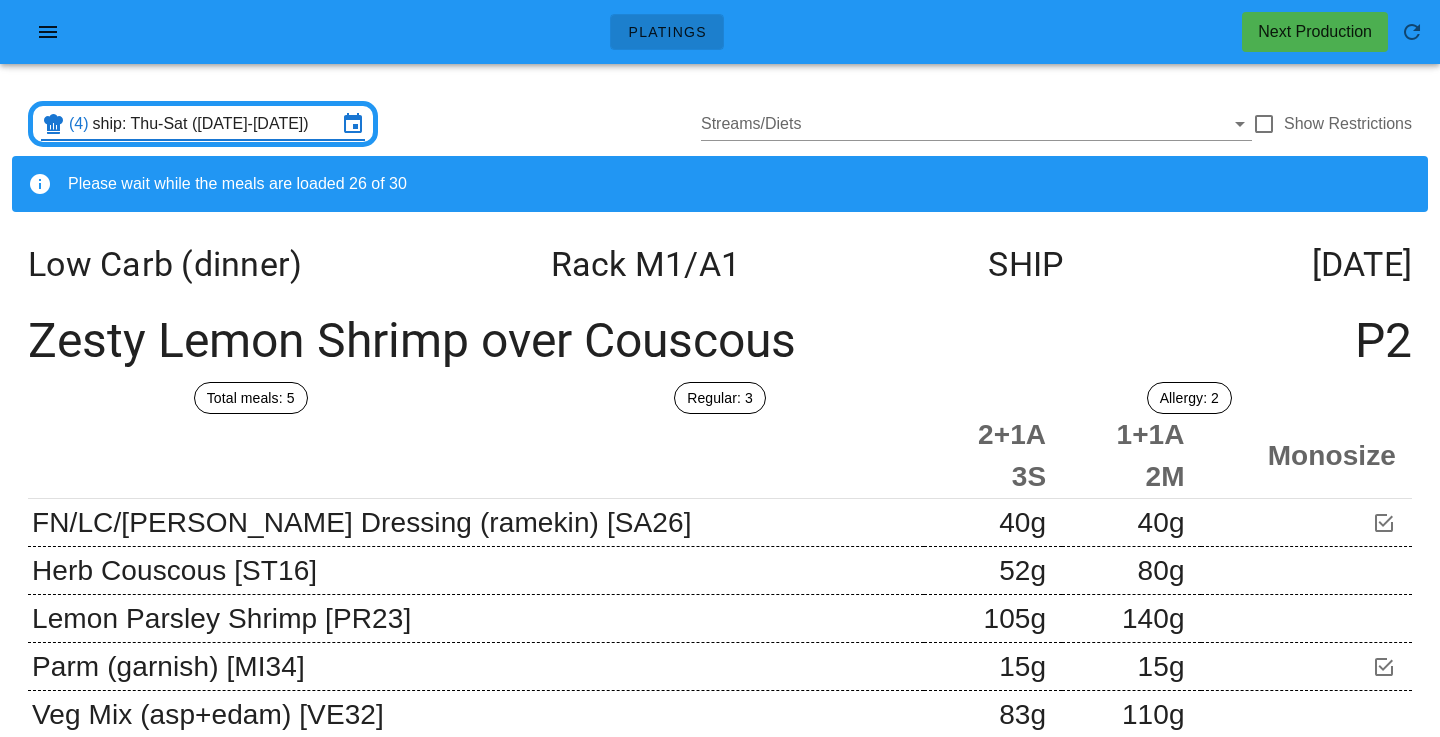 click at bounding box center [351, 124] 